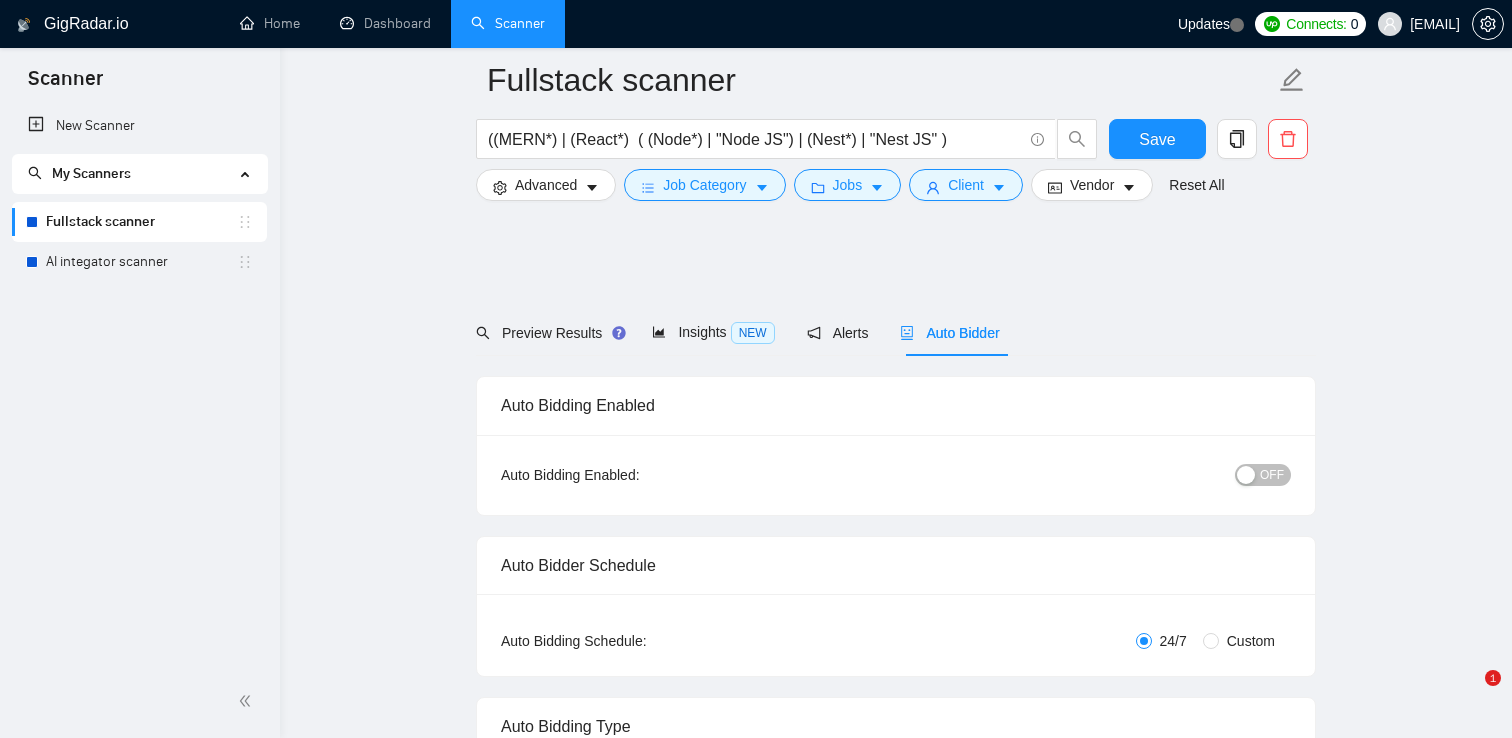 scroll, scrollTop: 2539, scrollLeft: 0, axis: vertical 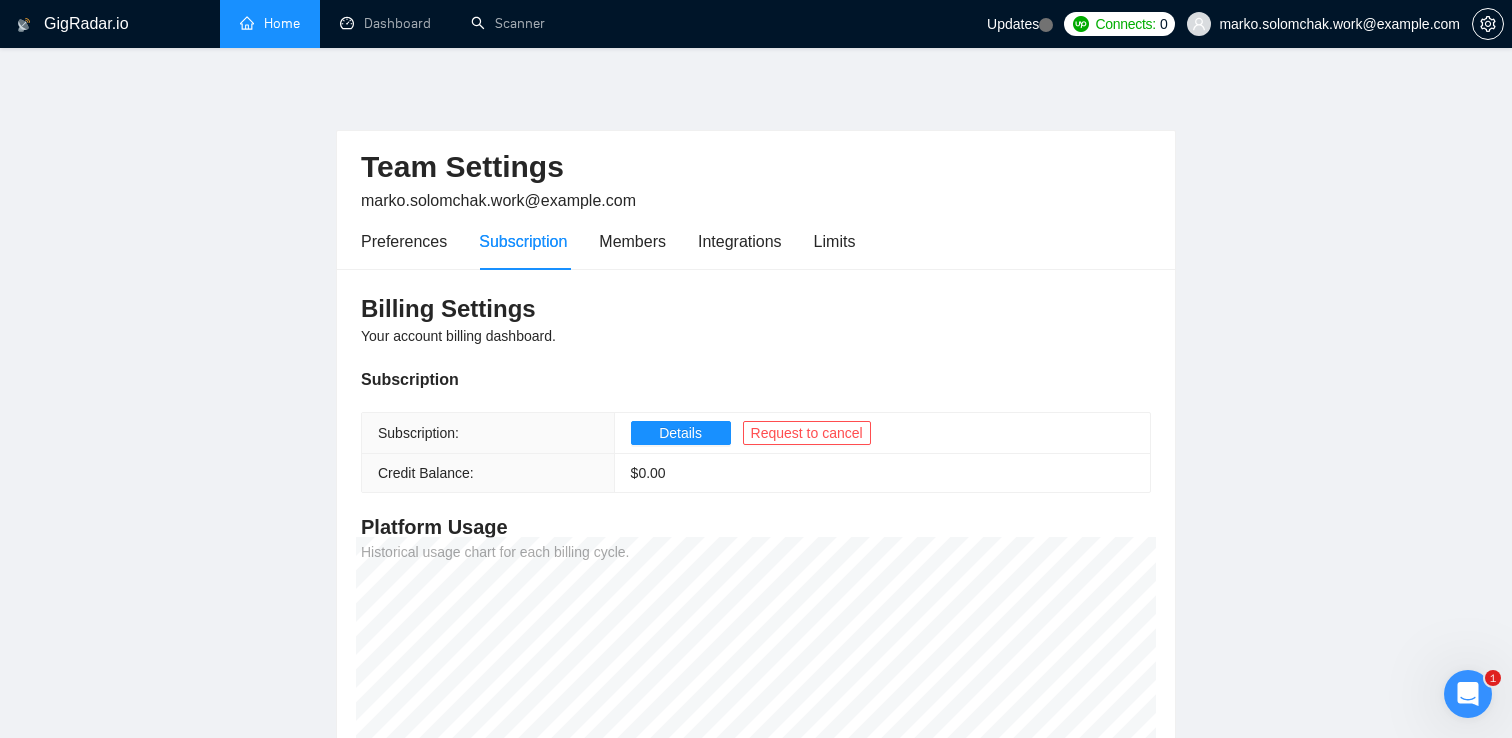 click on "Home" at bounding box center [270, 23] 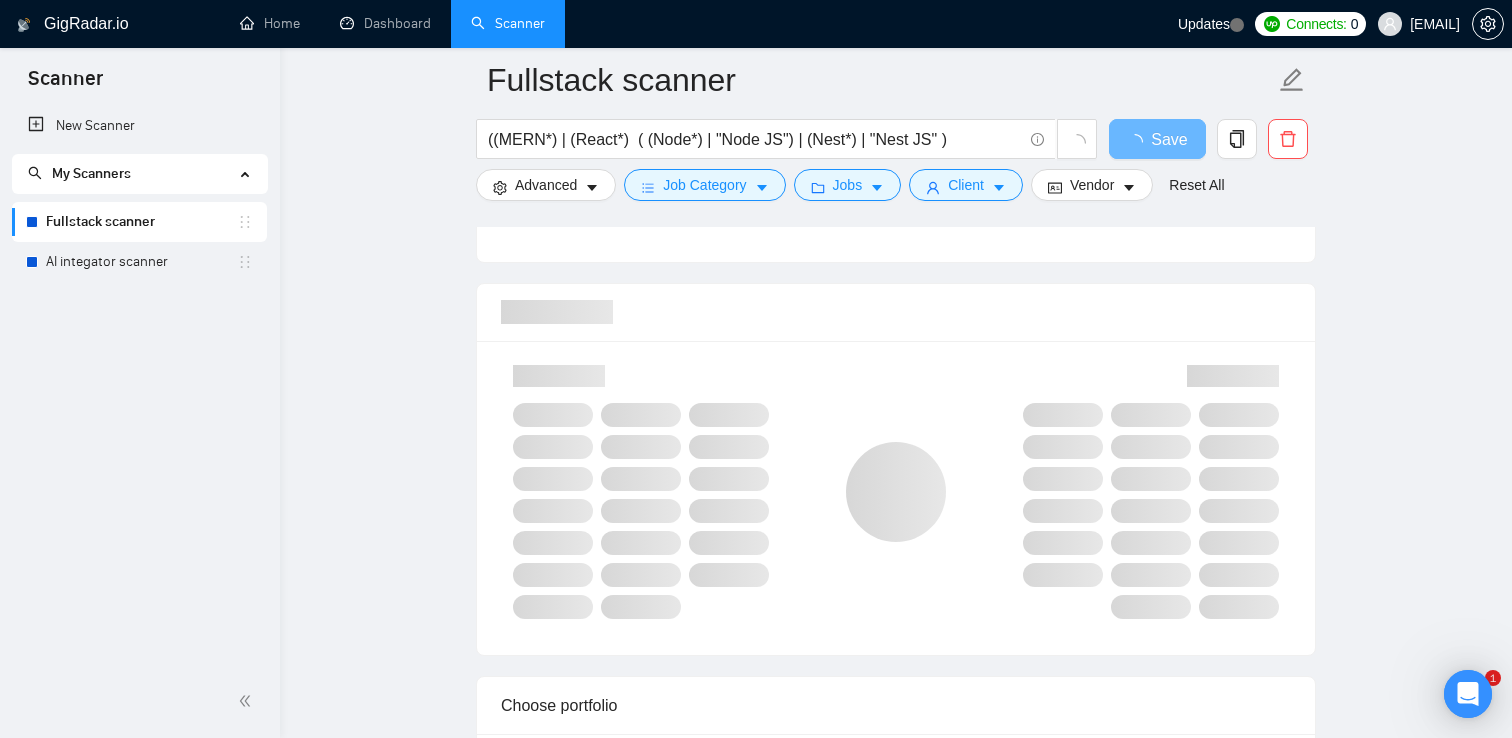 scroll, scrollTop: 0, scrollLeft: 0, axis: both 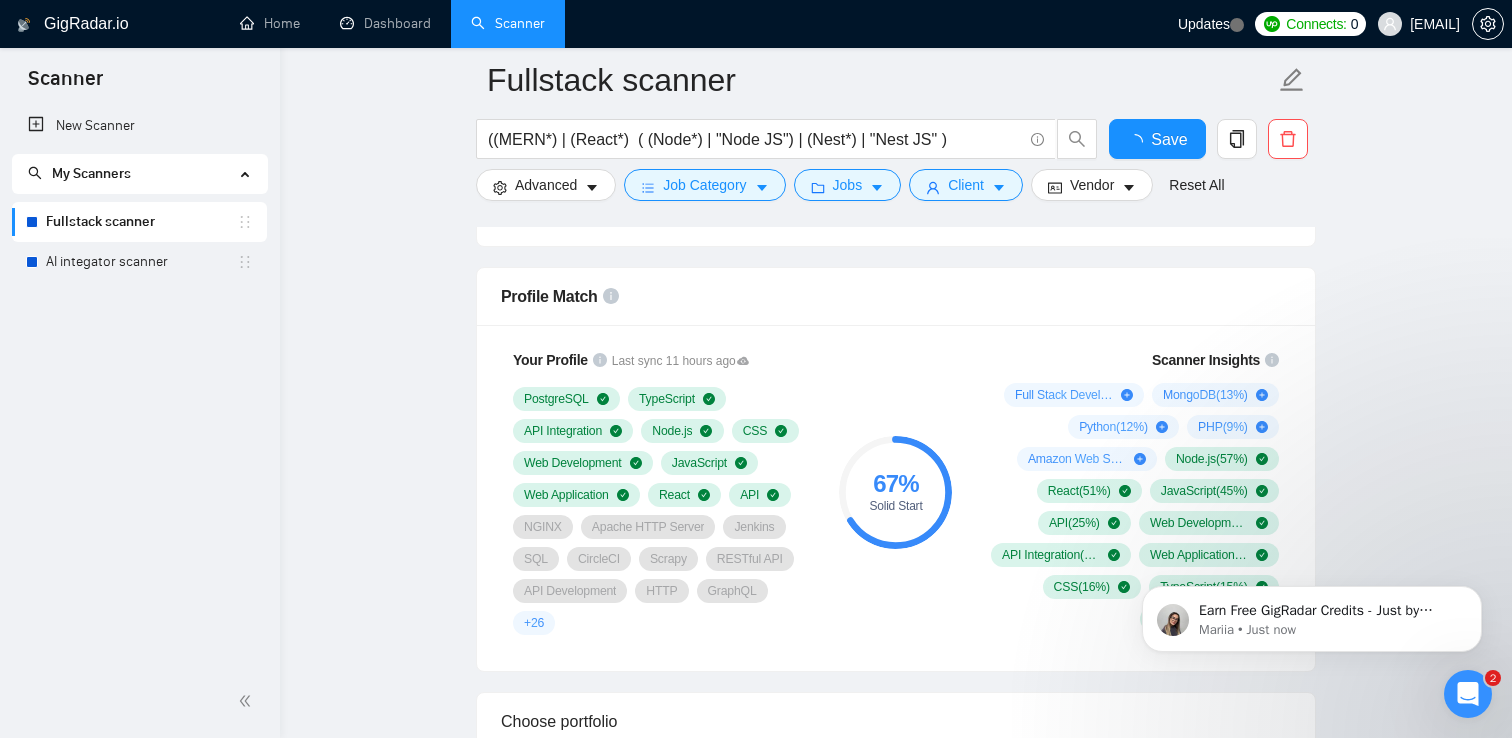 type 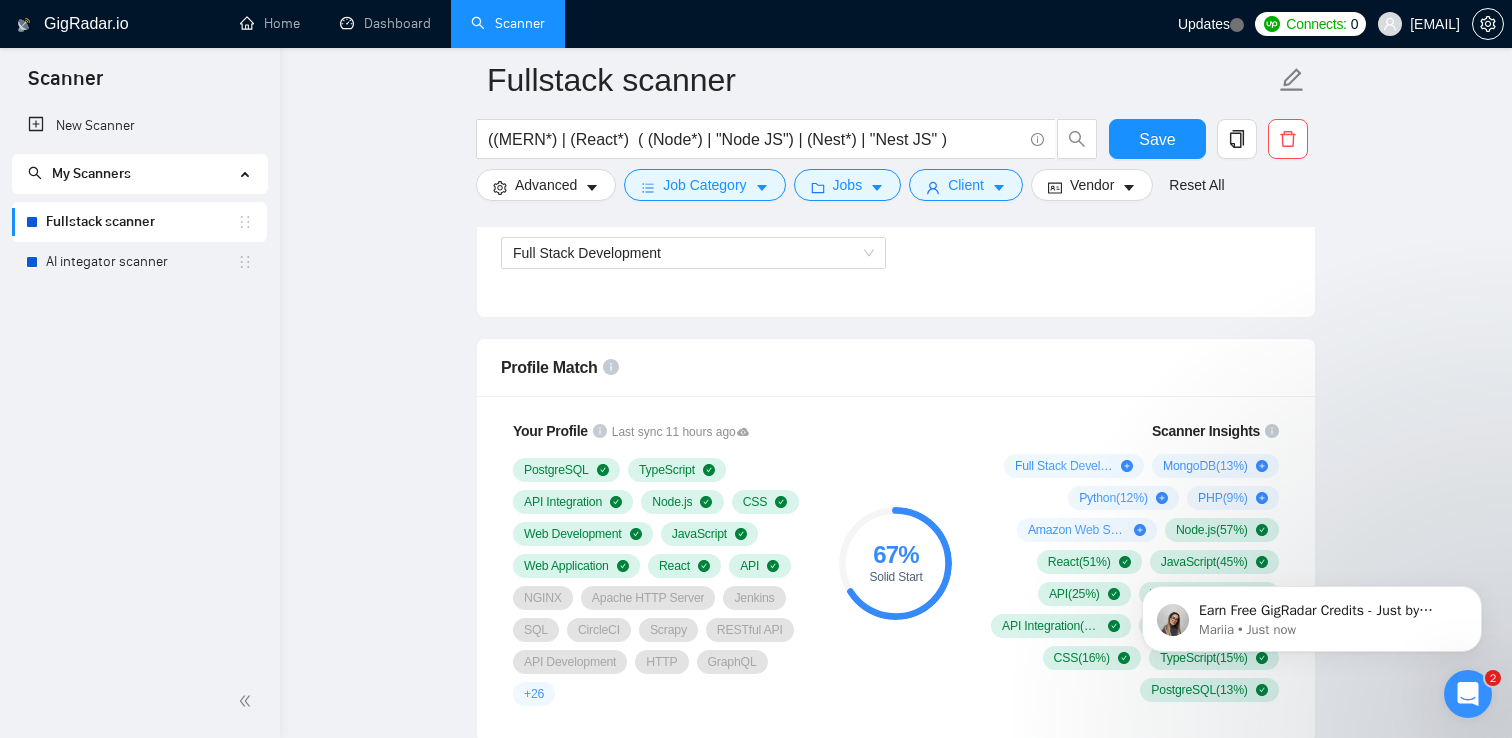 scroll, scrollTop: 1151, scrollLeft: 0, axis: vertical 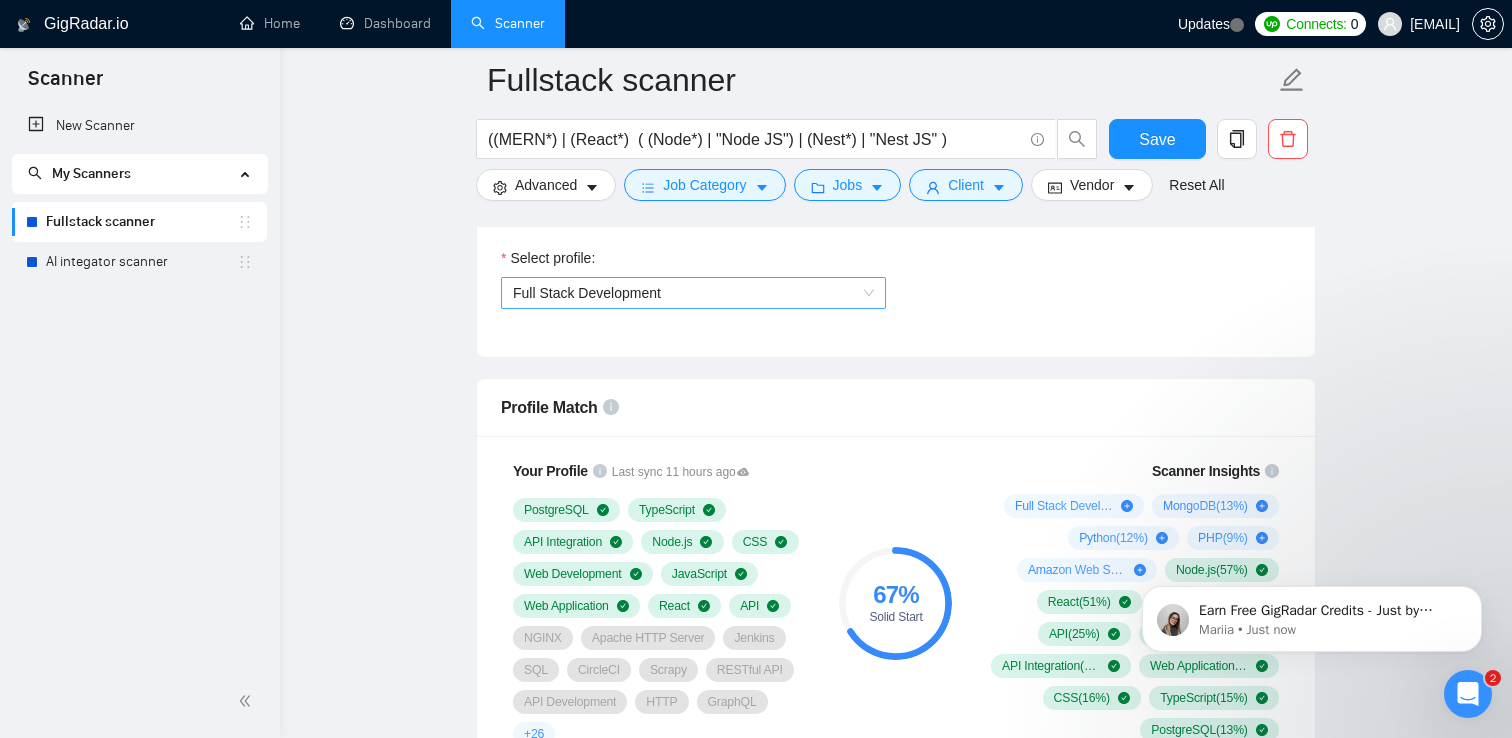 click on "Full Stack Development" at bounding box center [693, 293] 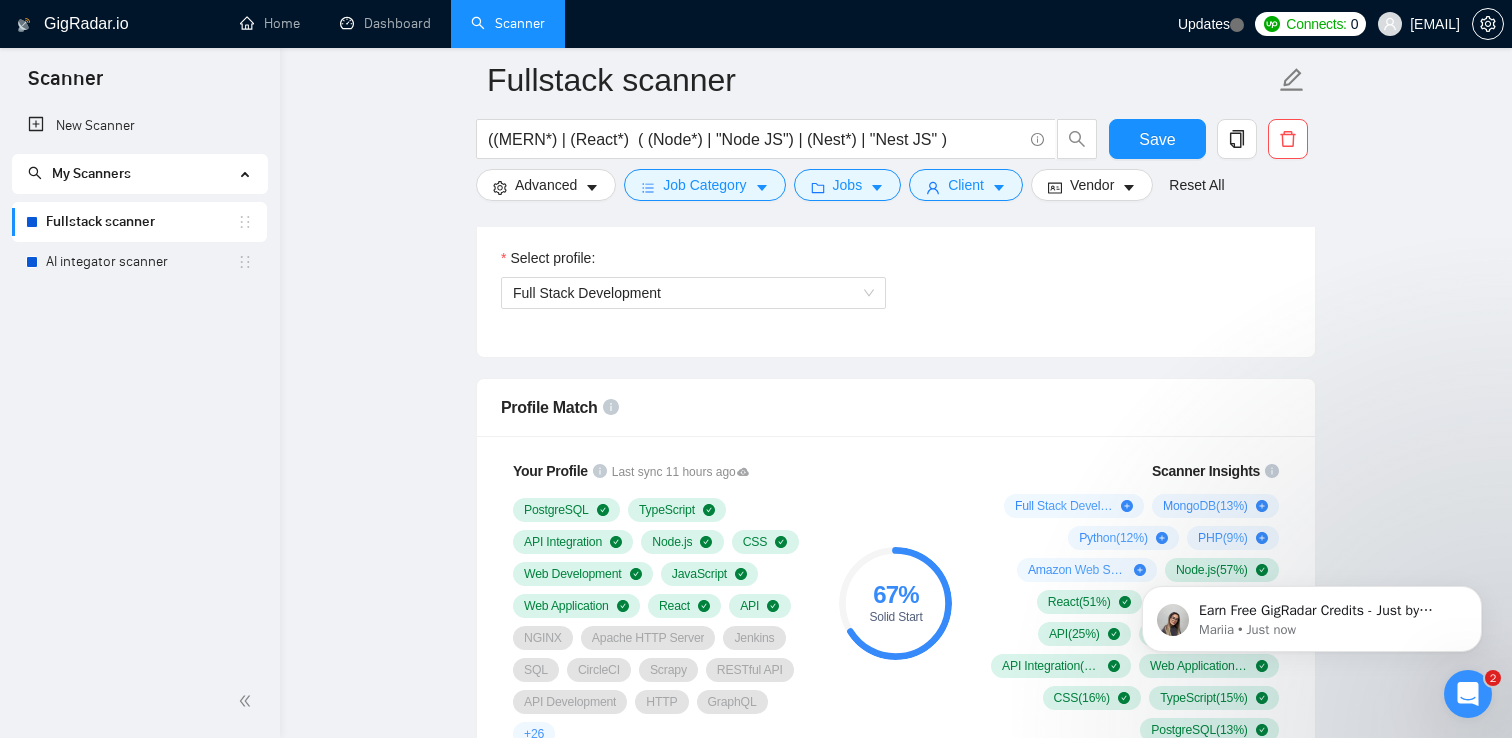 click on "Select profile: Full Stack Development" at bounding box center (896, 290) 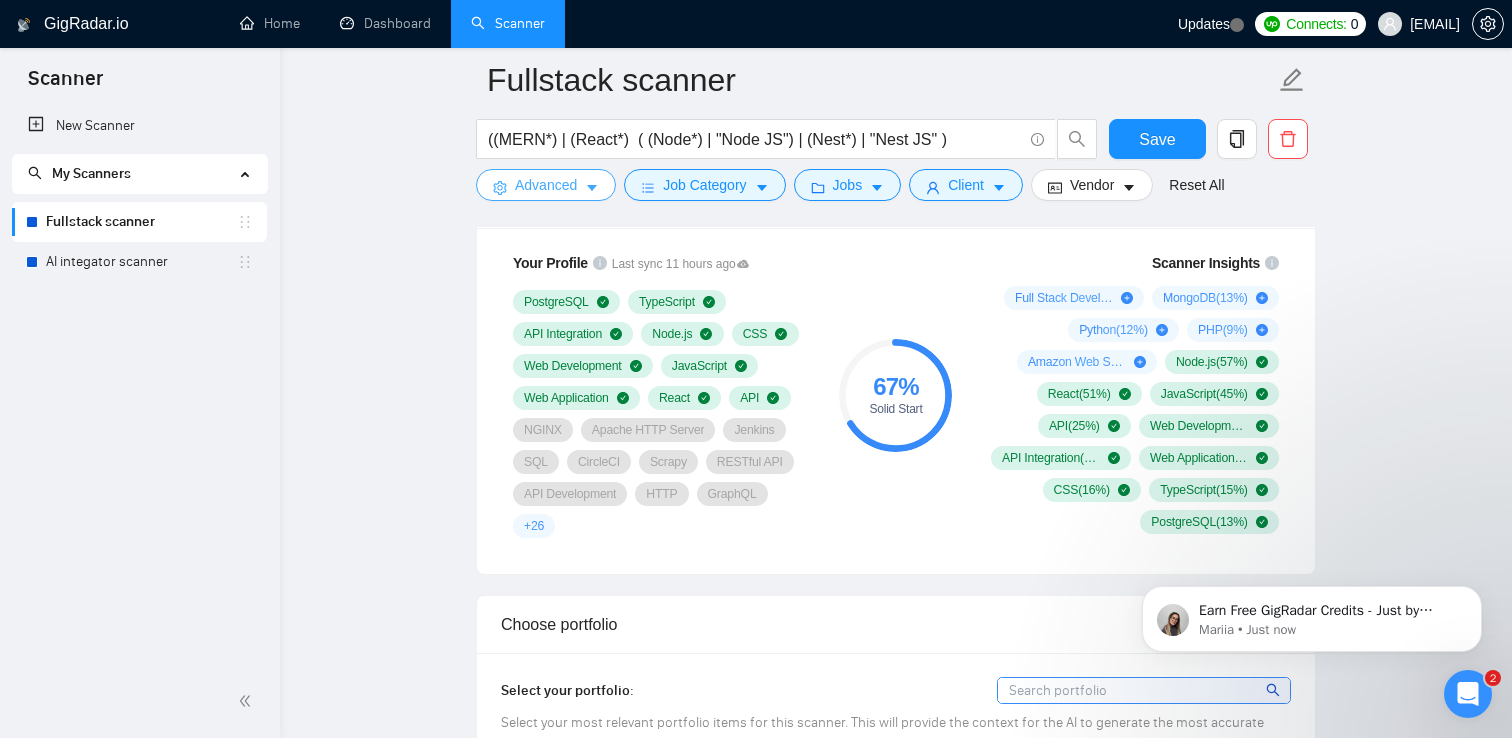 scroll, scrollTop: 1370, scrollLeft: 0, axis: vertical 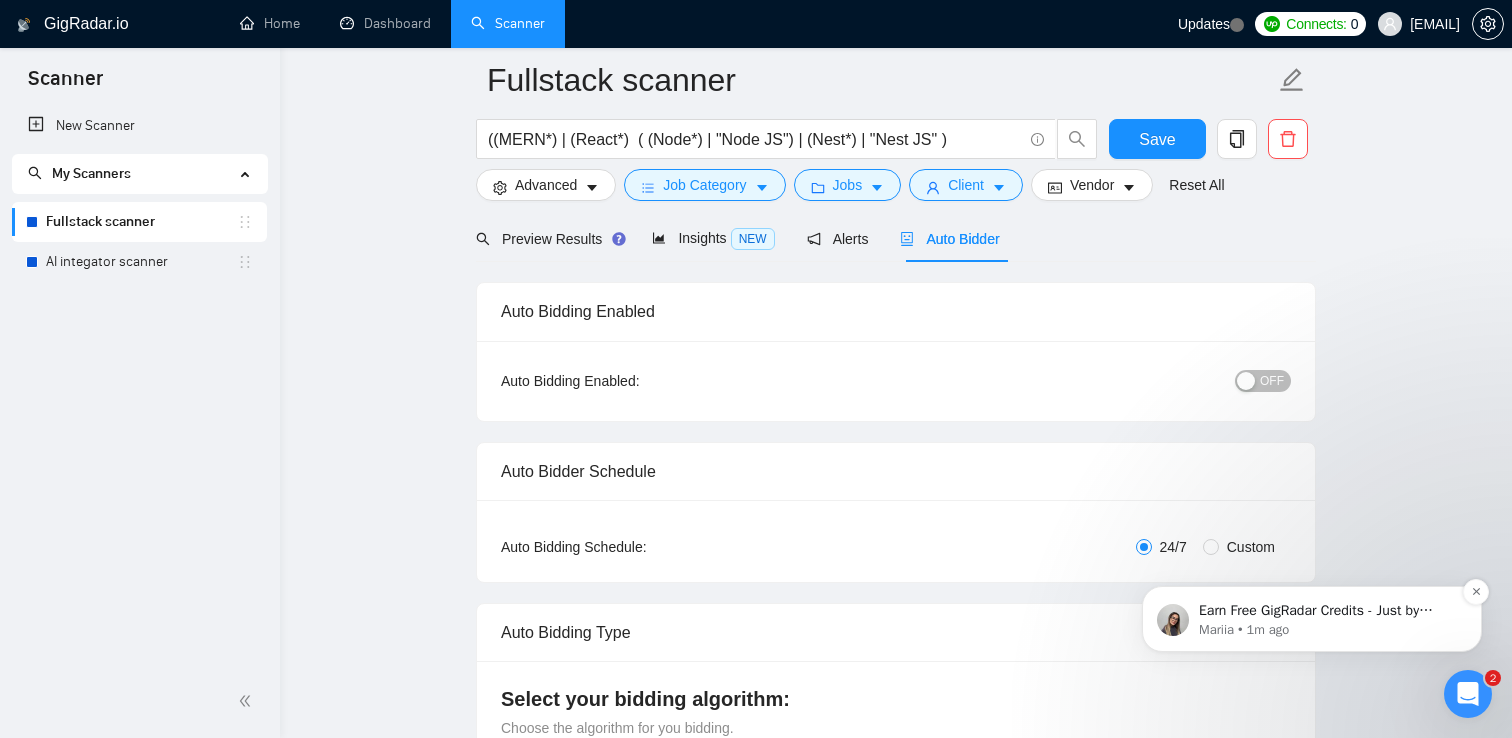 click on "Mariia • 1m ago" at bounding box center [1328, 630] 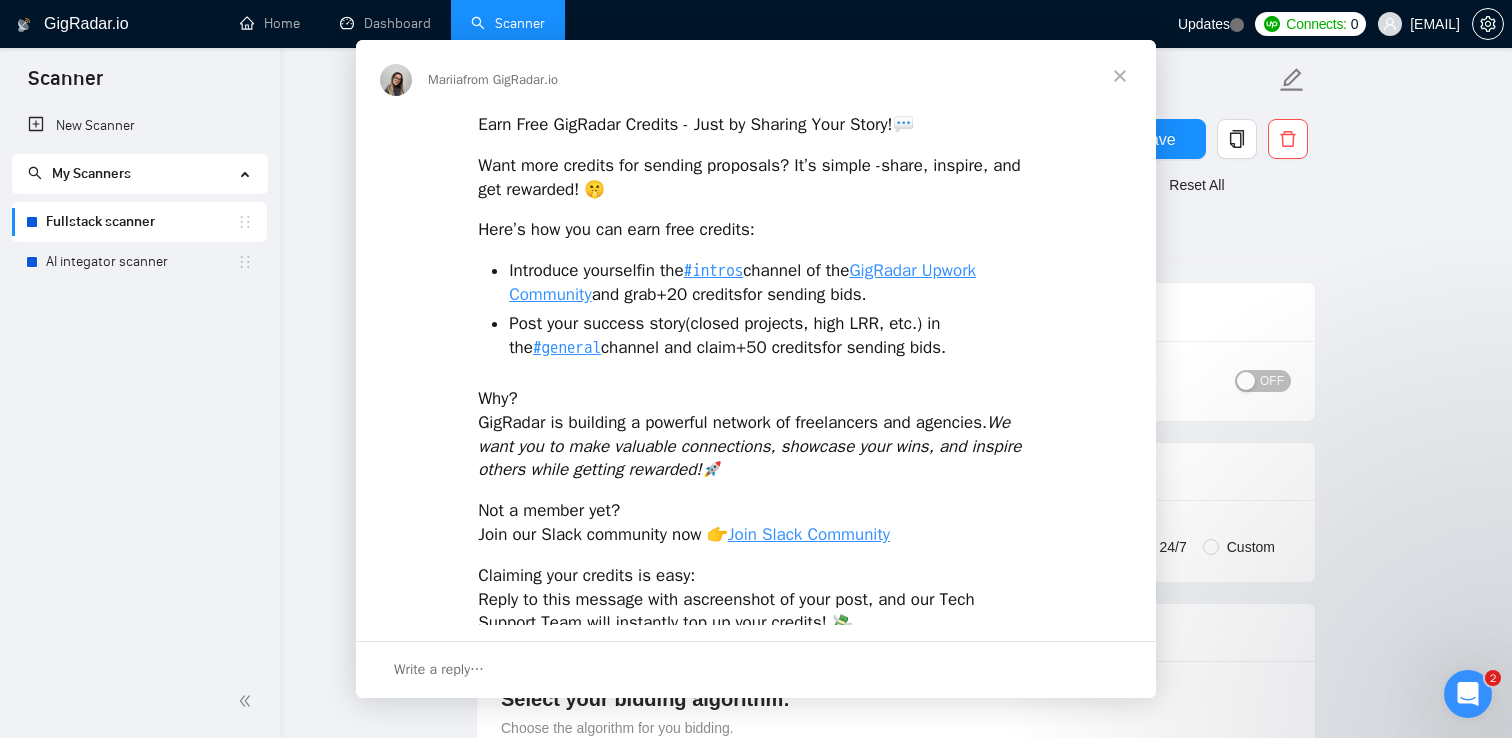 scroll, scrollTop: 0, scrollLeft: 0, axis: both 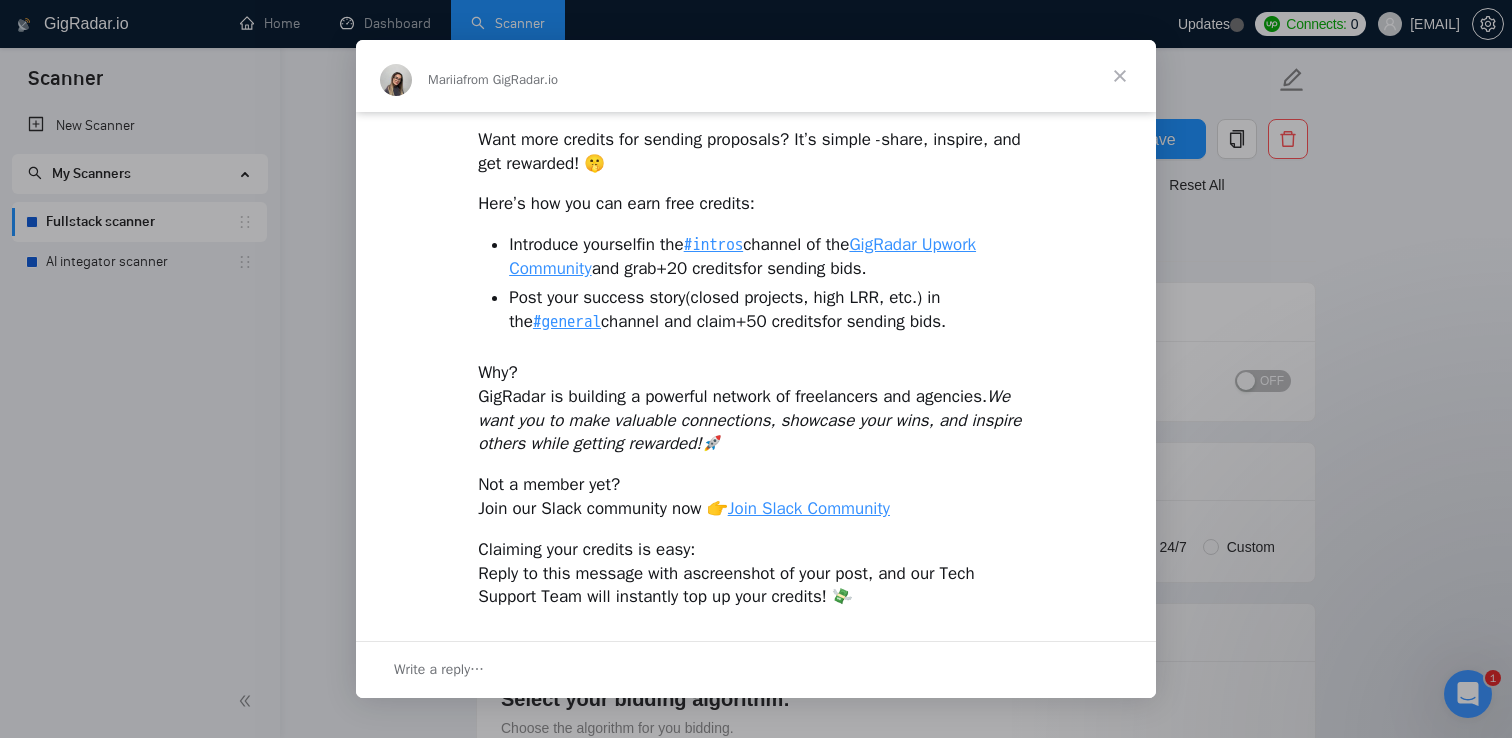 click on "Post your success story  (closed projects, high LRR, etc.) in the  #general  channel and claim  +50 credits  for sending bids." at bounding box center (771, 310) 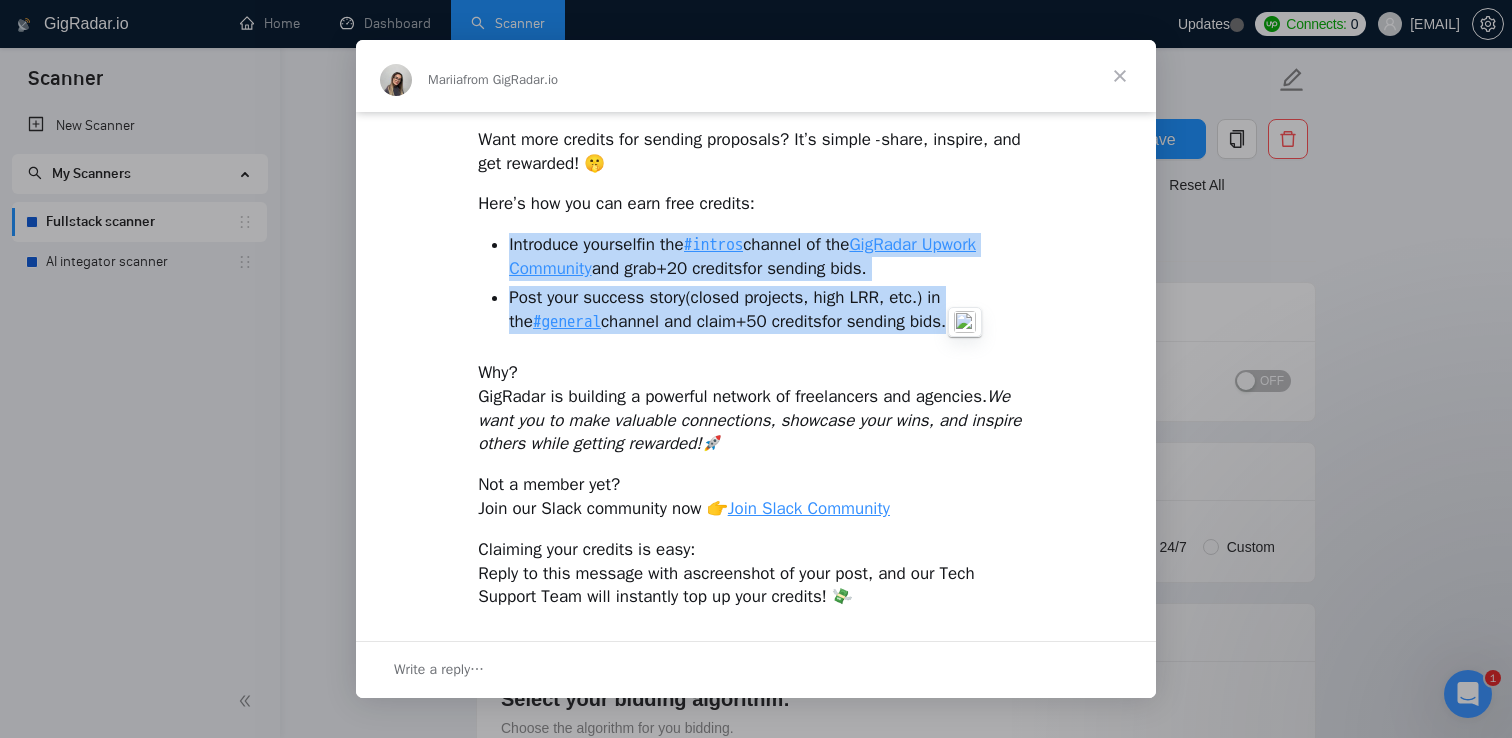 drag, startPoint x: 965, startPoint y: 296, endPoint x: 837, endPoint y: 250, distance: 136.01471 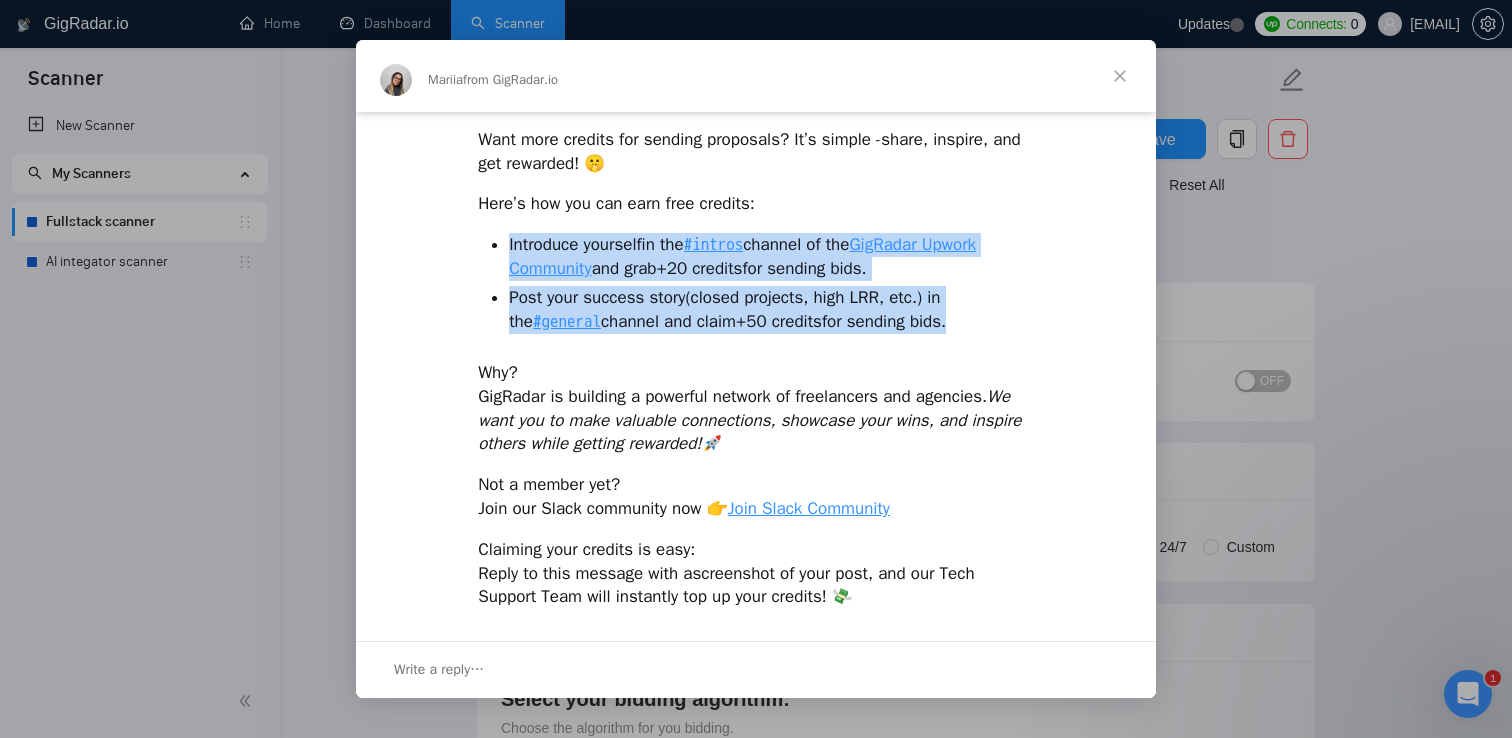 click on "Introduce yourself  in the  #intros  channel of the  GigRadar Upwork Community  and grab  +20 credits  for sending bids." at bounding box center [771, 257] 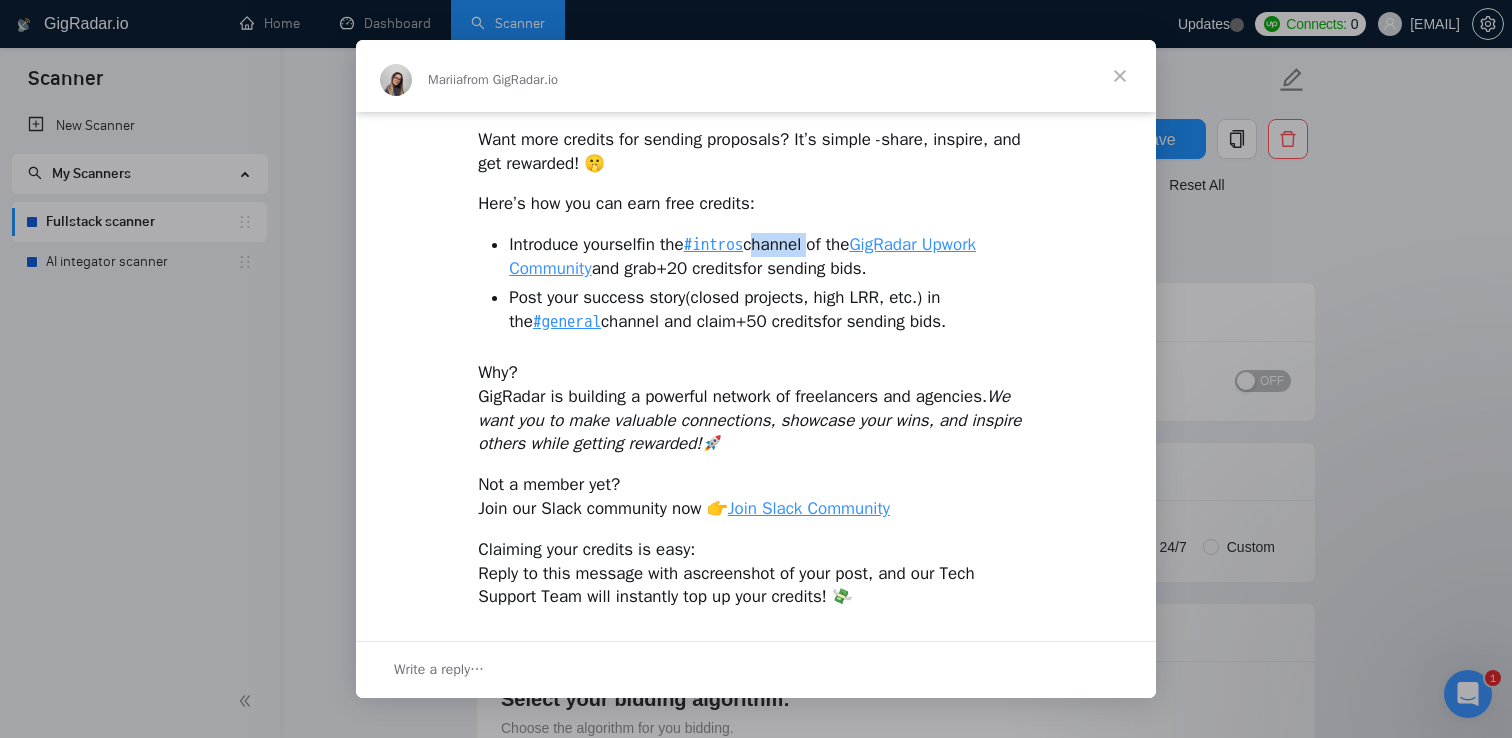 click on "Introduce yourself  in the  #intros  channel of the  GigRadar Upwork Community  and grab  +20 credits  for sending bids." at bounding box center [771, 257] 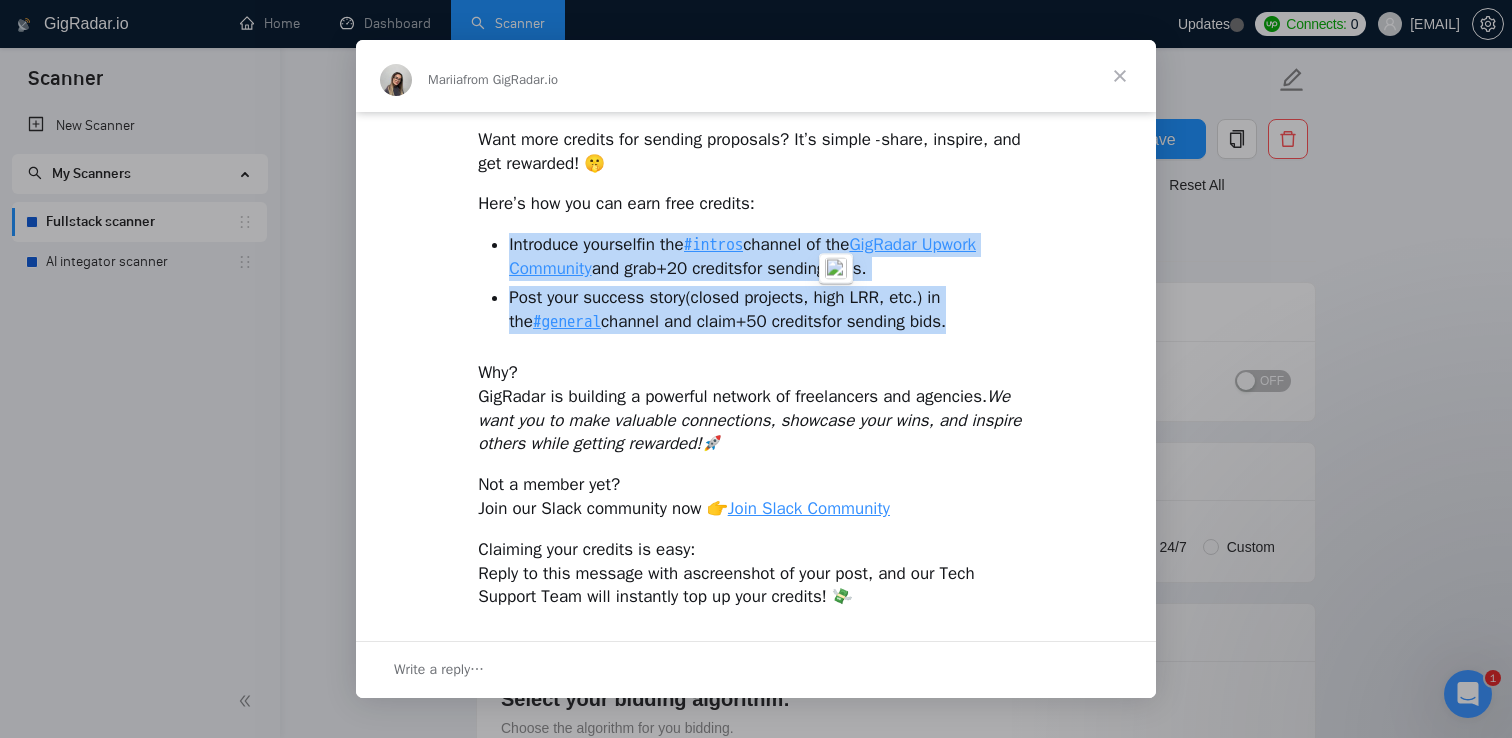 drag, startPoint x: 836, startPoint y: 250, endPoint x: 836, endPoint y: 288, distance: 38 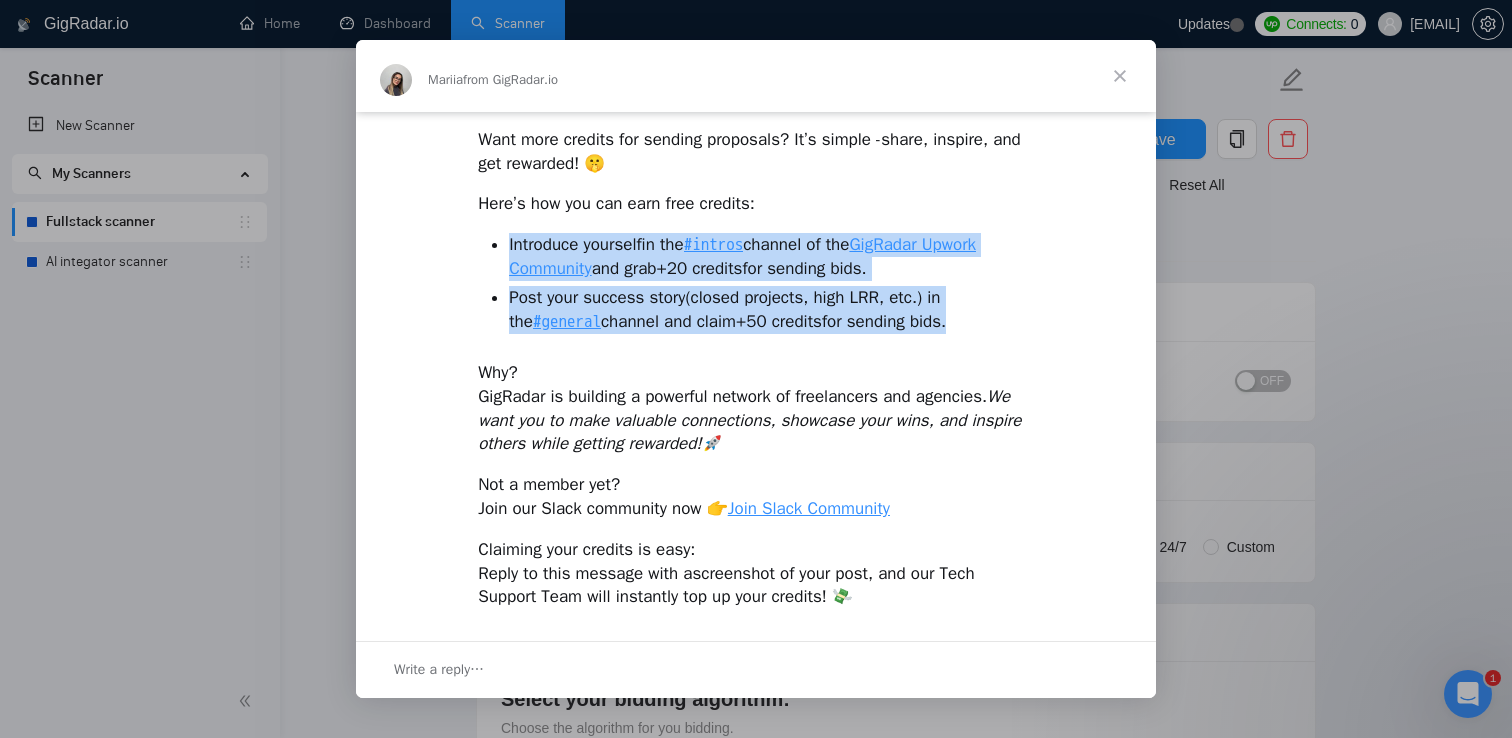 click on "Post your success story  (closed projects, high LRR, etc.) in the  #general  channel and claim  +50 credits  for sending bids." at bounding box center (771, 310) 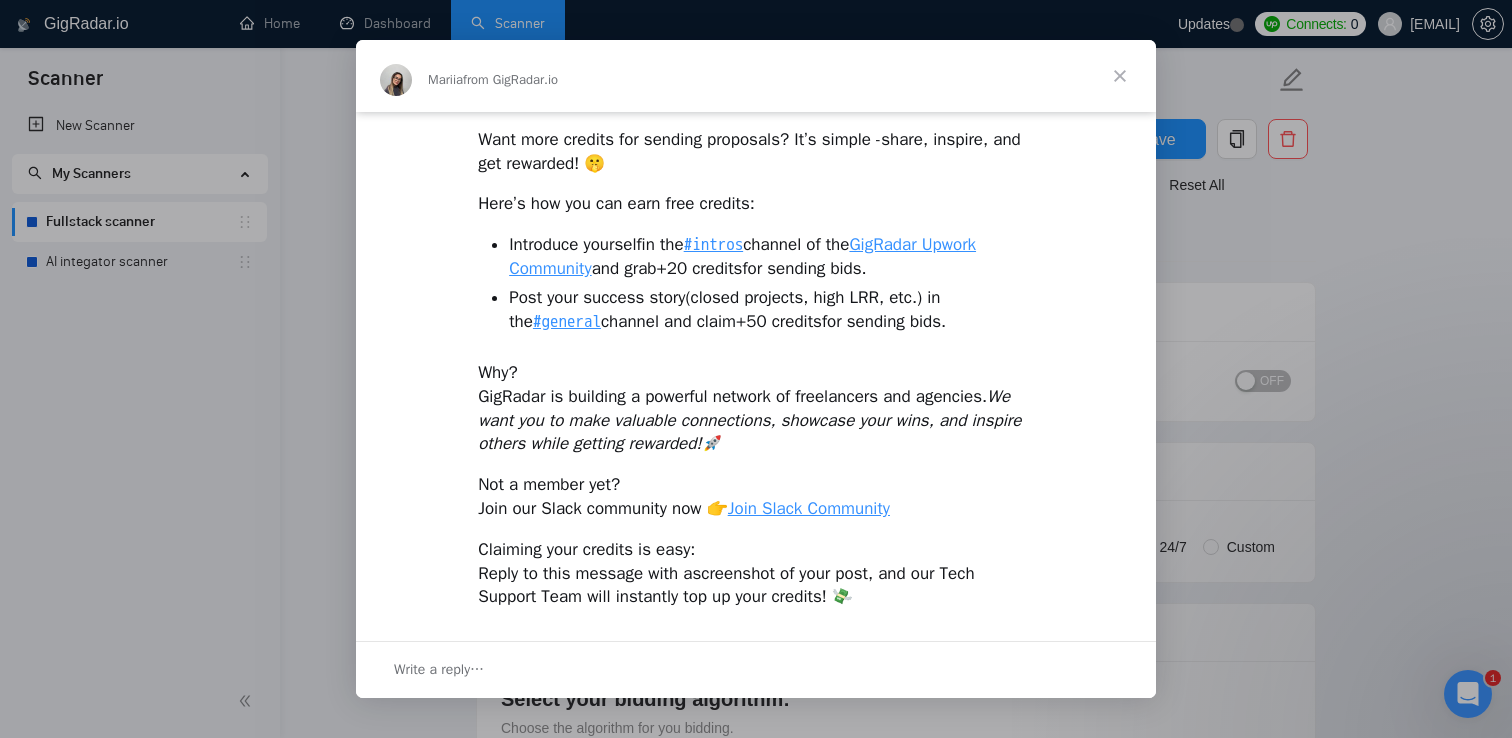scroll, scrollTop: 0, scrollLeft: 0, axis: both 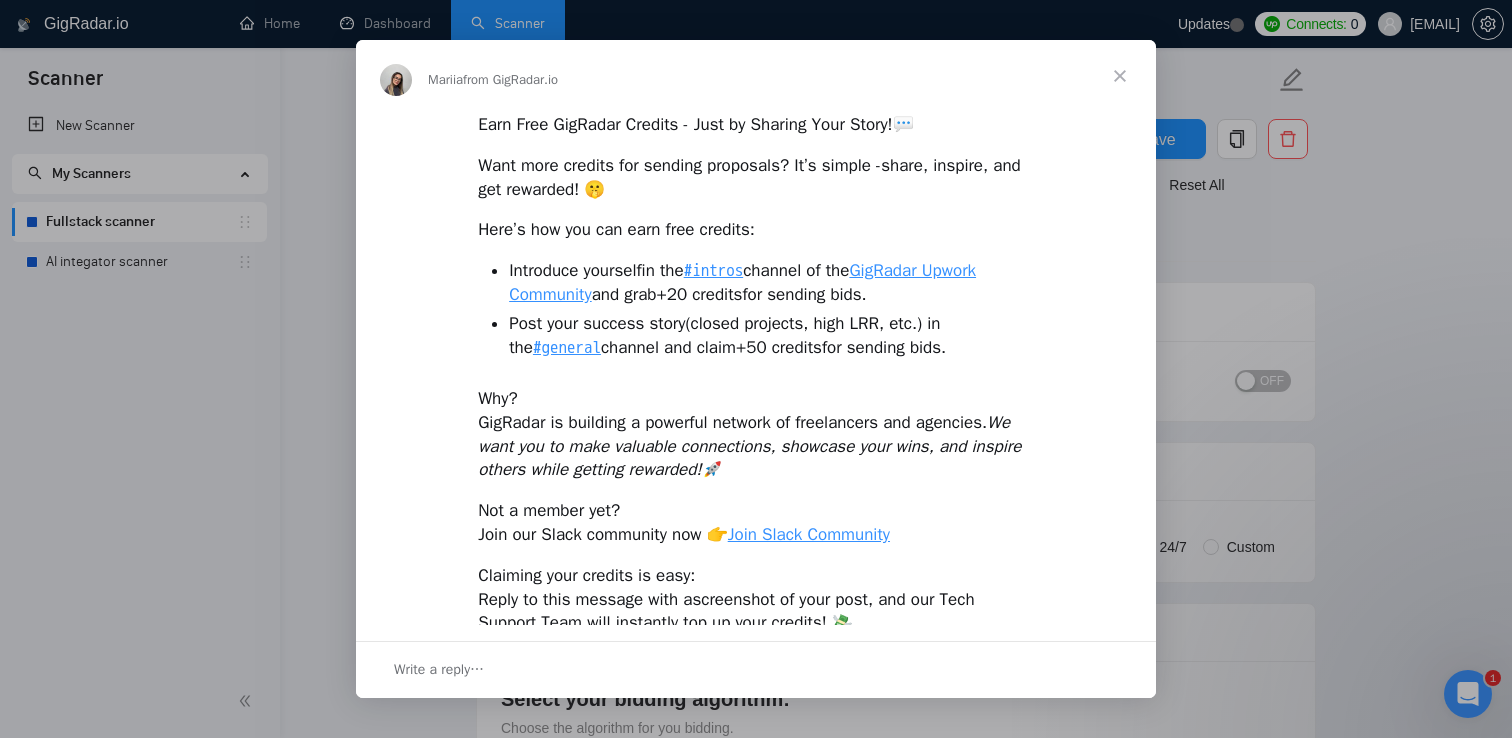 click at bounding box center (756, 369) 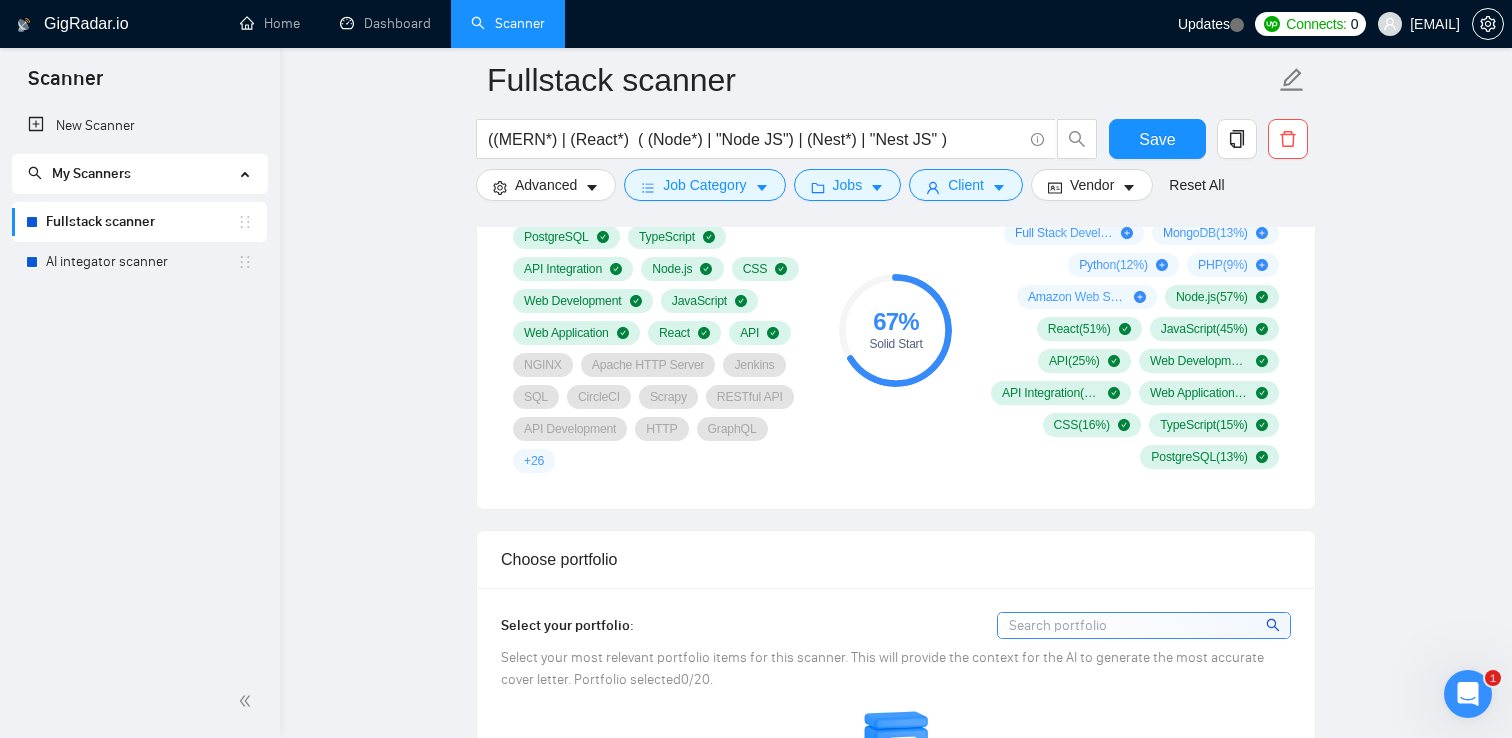 scroll, scrollTop: 1372, scrollLeft: 0, axis: vertical 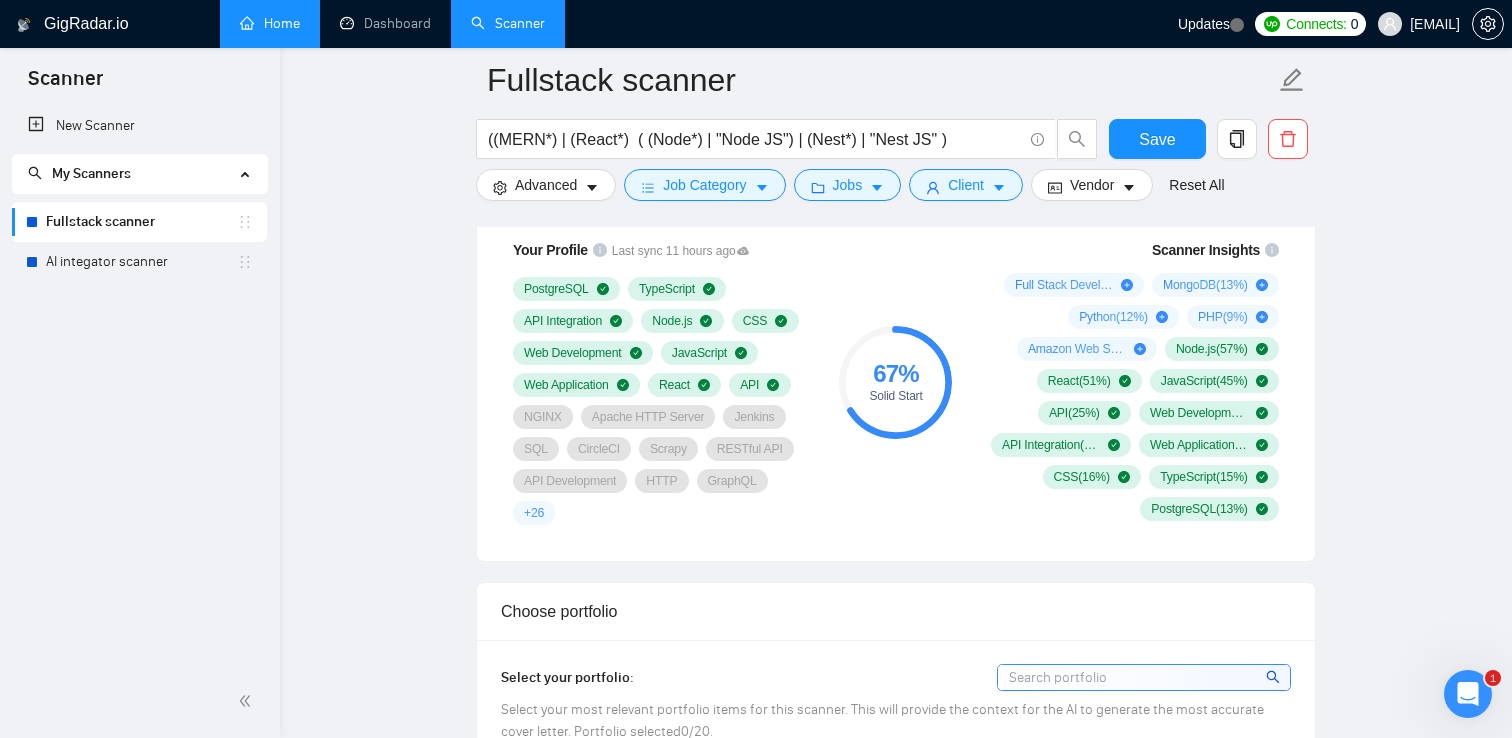 click on "Home" at bounding box center [270, 23] 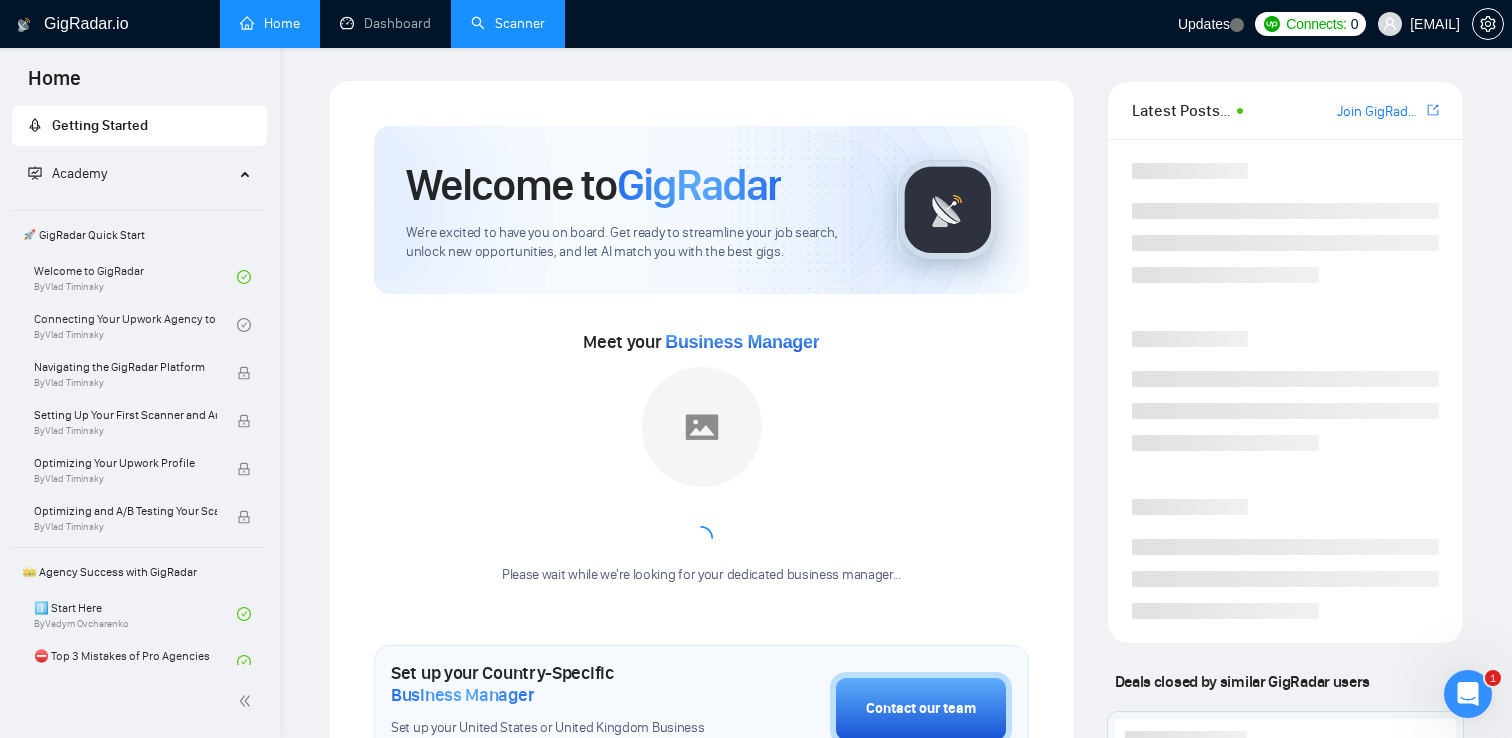 click on "Scanner" at bounding box center [508, 23] 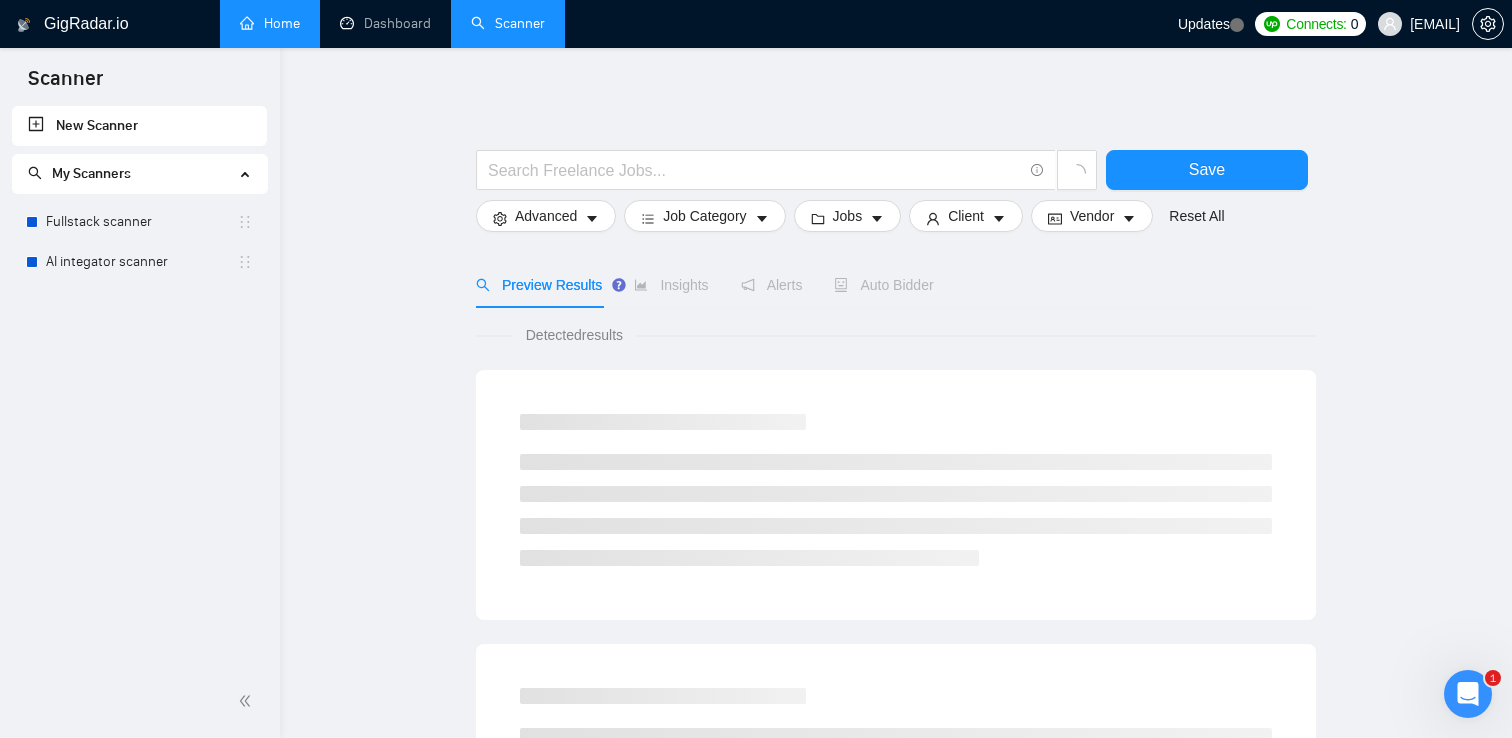click on "Home" at bounding box center [270, 23] 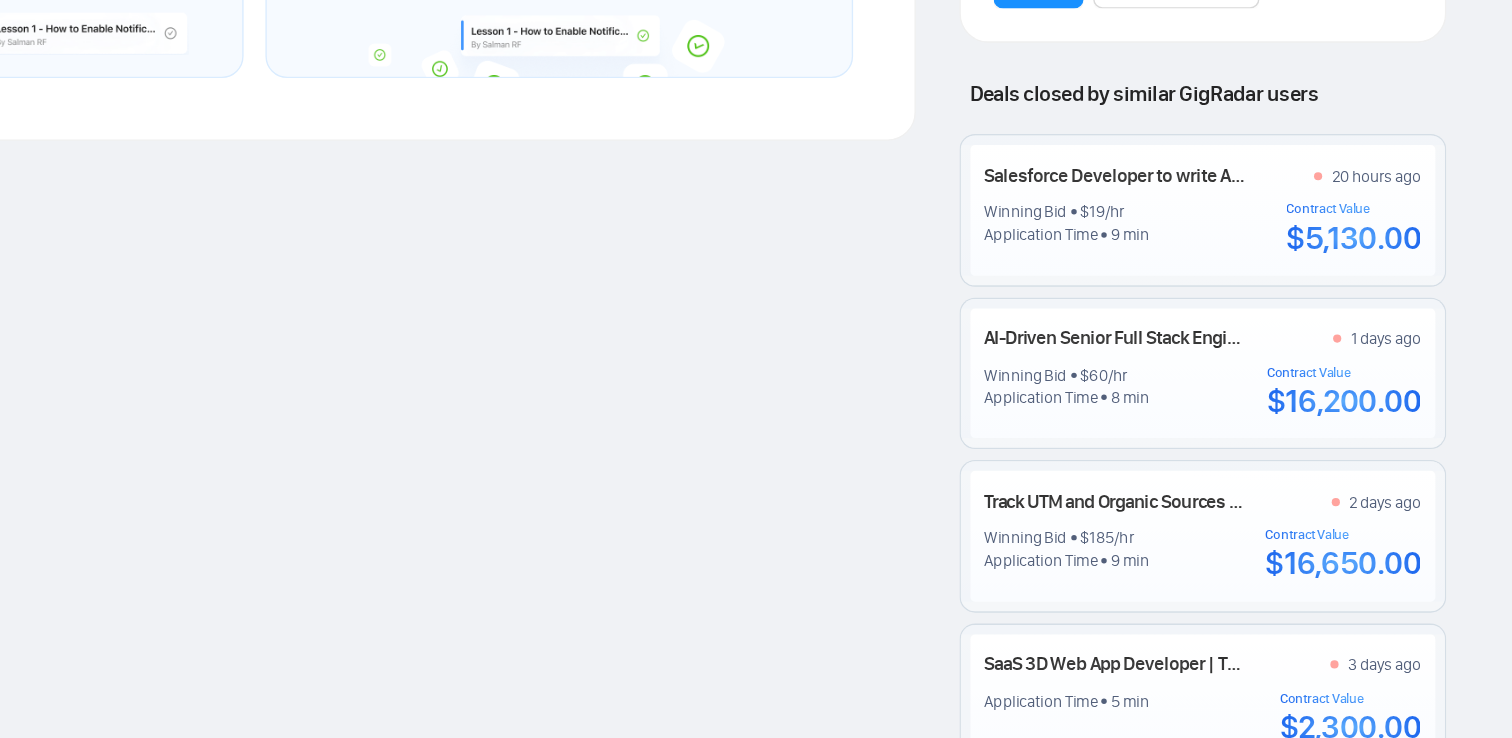 scroll, scrollTop: 1294, scrollLeft: 0, axis: vertical 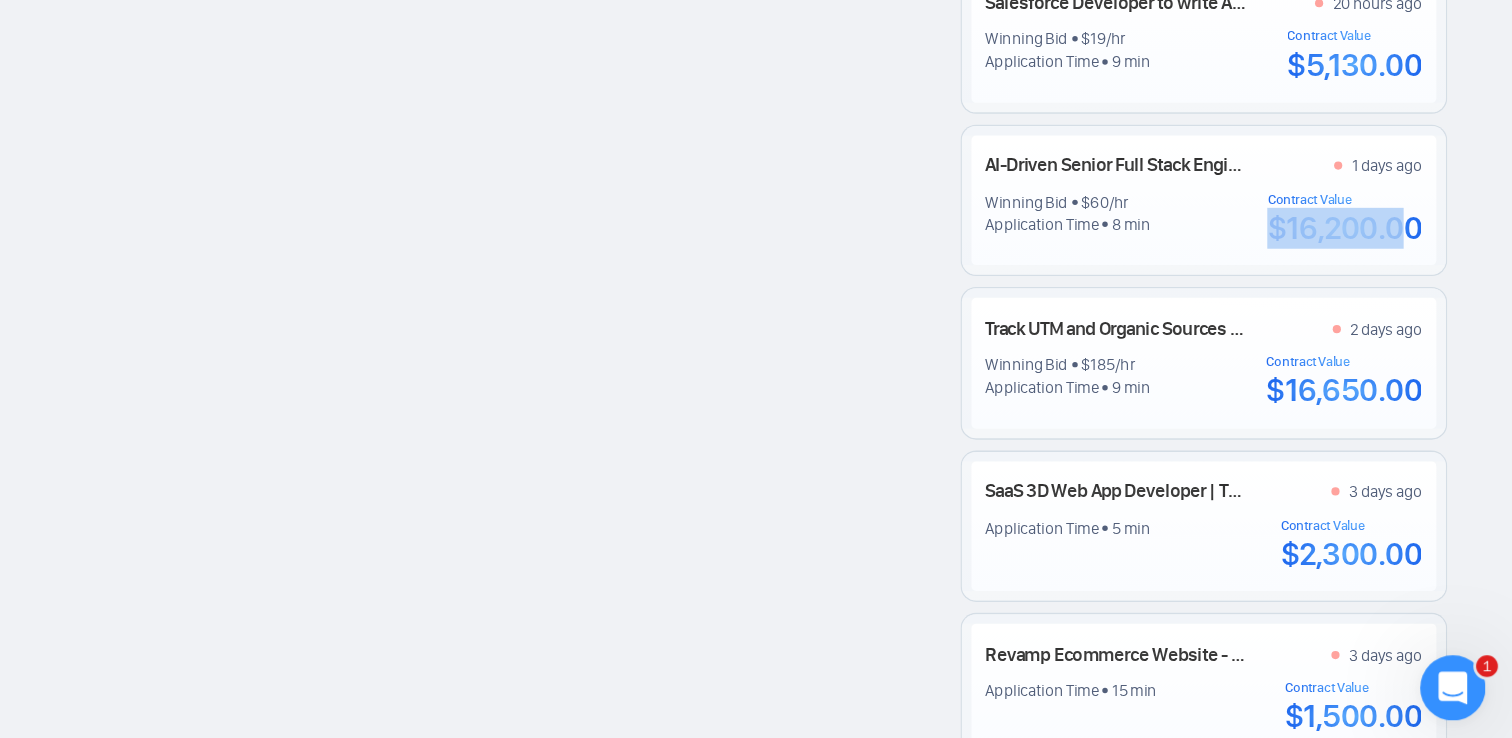 drag, startPoint x: 1334, startPoint y: 237, endPoint x: 1433, endPoint y: 379, distance: 173.10402 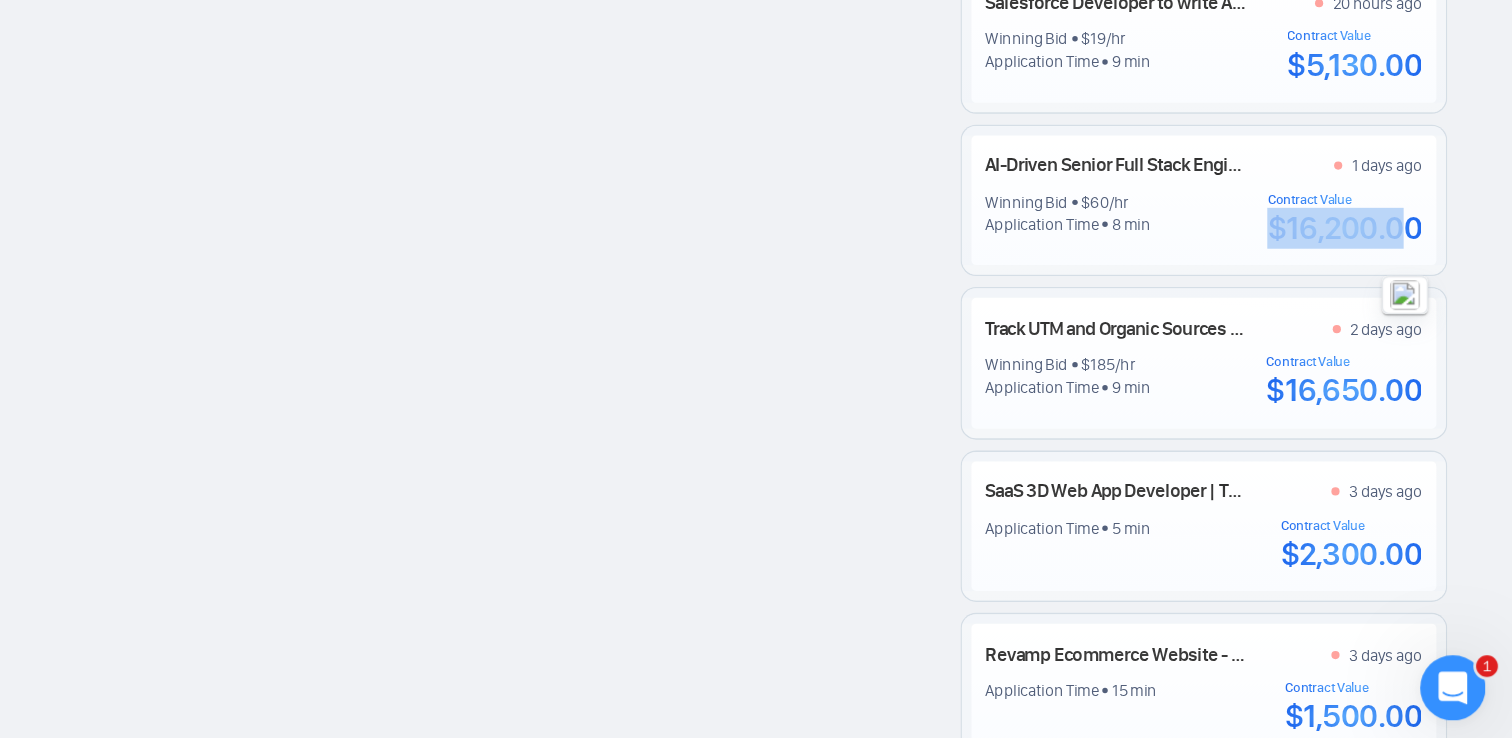 click on "$16,200.00" at bounding box center (1388, 357) 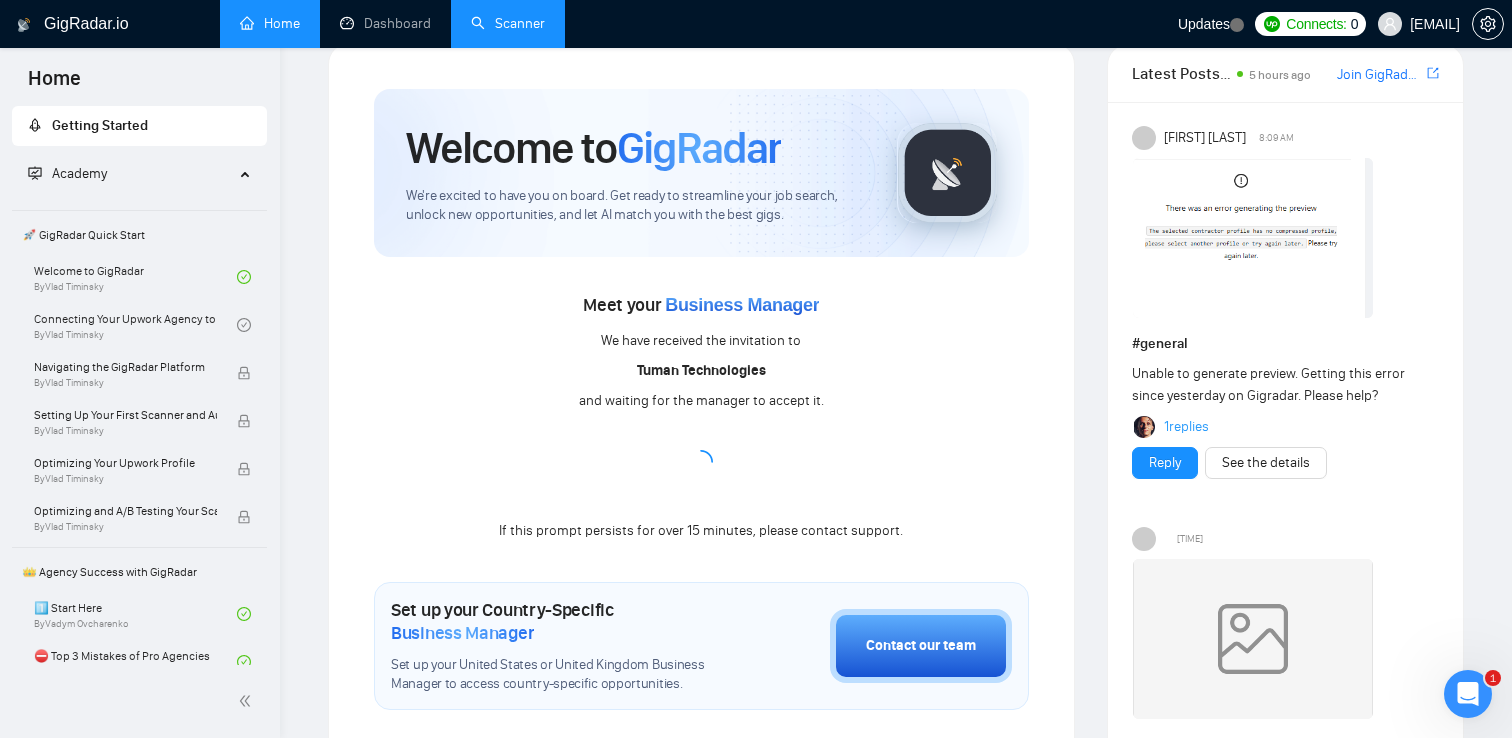 scroll, scrollTop: 0, scrollLeft: 0, axis: both 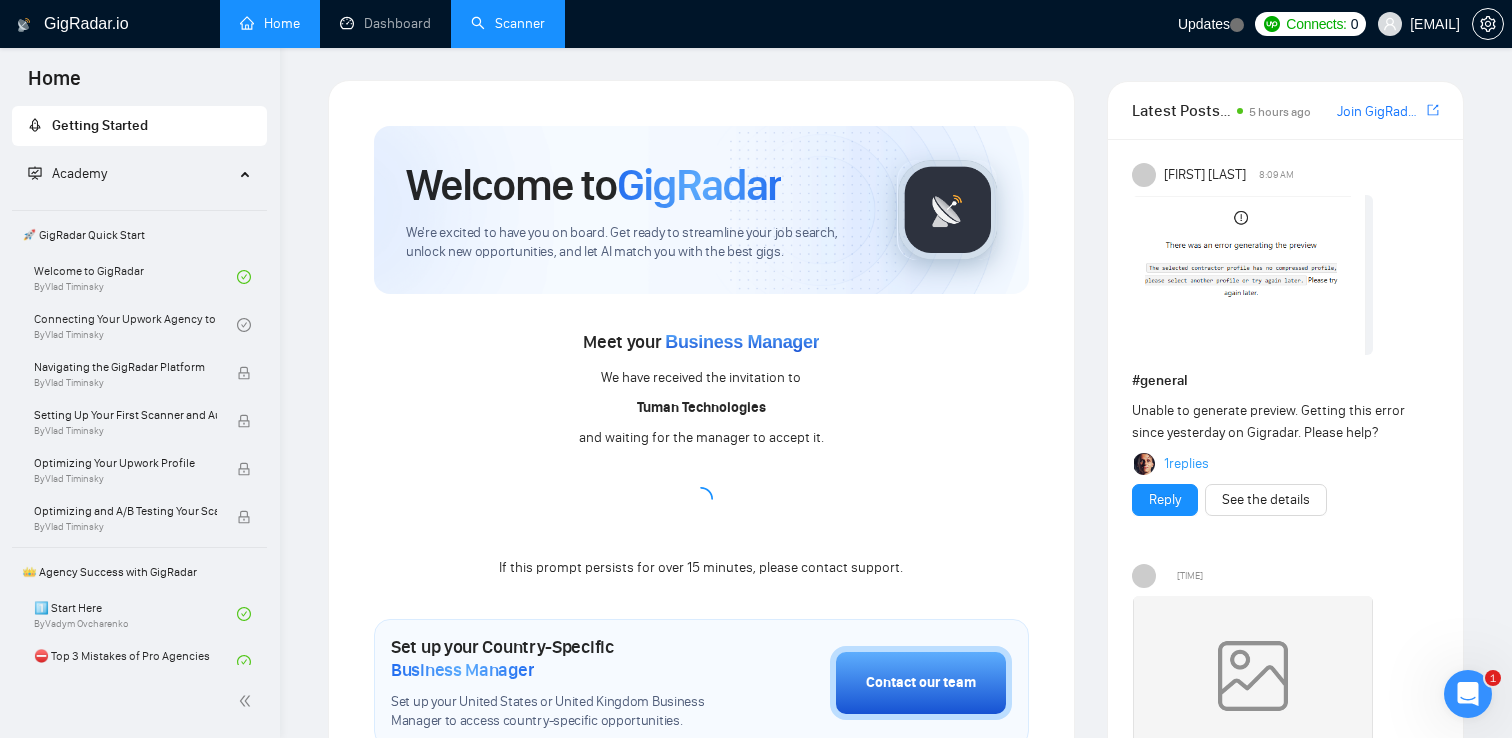 click on "Welcome to  GigRadar We're excited to have you on board. Get ready to streamline your job search, unlock new opportunities, and let AI match you with the best gigs. Meet your   Business Manager We have received the invitation to  Tuman Technologies  and waiting for the manager to accept it.    If this prompt persists for over 15 minutes, please contact support. Set up your Country-Specific  Business Manager Set up your United States or United Kingdom Business Manager to access country-specific opportunities. Contact our team GigRadar Automation Set Up a   Scanner Enable the scanner for AI matching and real-time job alerts. Enable   Opportunity Alerts Keep updated on top matches and new jobs. Enable   Automatic Proposal Send Never miss any opportunities. GigRadar Community Join GigRadar   Community Connect with the GigRadar Slack Community for updates, job opportunities, partnerships, and support. Make your   First Post Make your first post on GigRadar community. Level Up Your Skill Explore   Academy" at bounding box center (701, 1062) 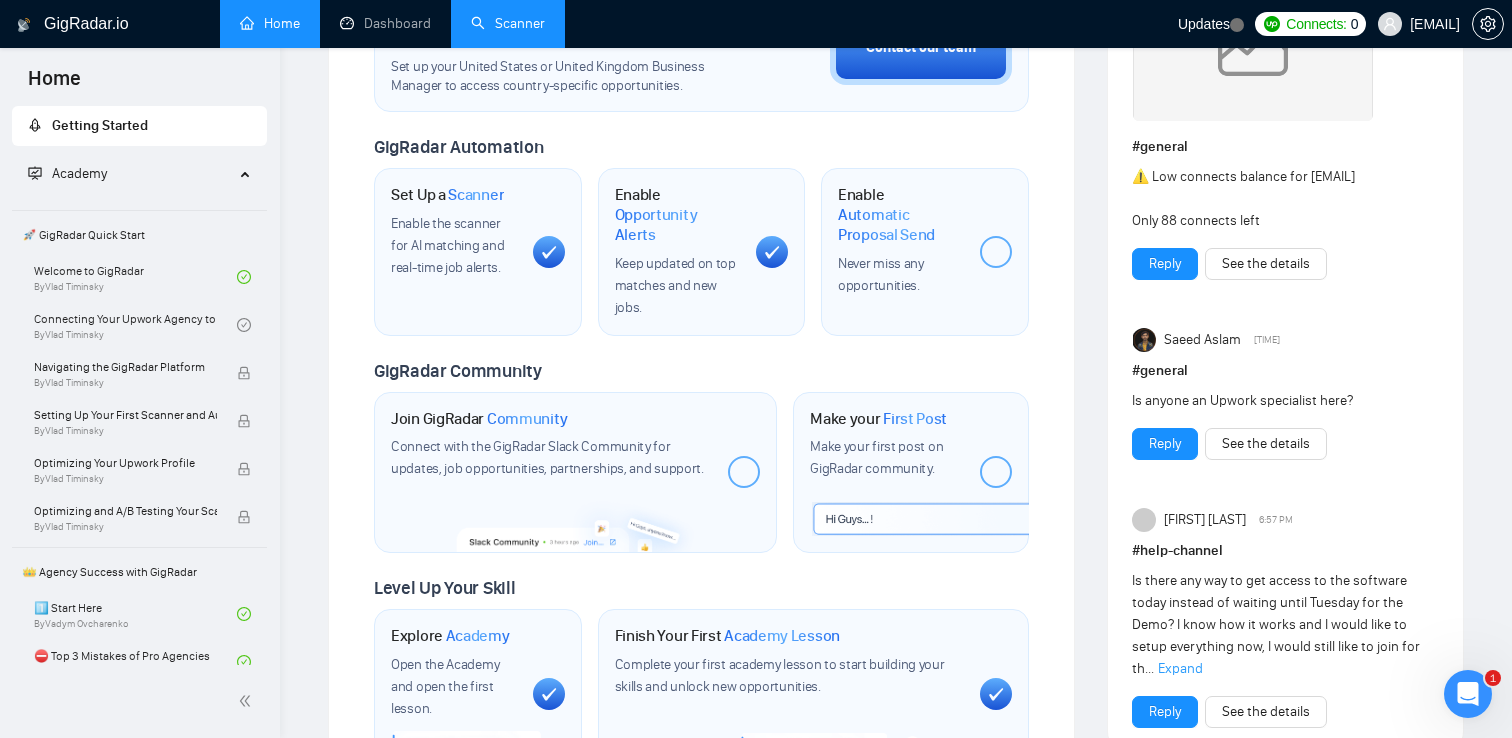 scroll, scrollTop: 0, scrollLeft: 0, axis: both 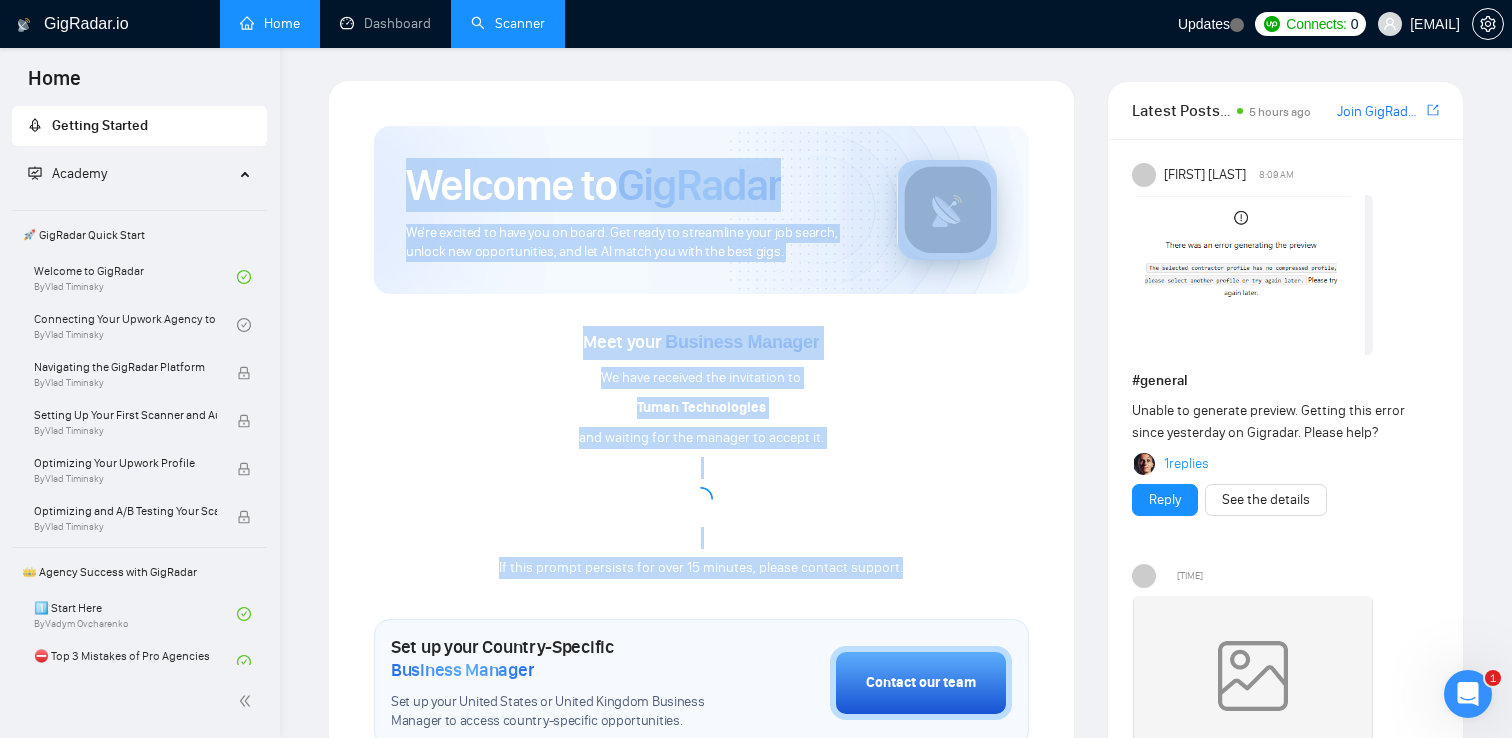 drag, startPoint x: 557, startPoint y: 118, endPoint x: 904, endPoint y: 580, distance: 577.8001 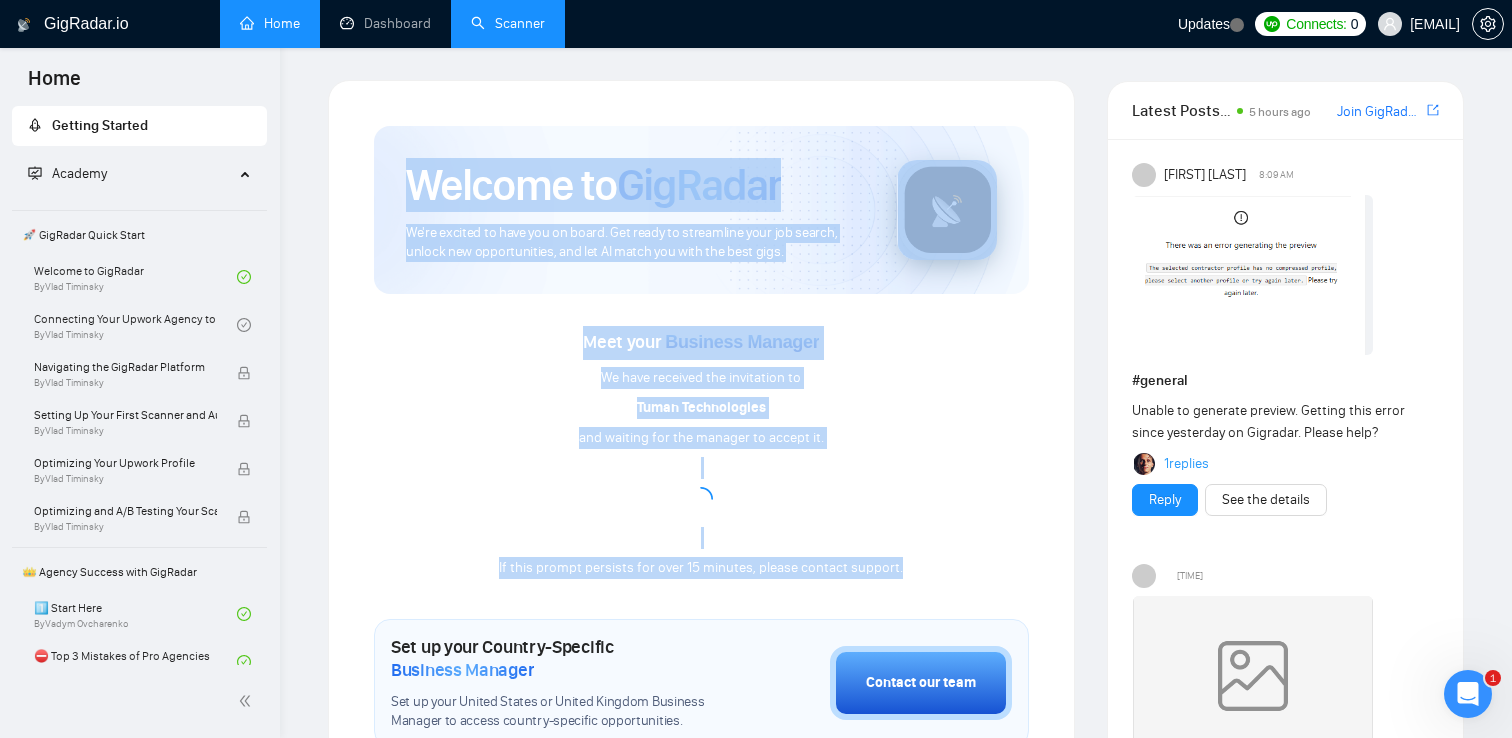 click on "Welcome to  GigRadar We're excited to have you on board. Get ready to streamline your job search, unlock new opportunities, and let AI match you with the best gigs. Meet your   Business Manager We have received the invitation to  Tuman Technologies  and waiting for the manager to accept it.    If this prompt persists for over 15 minutes, please contact support. Set up your Country-Specific  Business Manager Set up your United States or United Kingdom Business Manager to access country-specific opportunities. Contact our team GigRadar Automation Set Up a   Scanner Enable the scanner for AI matching and real-time job alerts. Enable   Opportunity Alerts Keep updated on top matches and new jobs. Enable   Automatic Proposal Send Never miss any opportunities. GigRadar Community Join GigRadar   Community Connect with the GigRadar Slack Community for updates, job opportunities, partnerships, and support. Make your   First Post Make your first post on GigRadar community. Level Up Your Skill Explore   Academy" at bounding box center [701, 770] 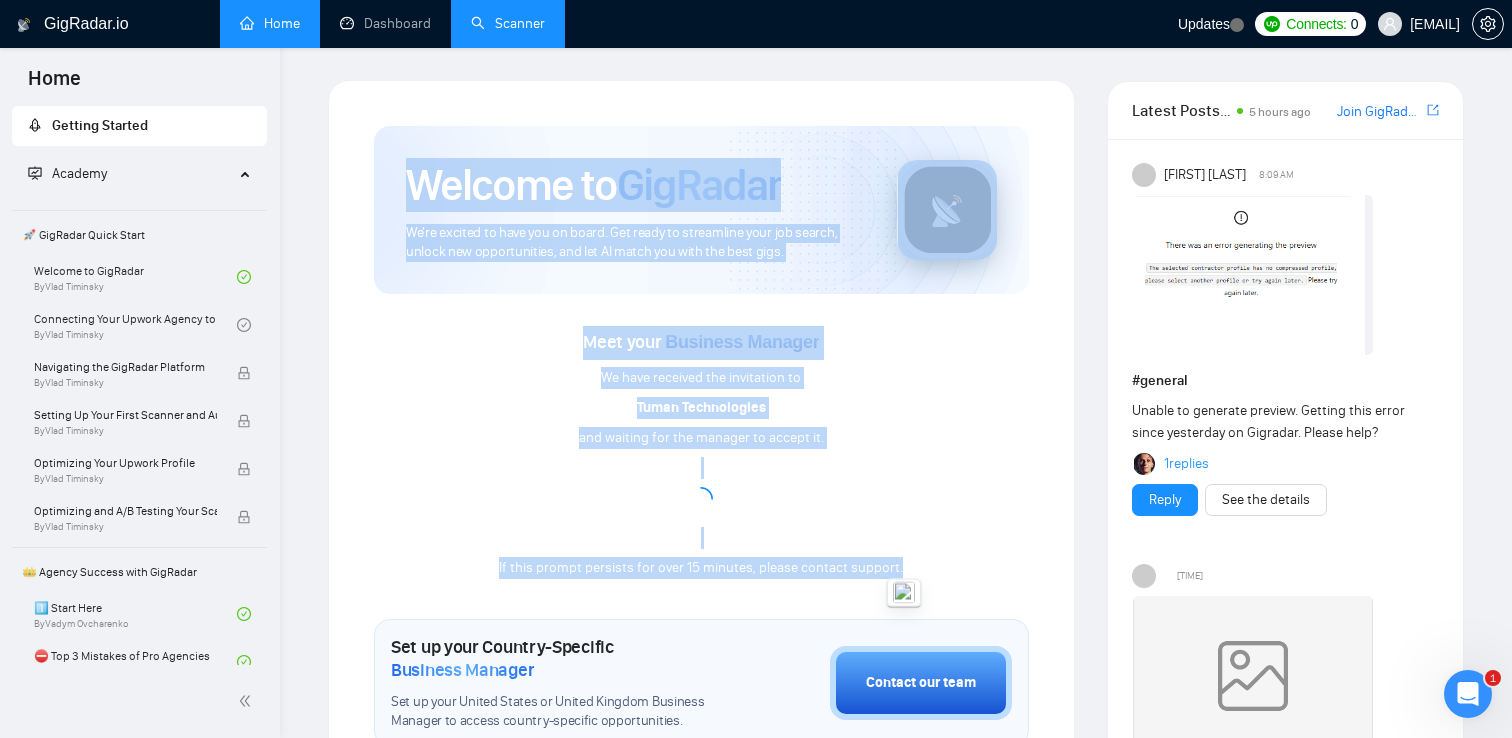 drag, startPoint x: 904, startPoint y: 580, endPoint x: 918, endPoint y: 570, distance: 17.20465 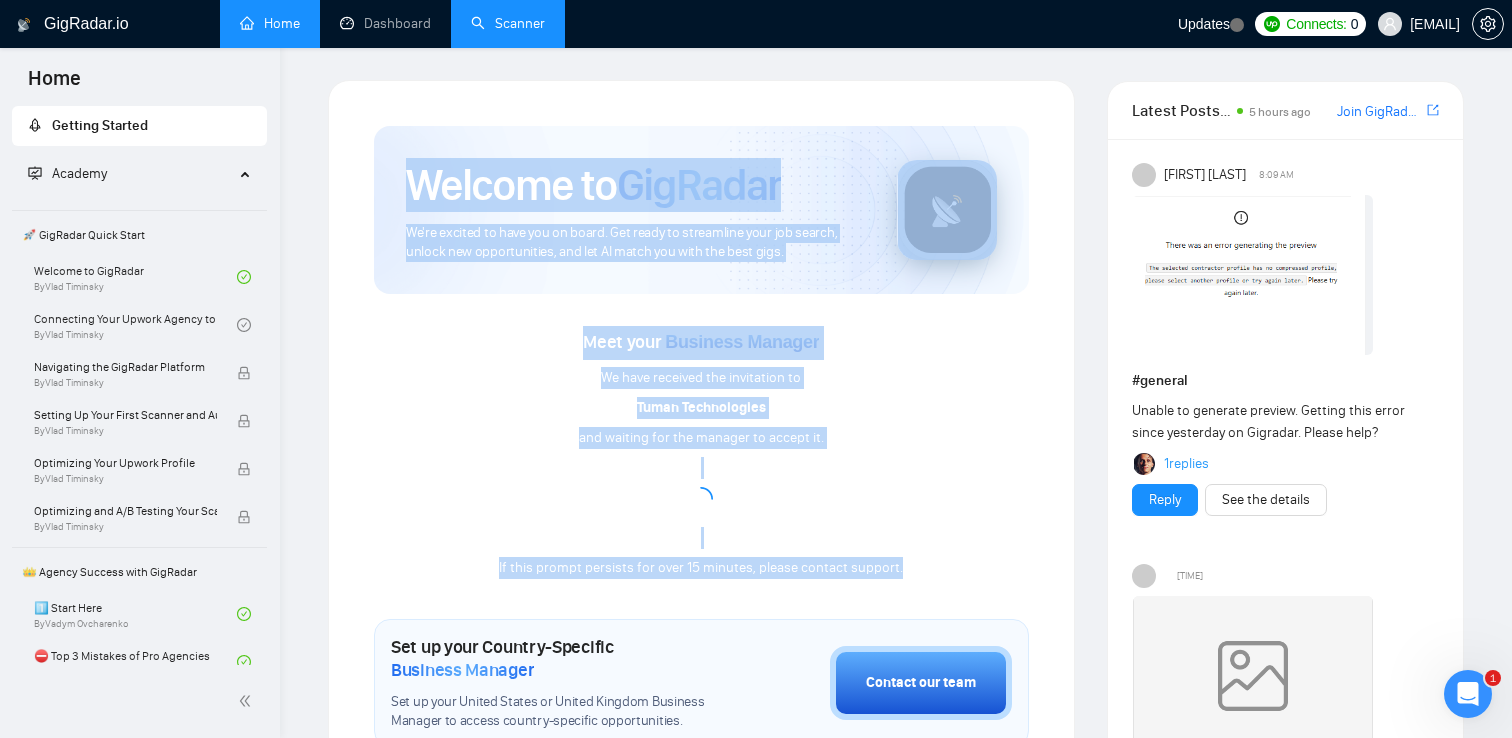 click on "Meet your   Business Manager We have received the invitation to  Tuman Technologies  and waiting for the manager to accept it.    If this prompt persists for over 15 minutes, please contact support." at bounding box center (701, 453) 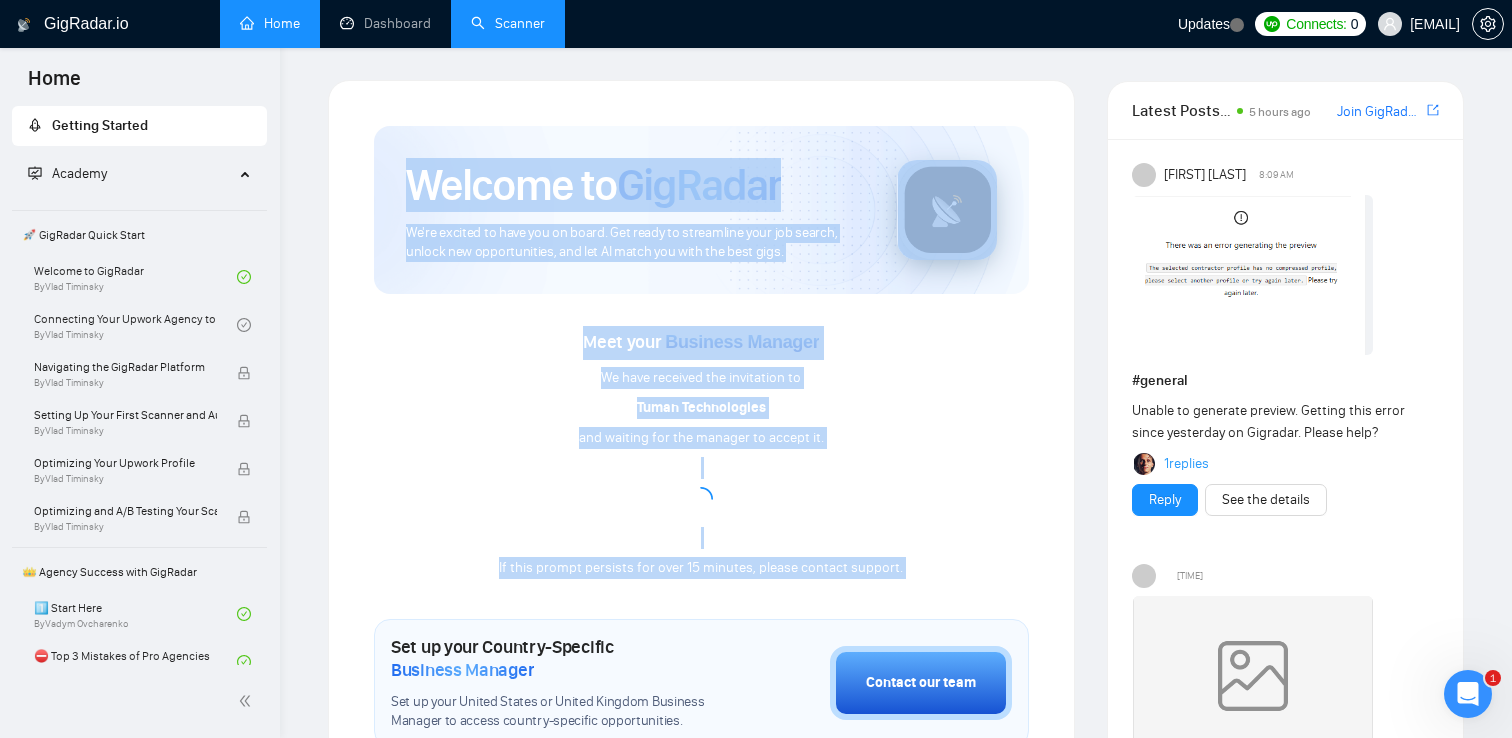 drag, startPoint x: 918, startPoint y: 570, endPoint x: 857, endPoint y: 92, distance: 481.87653 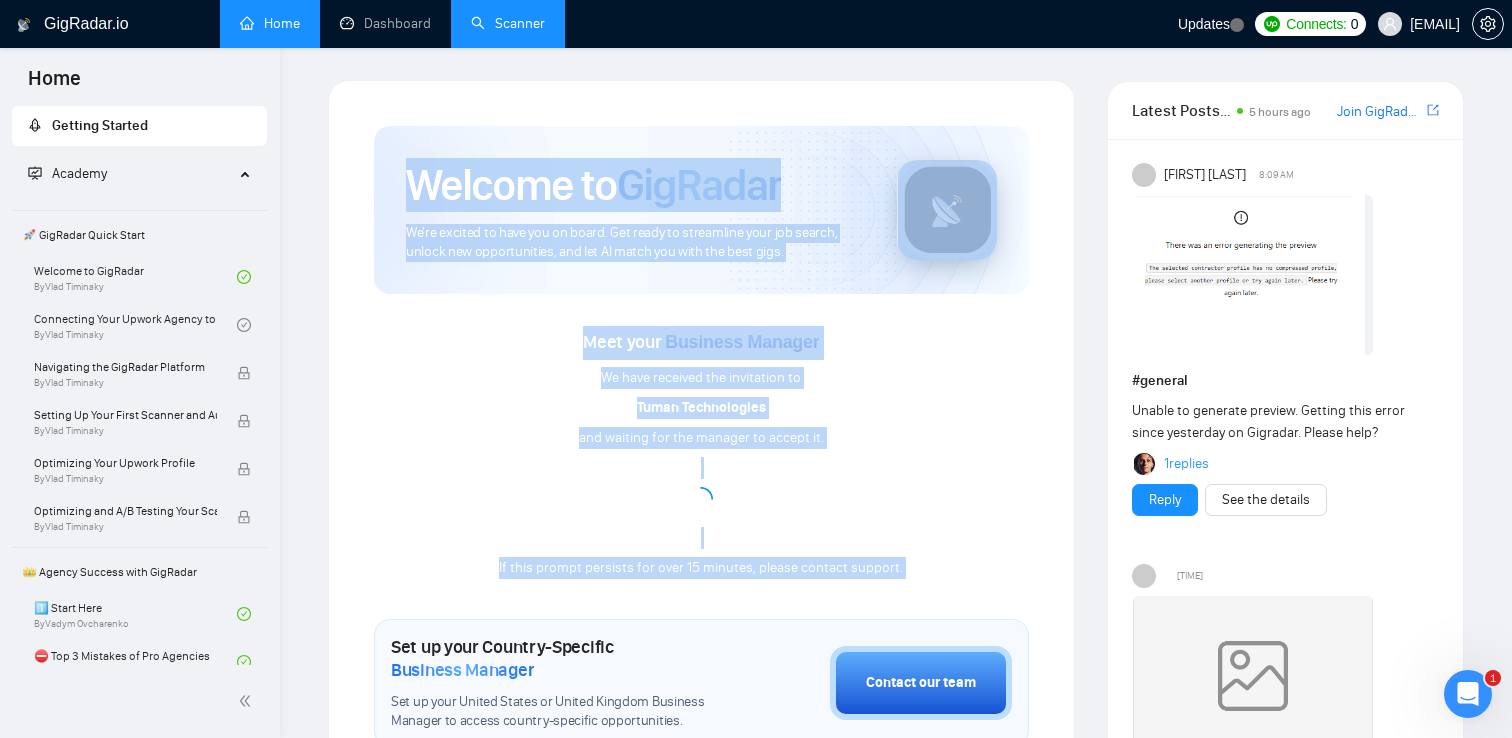 click on "Welcome to  GigRadar We're excited to have you on board. Get ready to streamline your job search, unlock new opportunities, and let AI match you with the best gigs. Meet your   Business Manager We have received the invitation to  Tuman Technologies  and waiting for the manager to accept it.    If this prompt persists for over 15 minutes, please contact support. Set up your Country-Specific  Business Manager Set up your United States or United Kingdom Business Manager to access country-specific opportunities. Contact our team GigRadar Automation Set Up a   Scanner Enable the scanner for AI matching and real-time job alerts. Enable   Opportunity Alerts Keep updated on top matches and new jobs. Enable   Automatic Proposal Send Never miss any opportunities. GigRadar Community Join GigRadar   Community Connect with the GigRadar Slack Community for updates, job opportunities, partnerships, and support. Make your   First Post Make your first post on GigRadar community. Level Up Your Skill Explore   Academy" at bounding box center (701, 770) 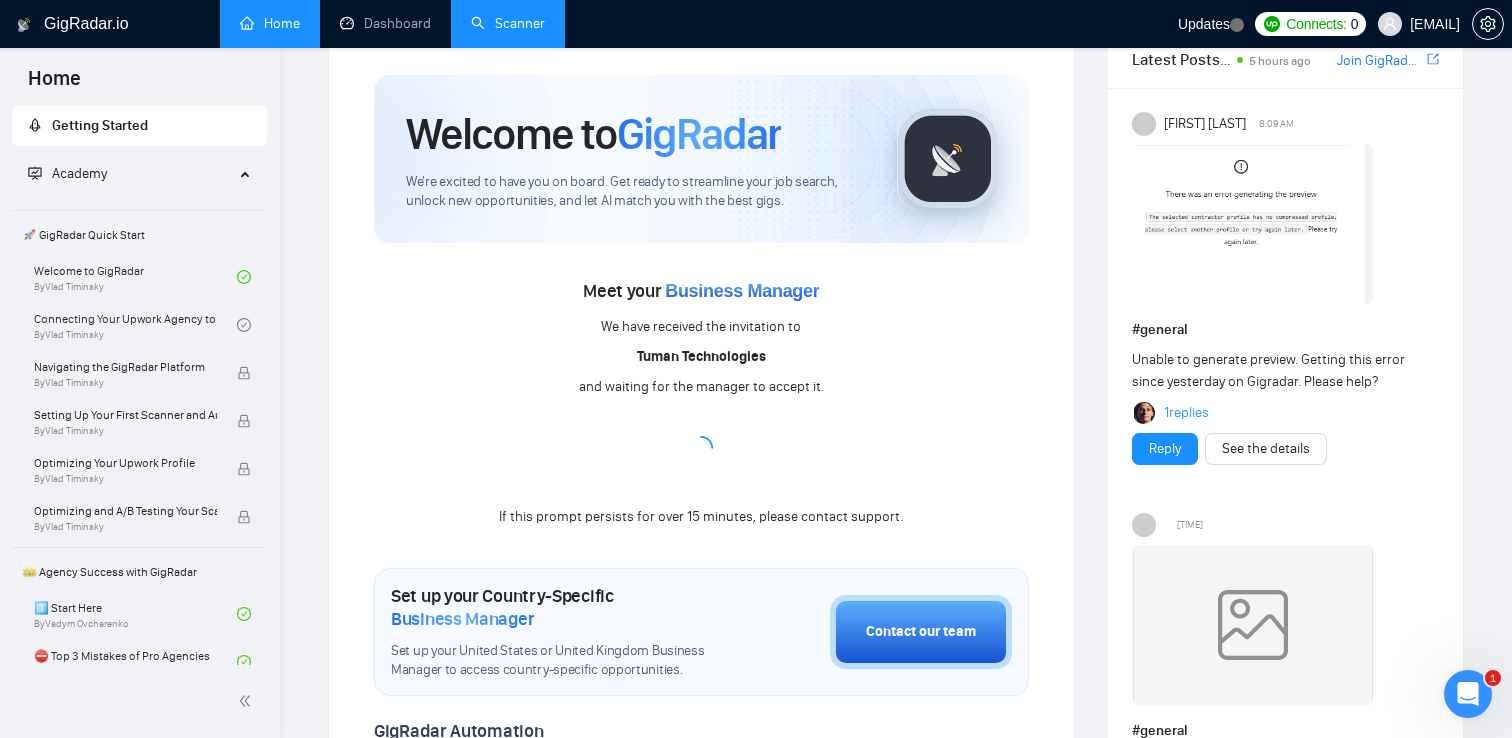 scroll, scrollTop: 0, scrollLeft: 0, axis: both 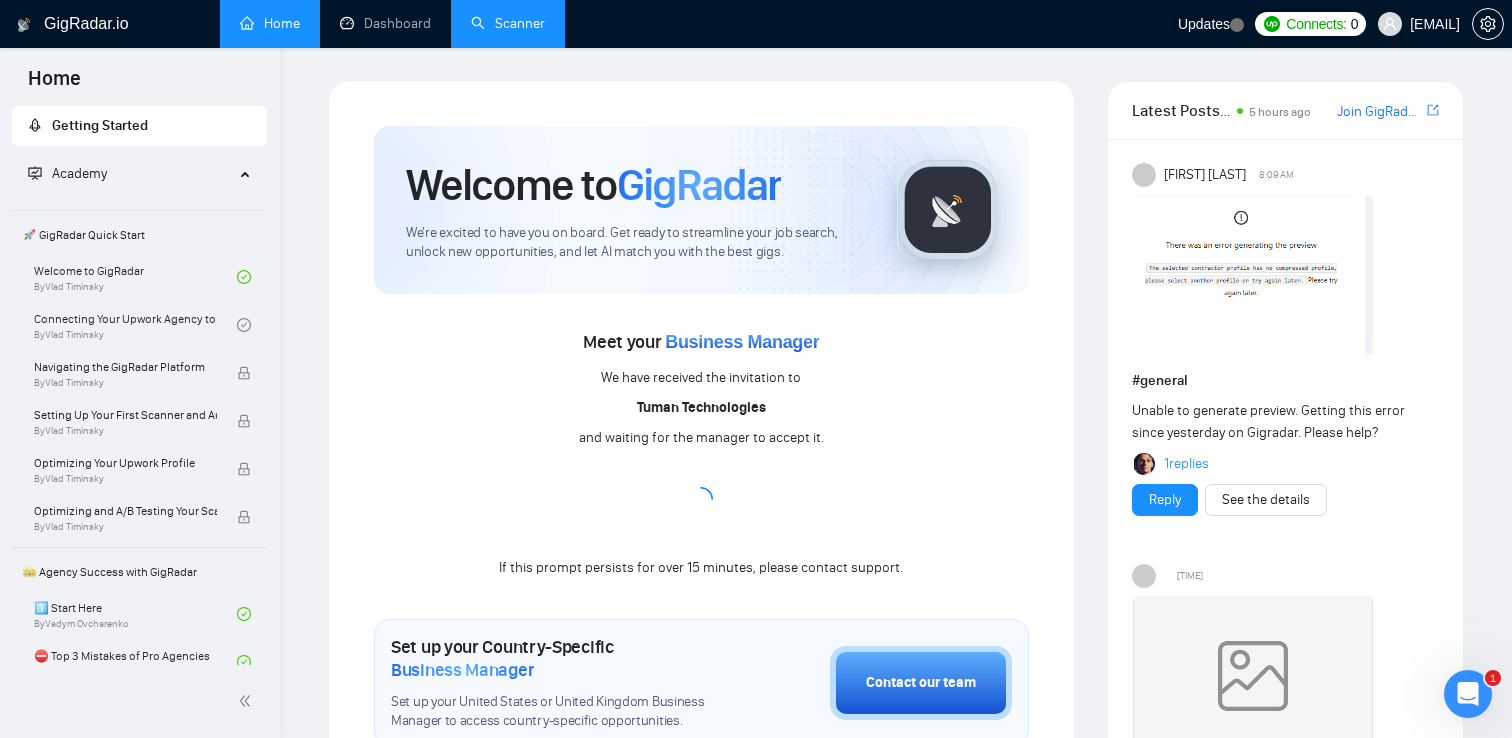 click on "Meet your   Business Manager" at bounding box center [701, 343] 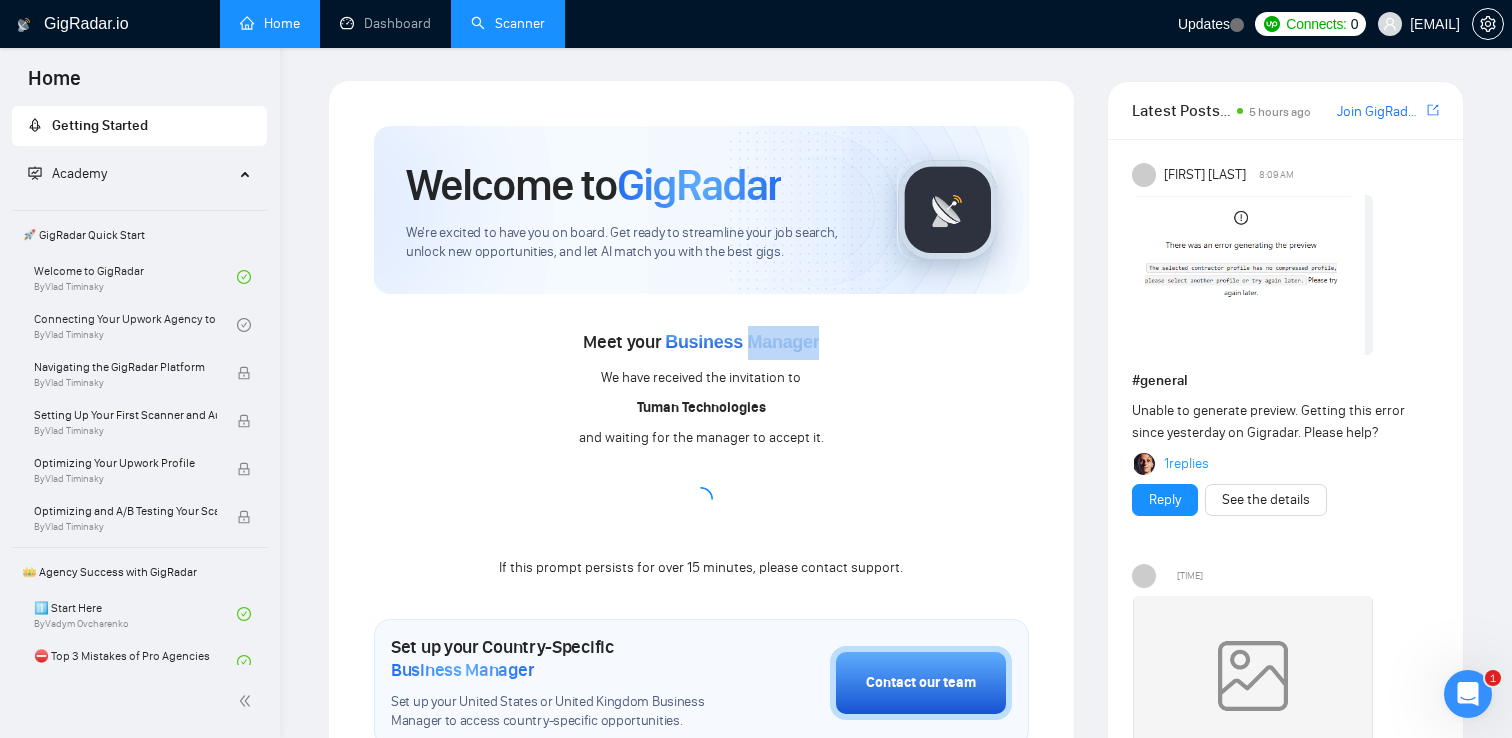 click on "Meet your   Business Manager" at bounding box center [701, 343] 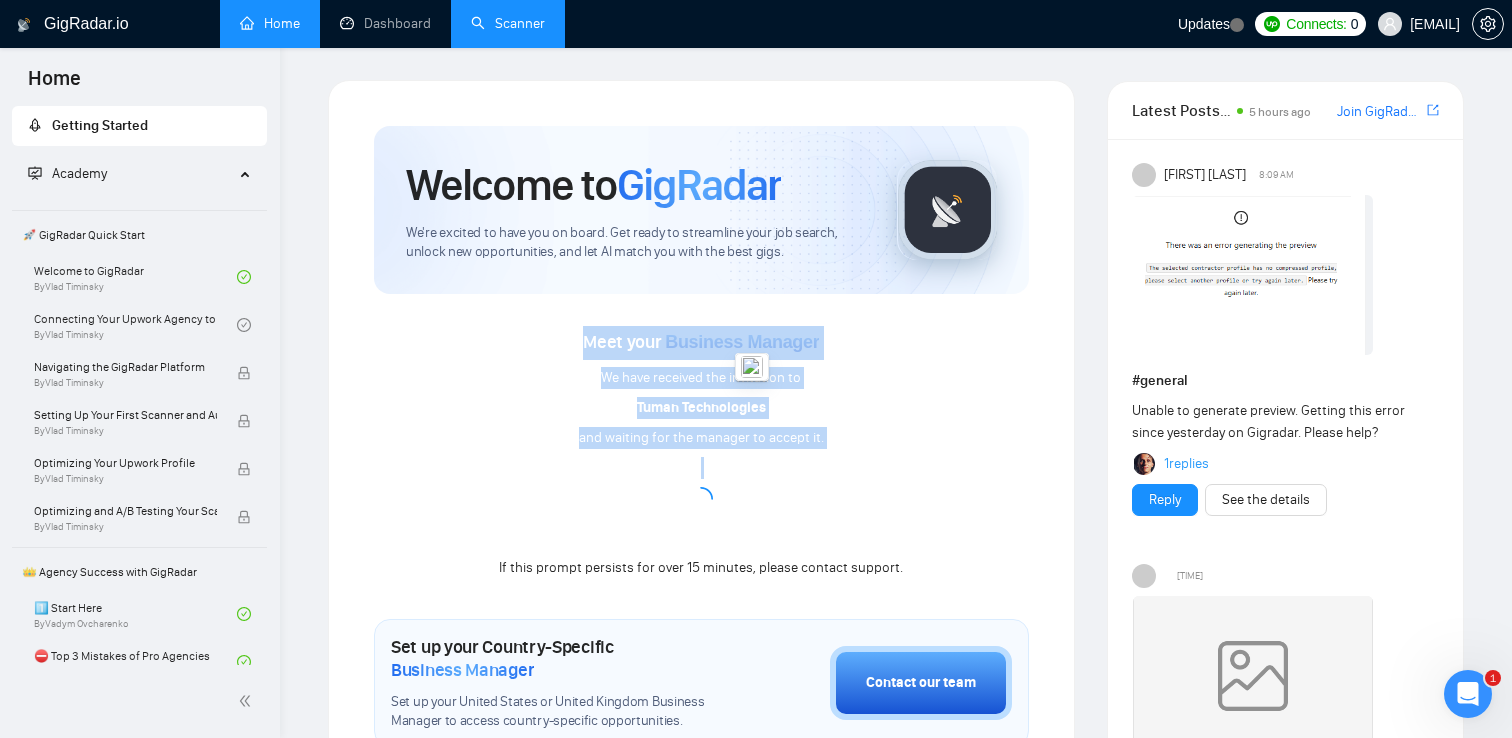 drag, startPoint x: 752, startPoint y: 327, endPoint x: 838, endPoint y: 454, distance: 153.37862 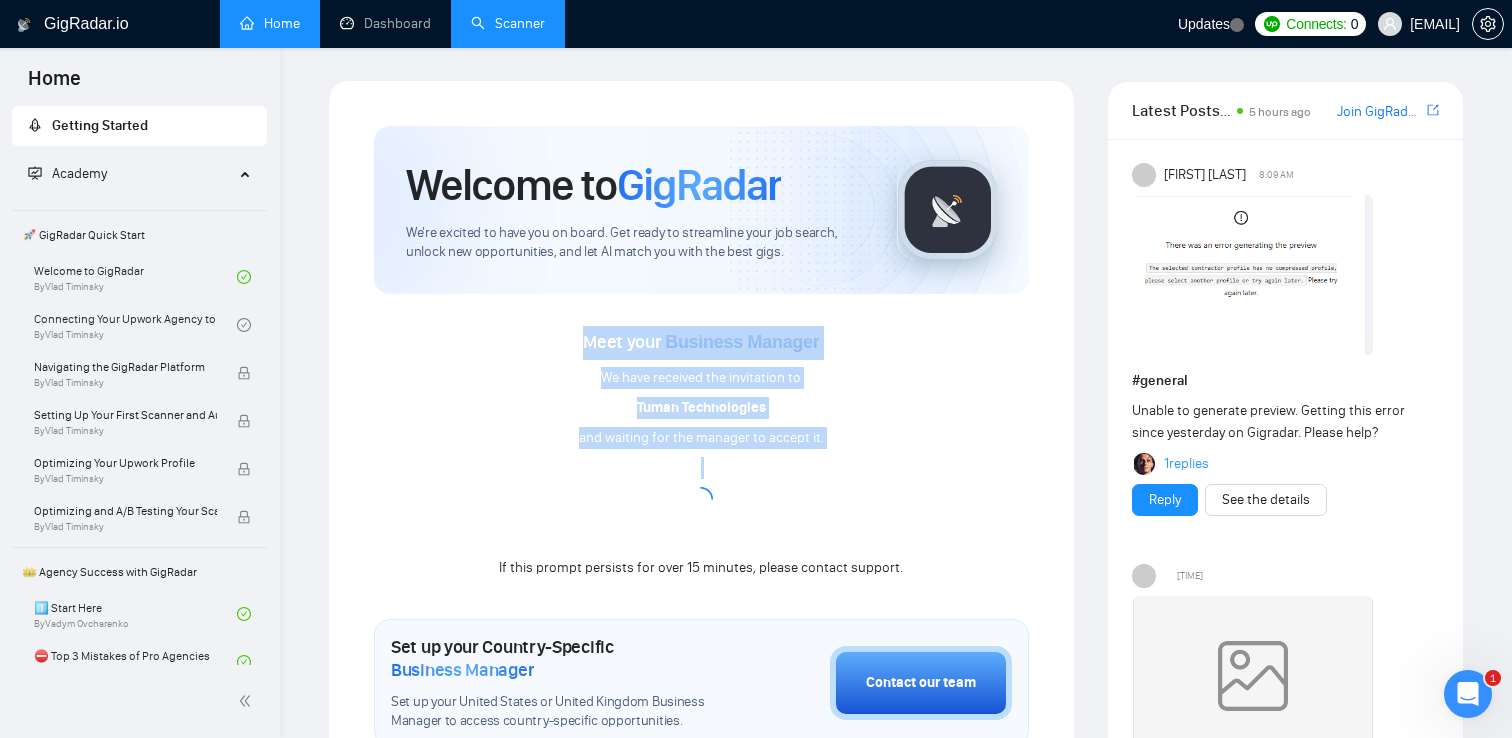 click on "Meet your   Business Manager We have received the invitation to  Tuman Technologies  and waiting for the manager to accept it.    If this prompt persists for over 15 minutes, please contact support." at bounding box center (701, 453) 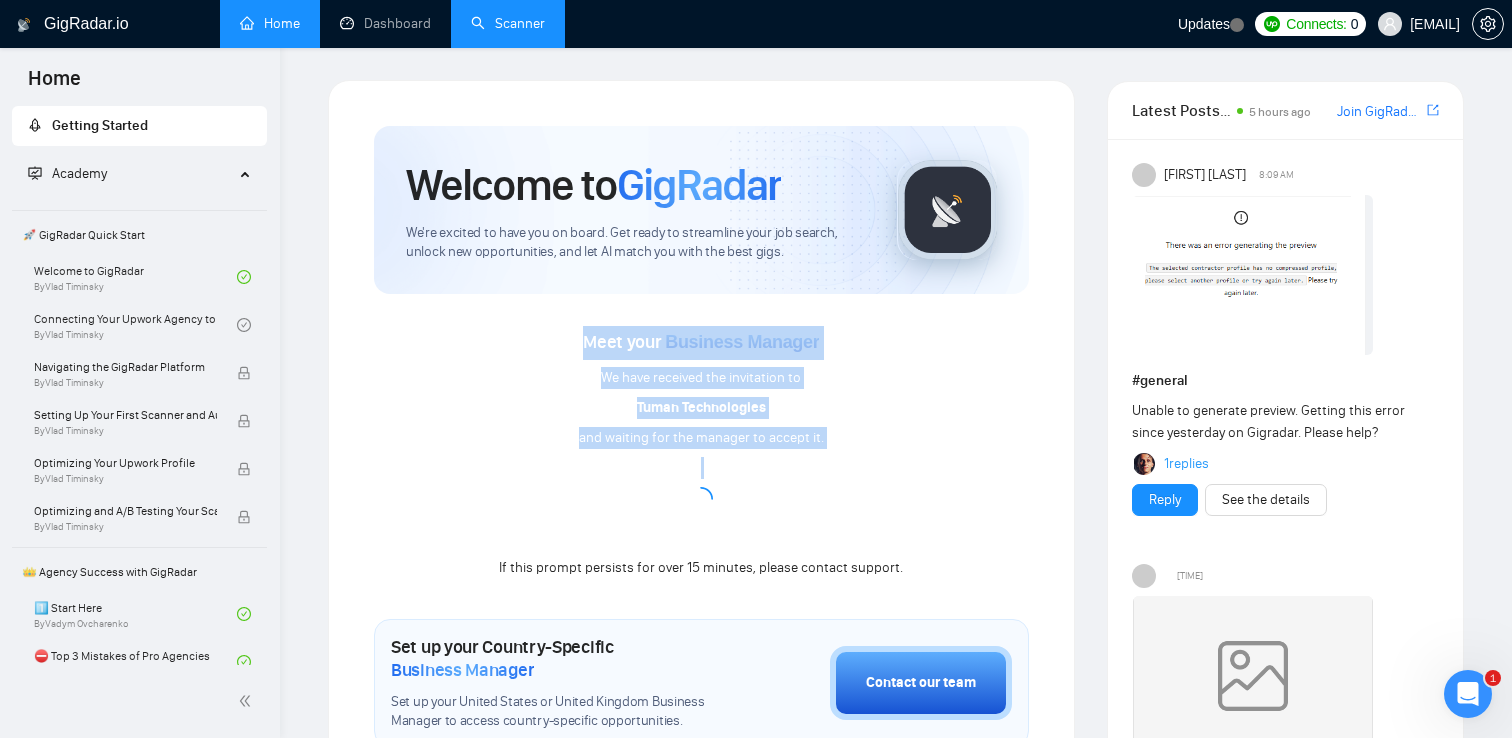drag, startPoint x: 838, startPoint y: 454, endPoint x: 696, endPoint y: 298, distance: 210.95023 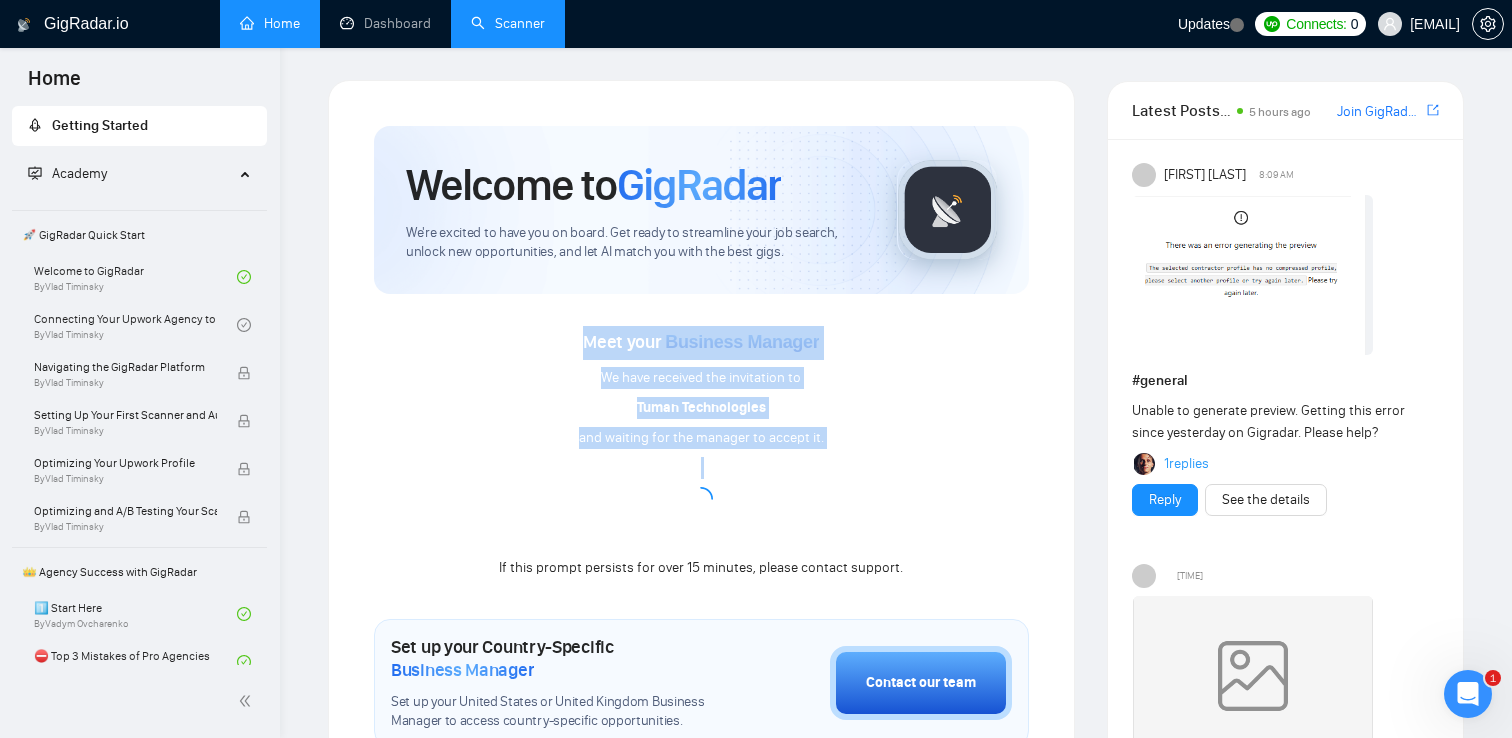 click on "Meet your   Business Manager We have received the invitation to  Tuman Technologies  and waiting for the manager to accept it.    If this prompt persists for over 15 minutes, please contact support." at bounding box center (701, 437) 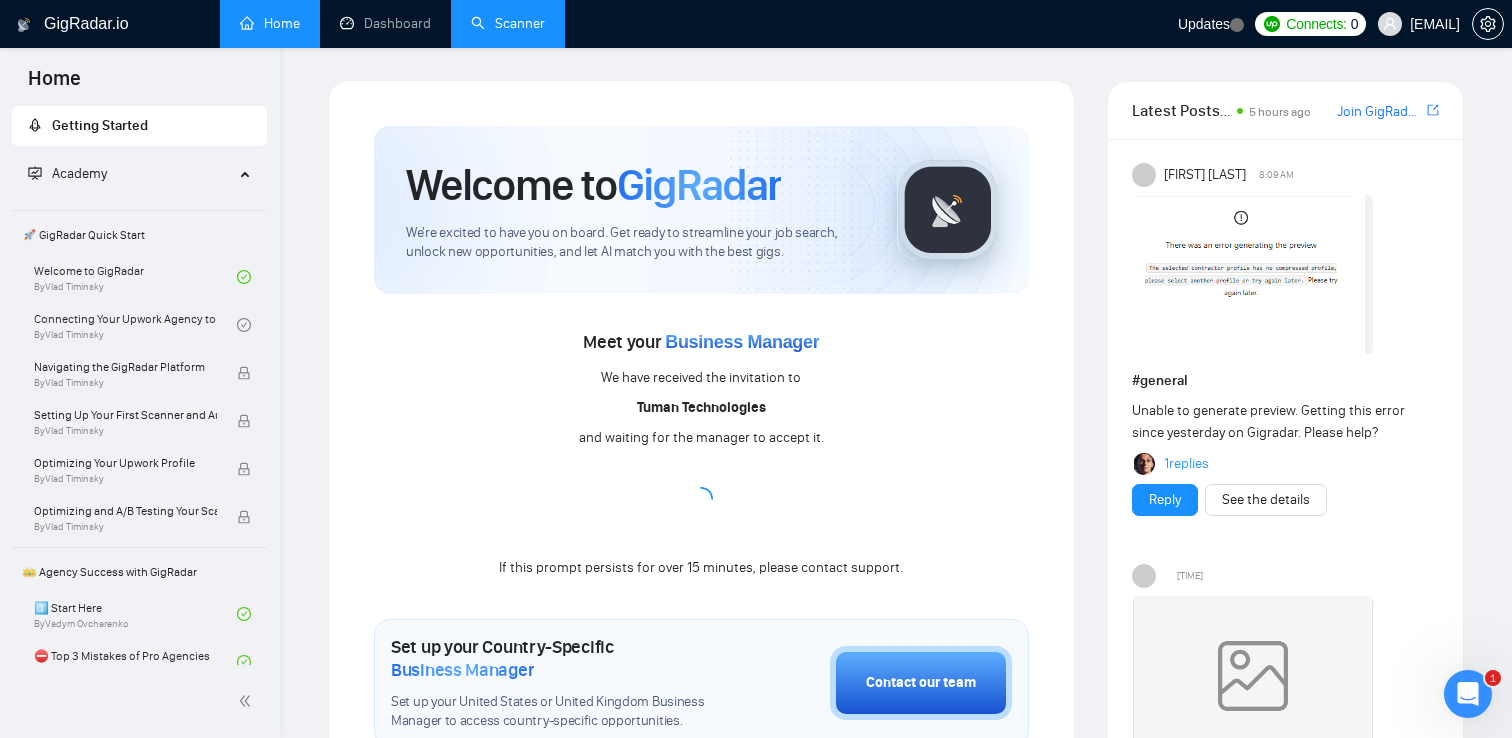 click on "Meet your   Business Manager We have received the invitation to  Tuman Technologies  and waiting for the manager to accept it.    If this prompt persists for over 15 minutes, please contact support." at bounding box center (701, 437) 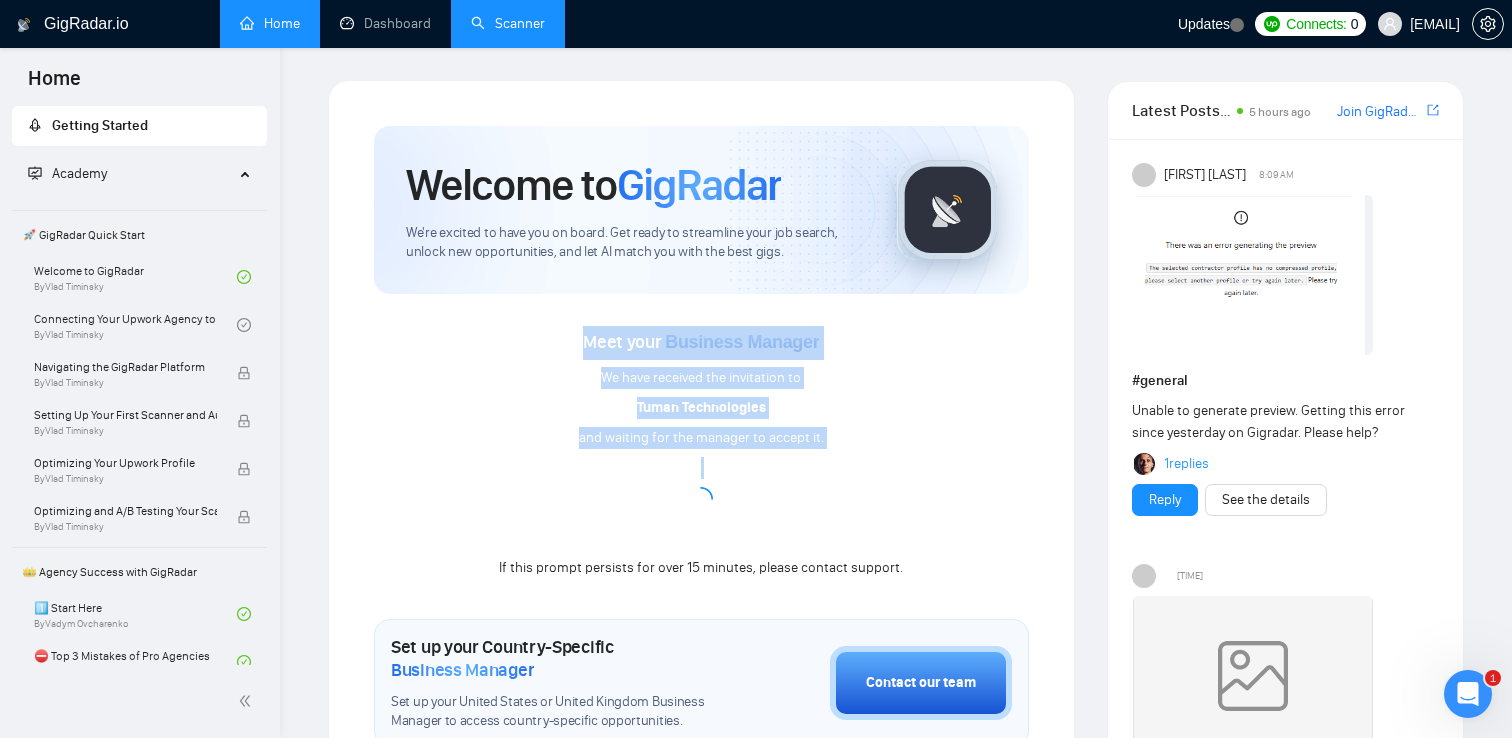 drag, startPoint x: 697, startPoint y: 296, endPoint x: 838, endPoint y: 448, distance: 207.32825 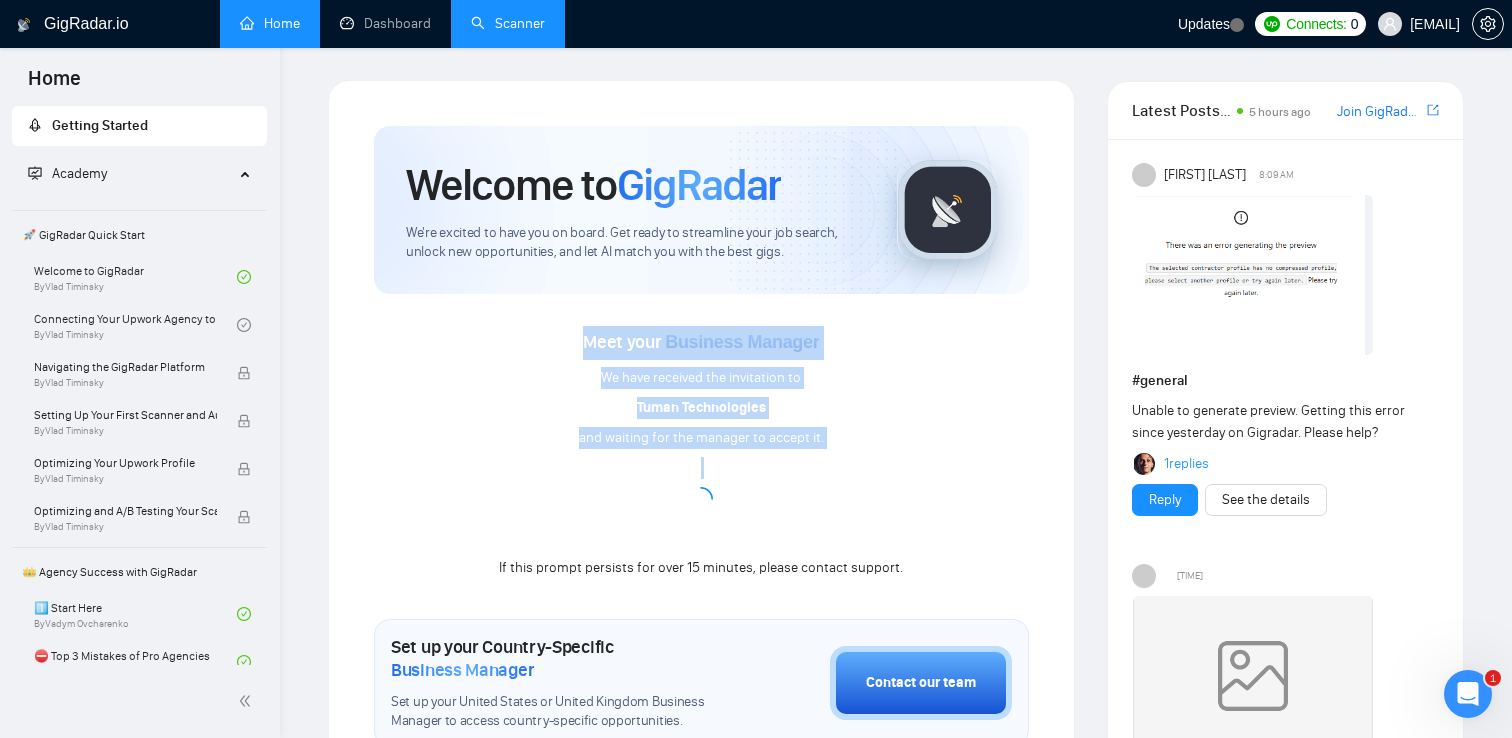click on "Meet your   Business Manager We have received the invitation to  Tuman Technologies  and waiting for the manager to accept it.    If this prompt persists for over 15 minutes, please contact support." at bounding box center (701, 437) 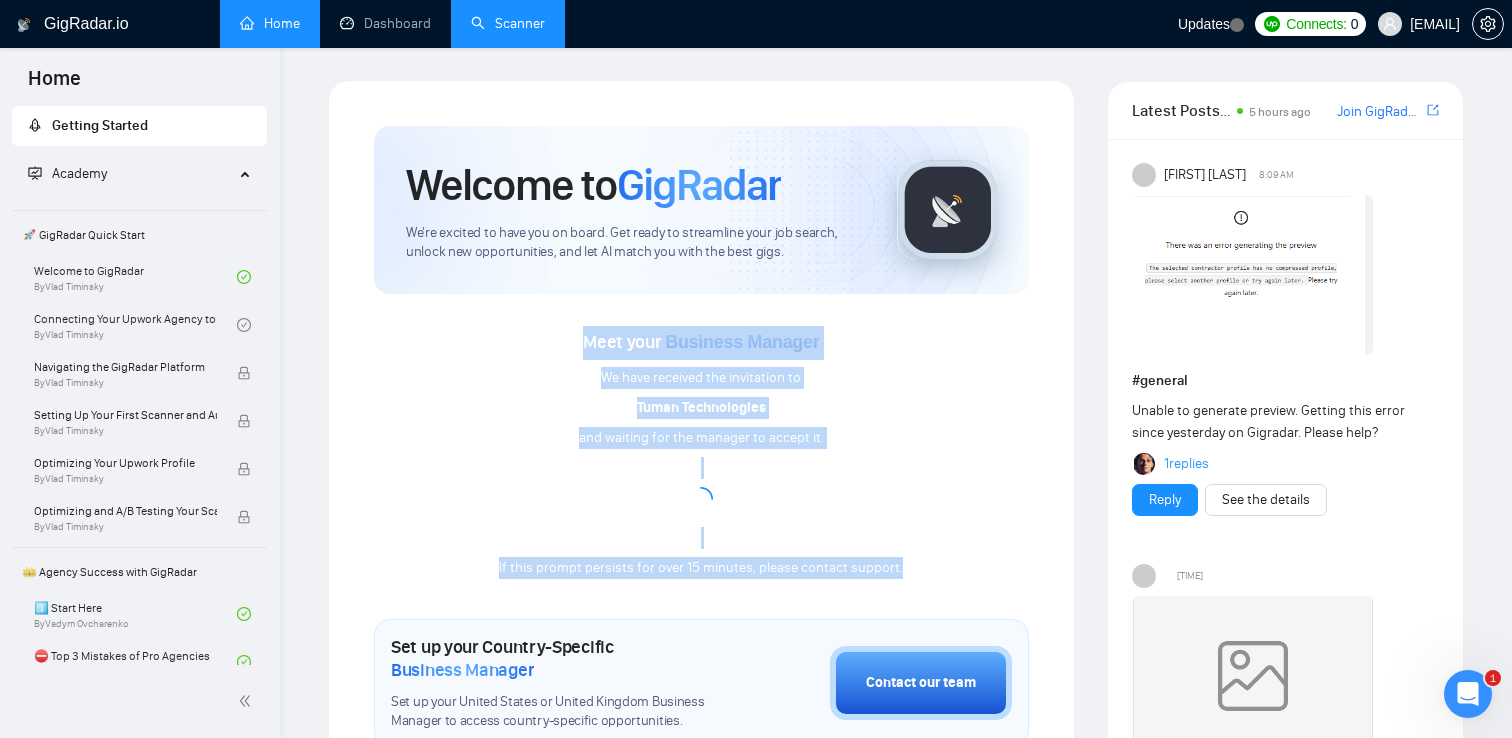 drag, startPoint x: 908, startPoint y: 584, endPoint x: 579, endPoint y: 315, distance: 424.97293 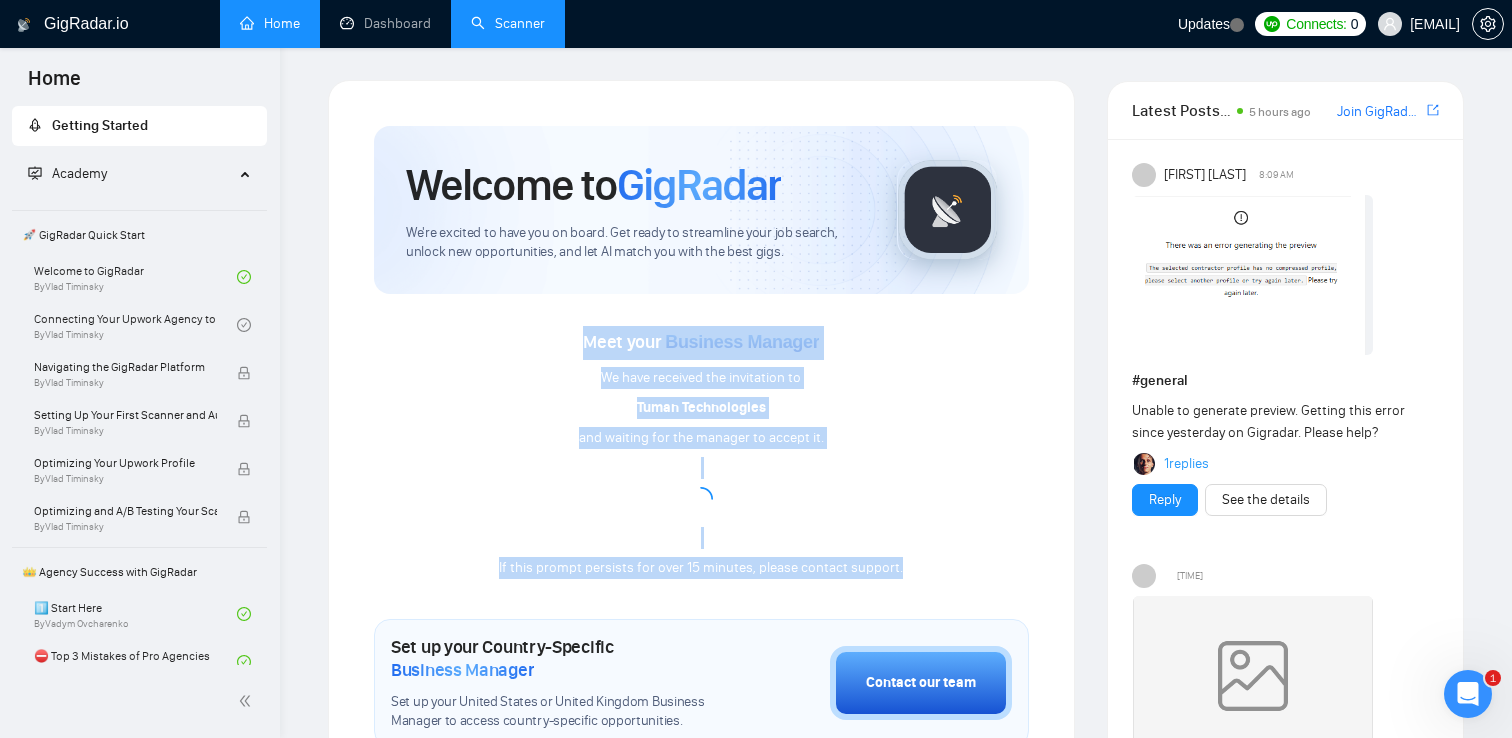 click on "Welcome to  GigRadar We're excited to have you on board. Get ready to streamline your job search, unlock new opportunities, and let AI match you with the best gigs. Meet your   Business Manager We have received the invitation to  Tuman Technologies  and waiting for the manager to accept it.    If this prompt persists for over 15 minutes, please contact support. Set up your Country-Specific  Business Manager Set up your United States or United Kingdom Business Manager to access country-specific opportunities. Contact our team GigRadar Automation Set Up a   Scanner Enable the scanner for AI matching and real-time job alerts. Enable   Opportunity Alerts Keep updated on top matches and new jobs. Enable   Automatic Proposal Send Never miss any opportunities. GigRadar Community Join GigRadar   Community Connect with the GigRadar Slack Community for updates, job opportunities, partnerships, and support. Make your   First Post Make your first post on GigRadar community. Level Up Your Skill Explore   Academy" at bounding box center [701, 770] 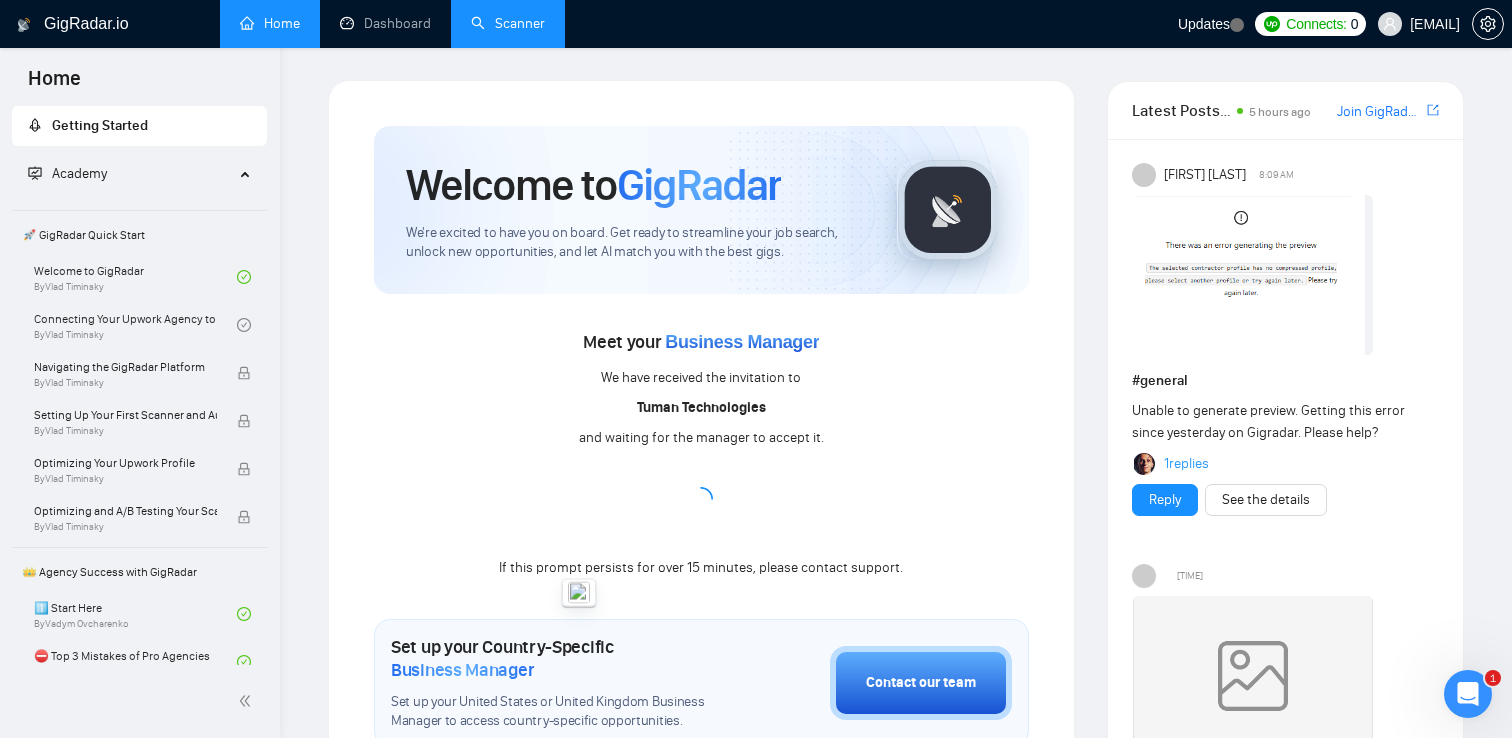 click on "Meet your   Business Manager We have received the invitation to  Tuman Technologies  and waiting for the manager to accept it.    If this prompt persists for over 15 minutes, please contact support." at bounding box center [701, 437] 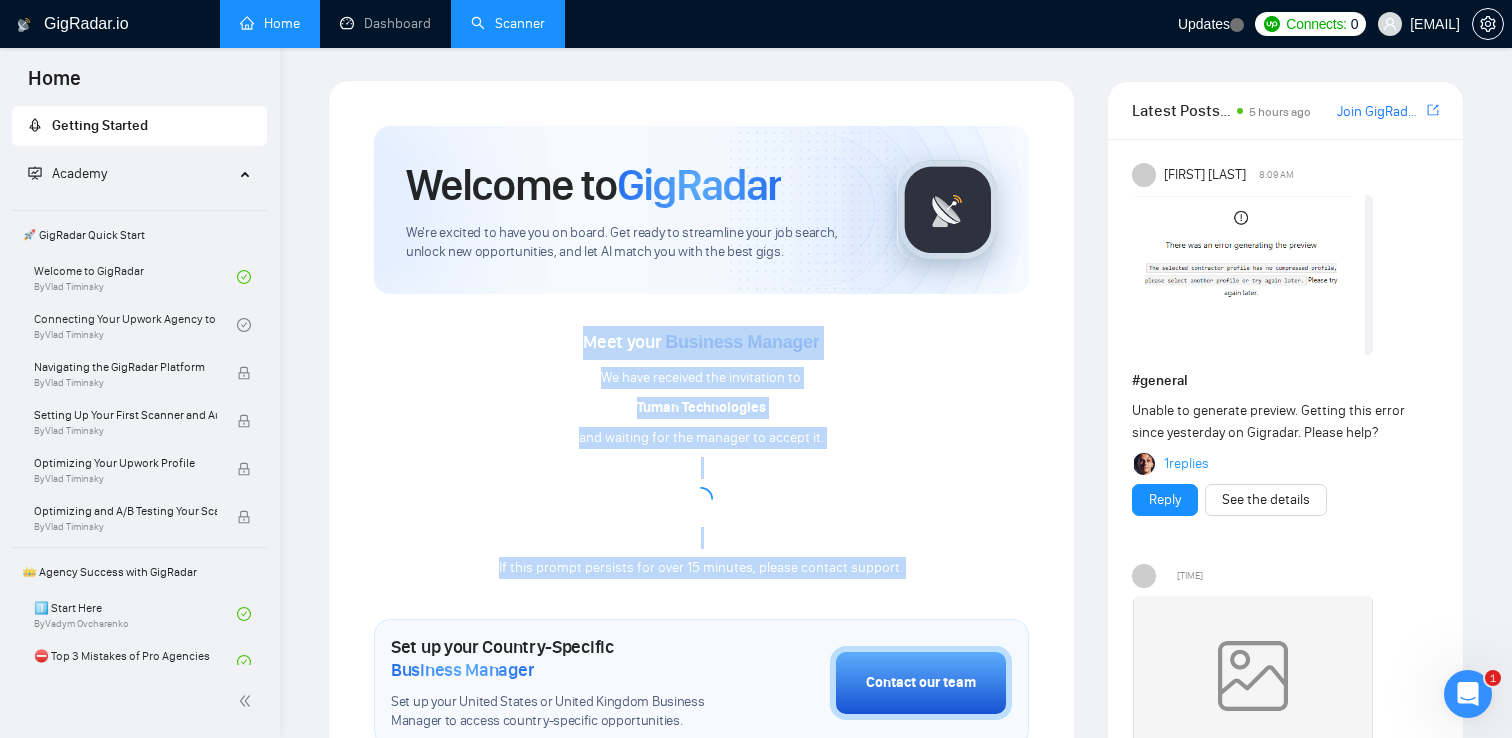 drag, startPoint x: 579, startPoint y: 315, endPoint x: 920, endPoint y: 570, distance: 425.8004 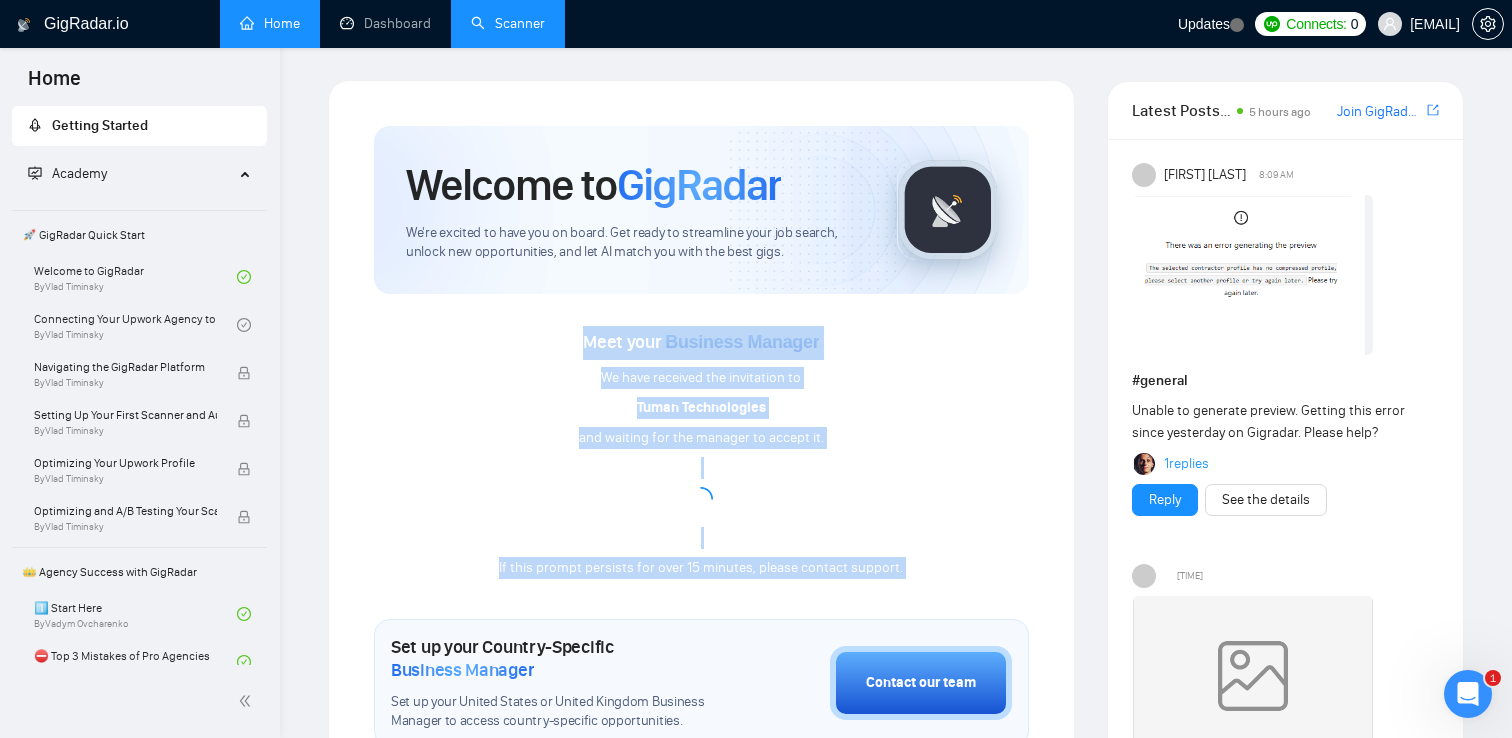 click on "Meet your   Business Manager We have received the invitation to  Tuman Technologies  and waiting for the manager to accept it.    If this prompt persists for over 15 minutes, please contact support." at bounding box center [701, 437] 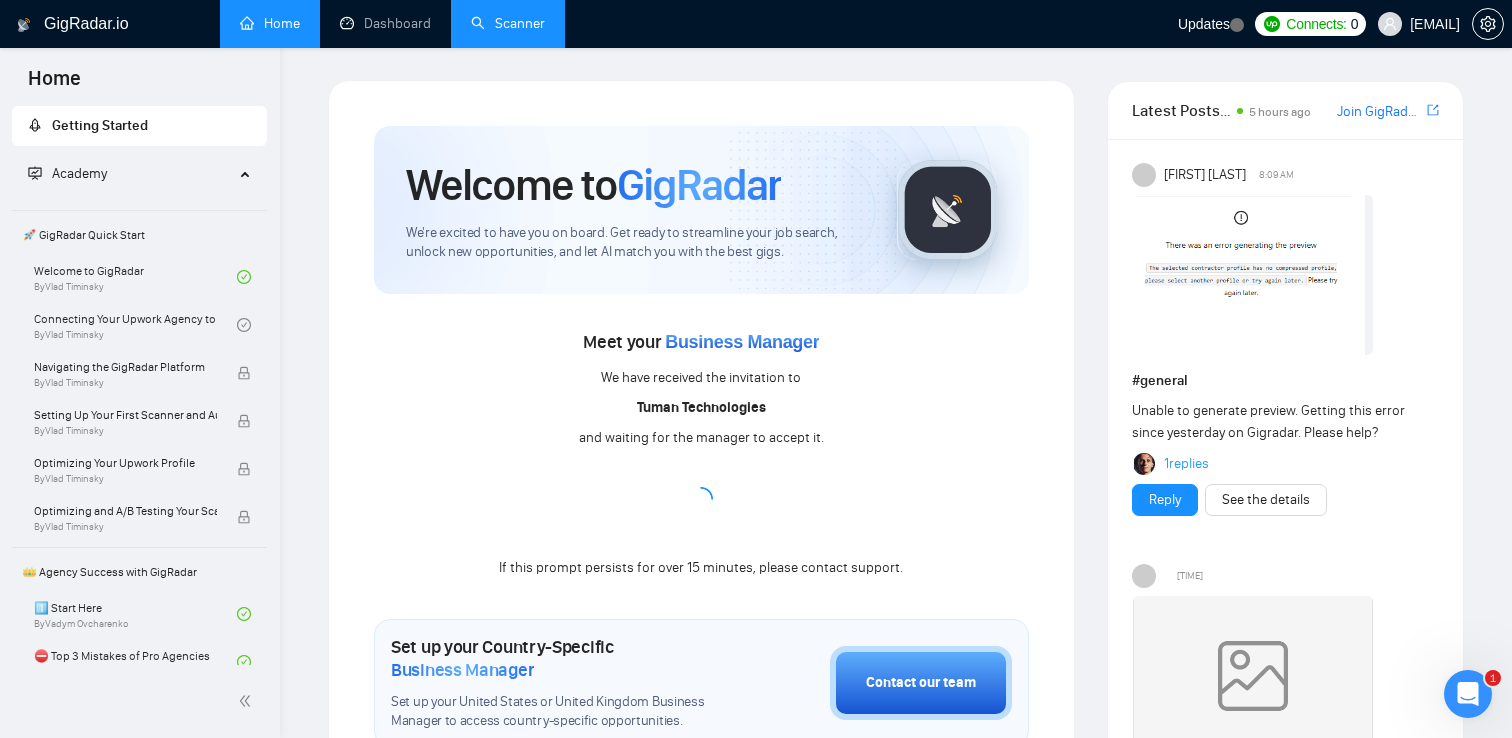 click on "Meet your   Business Manager We have received the invitation to  Tuman Technologies  and waiting for the manager to accept it.    If this prompt persists for over 15 minutes, please contact support." at bounding box center [701, 453] 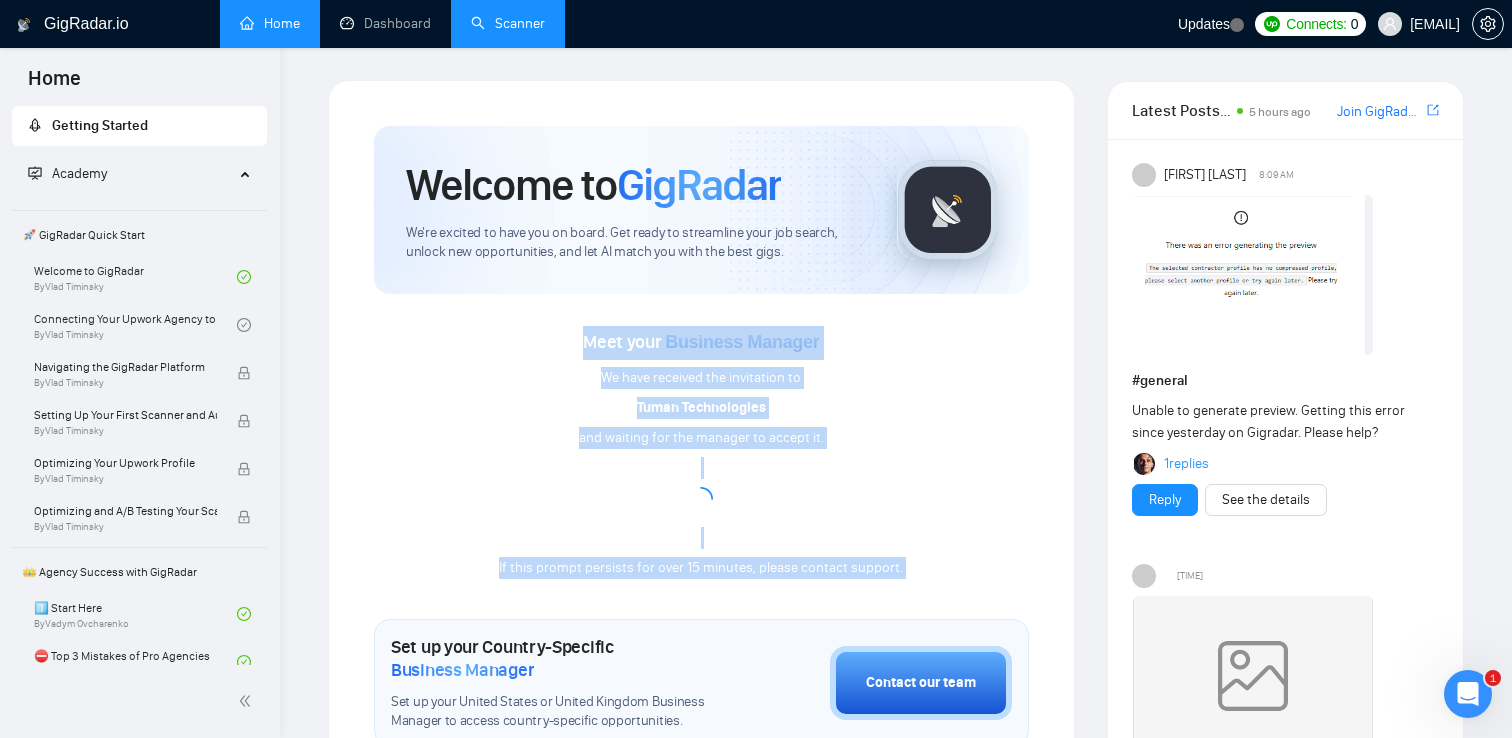 drag, startPoint x: 920, startPoint y: 570, endPoint x: 592, endPoint y: 341, distance: 400.03125 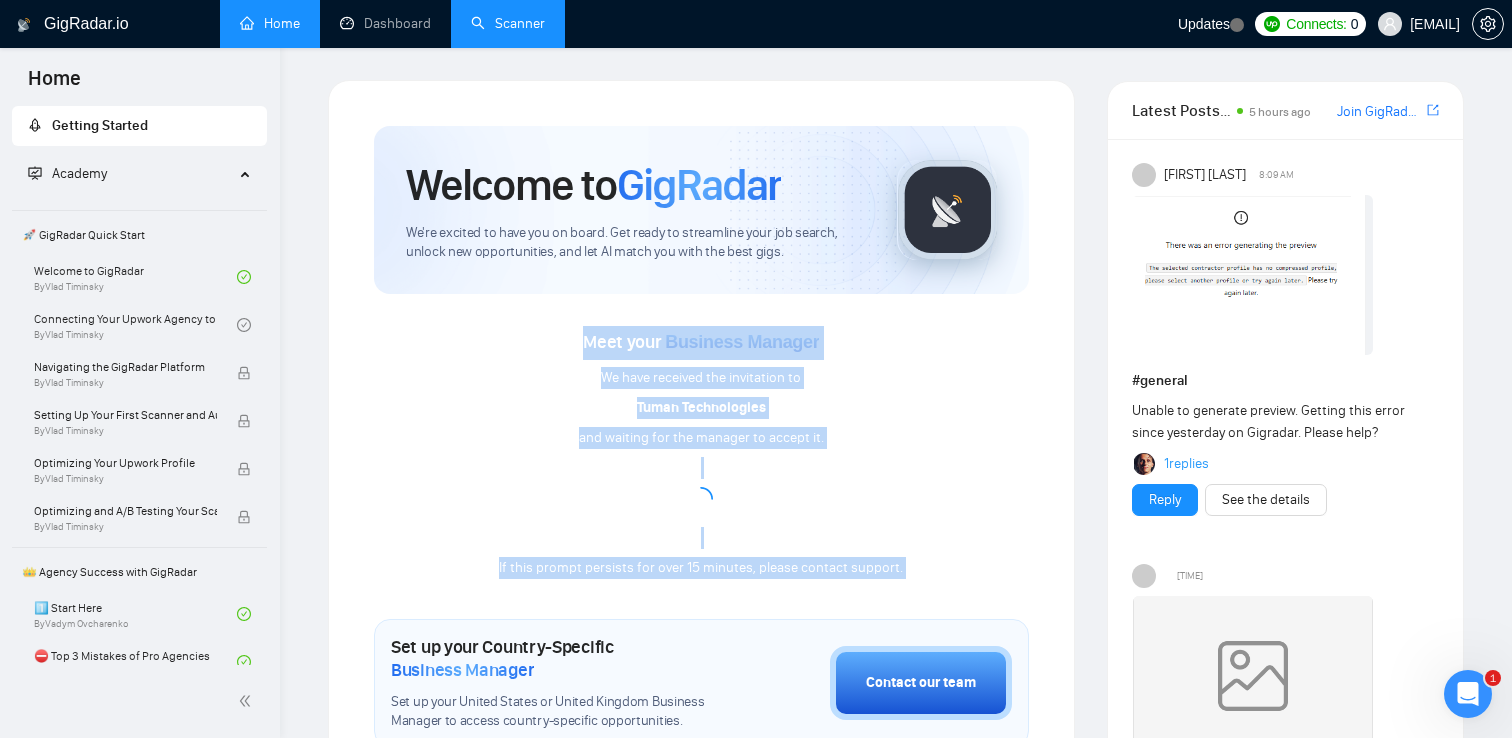 click on "Meet your   Business Manager We have received the invitation to  Tuman Technologies  and waiting for the manager to accept it.    If this prompt persists for over 15 minutes, please contact support." at bounding box center (701, 453) 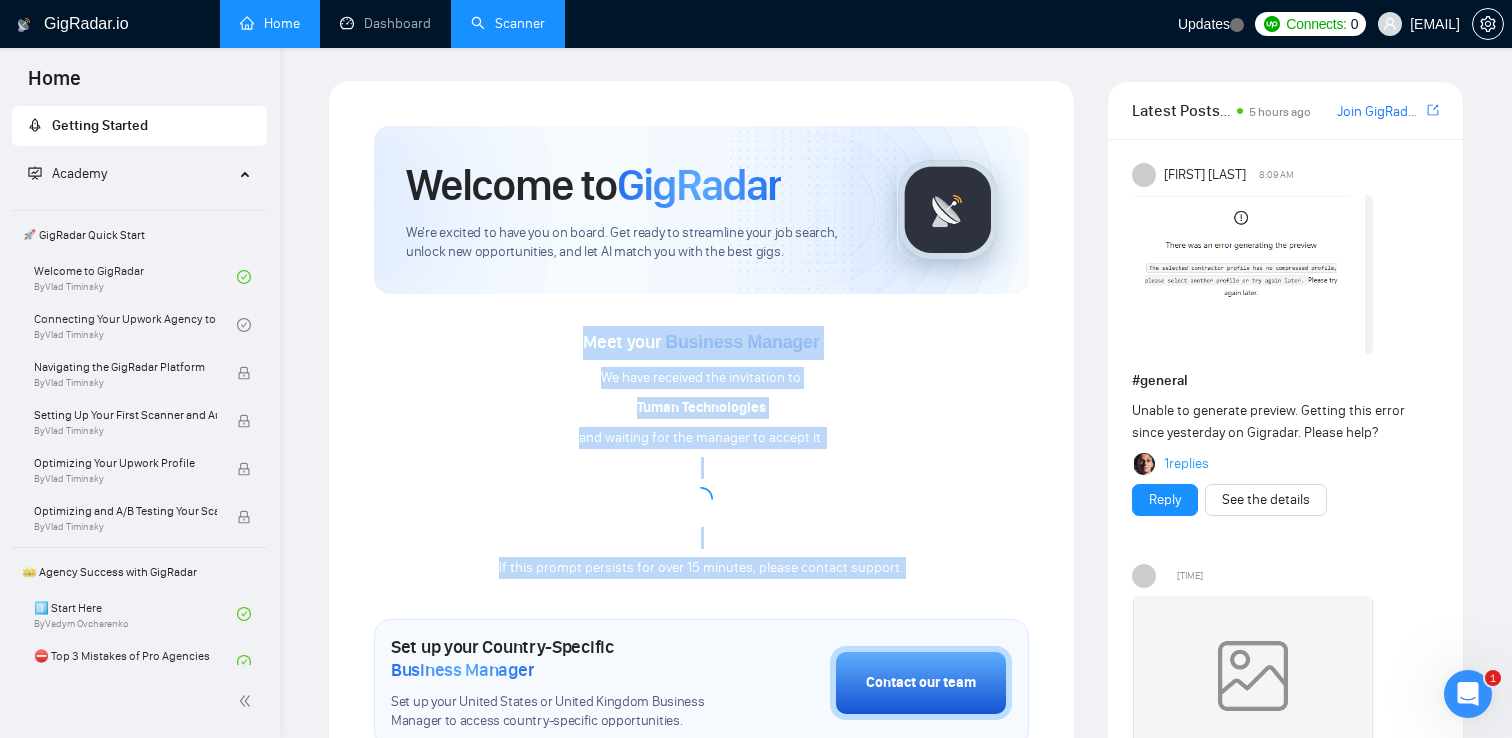 drag, startPoint x: 592, startPoint y: 341, endPoint x: 915, endPoint y: 583, distance: 403.60004 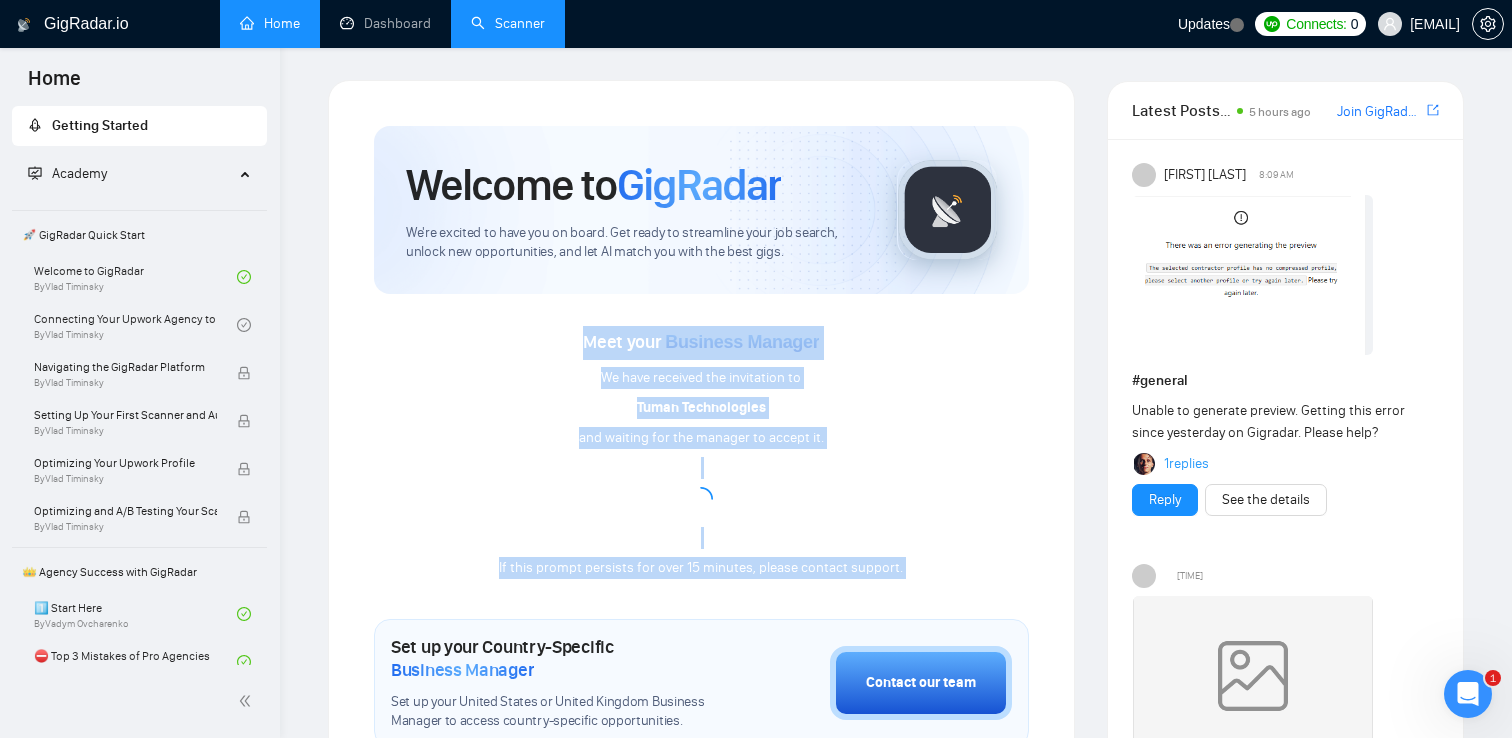 click on "Welcome to  GigRadar We're excited to have you on board. Get ready to streamline your job search, unlock new opportunities, and let AI match you with the best gigs. Meet your   Business Manager We have received the invitation to  Tuman Technologies  and waiting for the manager to accept it.    If this prompt persists for over 15 minutes, please contact support. Set up your Country-Specific  Business Manager Set up your United States or United Kingdom Business Manager to access country-specific opportunities. Contact our team GigRadar Automation Set Up a   Scanner Enable the scanner for AI matching and real-time job alerts. Enable   Opportunity Alerts Keep updated on top matches and new jobs. Enable   Automatic Proposal Send Never miss any opportunities. GigRadar Community Join GigRadar   Community Connect with the GigRadar Slack Community for updates, job opportunities, partnerships, and support. Make your   First Post Make your first post on GigRadar community. Level Up Your Skill Explore   Academy" at bounding box center (701, 770) 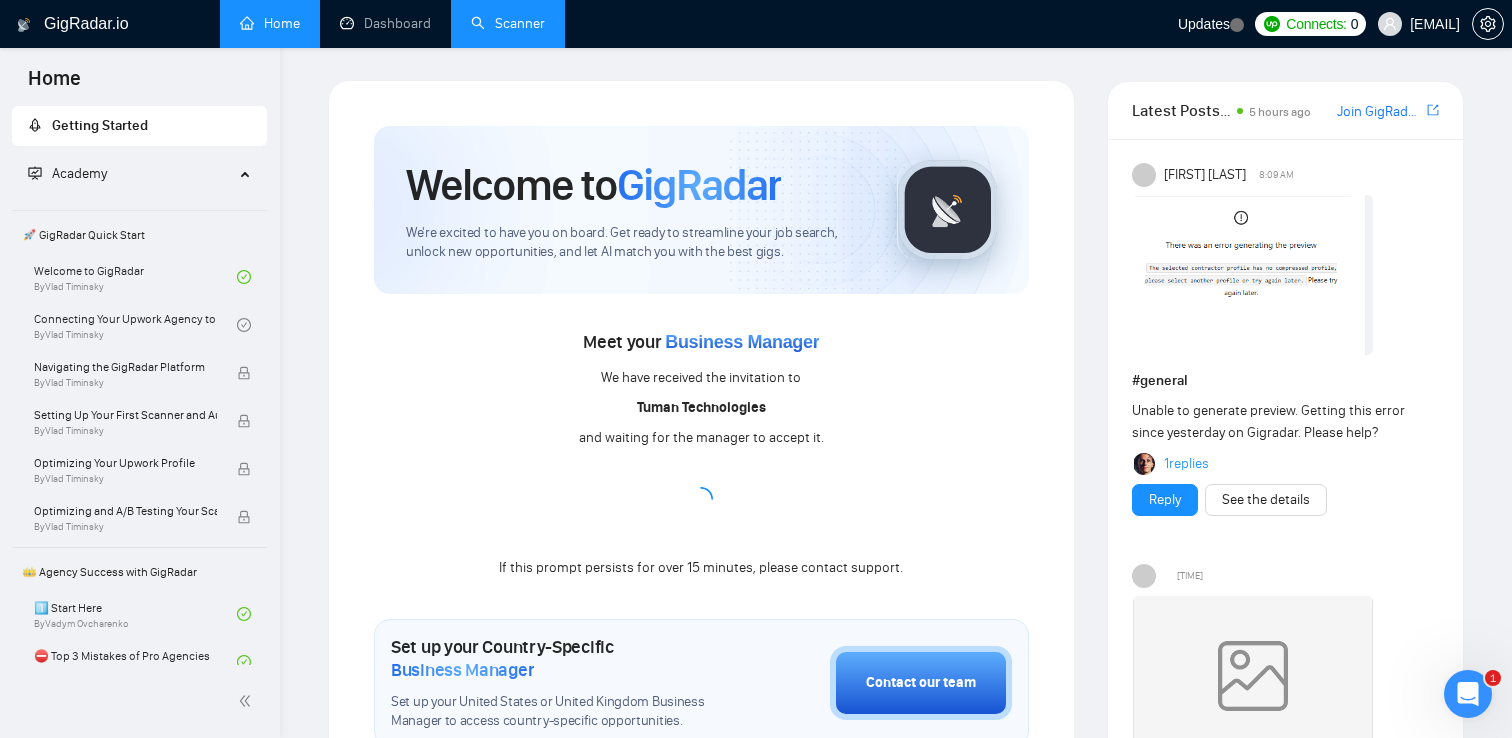 click on "Welcome to  GigRadar We're excited to have you on board. Get ready to streamline your job search, unlock new opportunities, and let AI match you with the best gigs. Meet your   Business Manager We have received the invitation to  Tuman Technologies  and waiting for the manager to accept it.    If this prompt persists for over 15 minutes, please contact support. Set up your Country-Specific  Business Manager Set up your United States or United Kingdom Business Manager to access country-specific opportunities. Contact our team GigRadar Automation Set Up a   Scanner Enable the scanner for AI matching and real-time job alerts. Enable   Opportunity Alerts Keep updated on top matches and new jobs. Enable   Automatic Proposal Send Never miss any opportunities. GigRadar Community Join GigRadar   Community Connect with the GigRadar Slack Community for updates, job opportunities, partnerships, and support. Make your   First Post Make your first post on GigRadar community. Level Up Your Skill Explore   Academy" at bounding box center (701, 770) 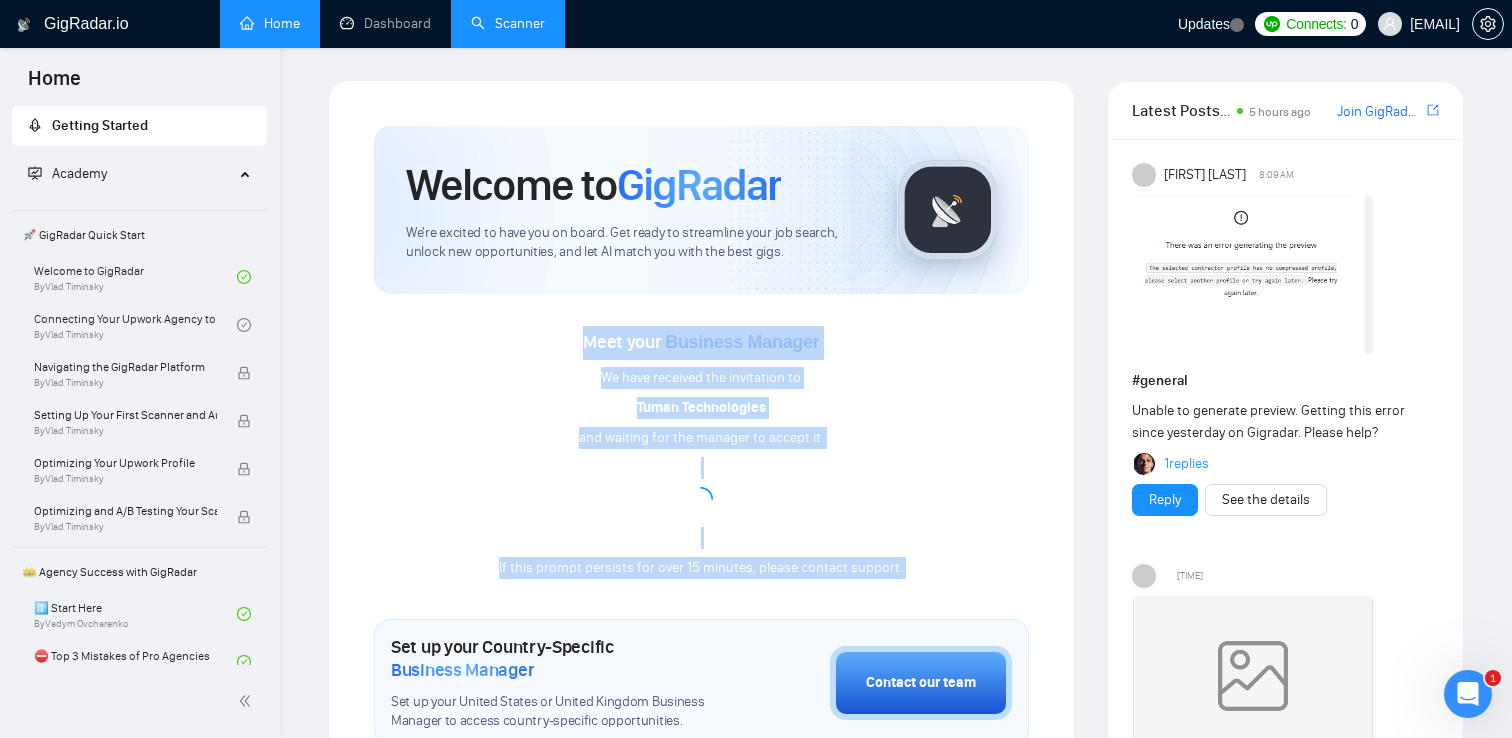 drag, startPoint x: 915, startPoint y: 583, endPoint x: 580, endPoint y: 315, distance: 429.00934 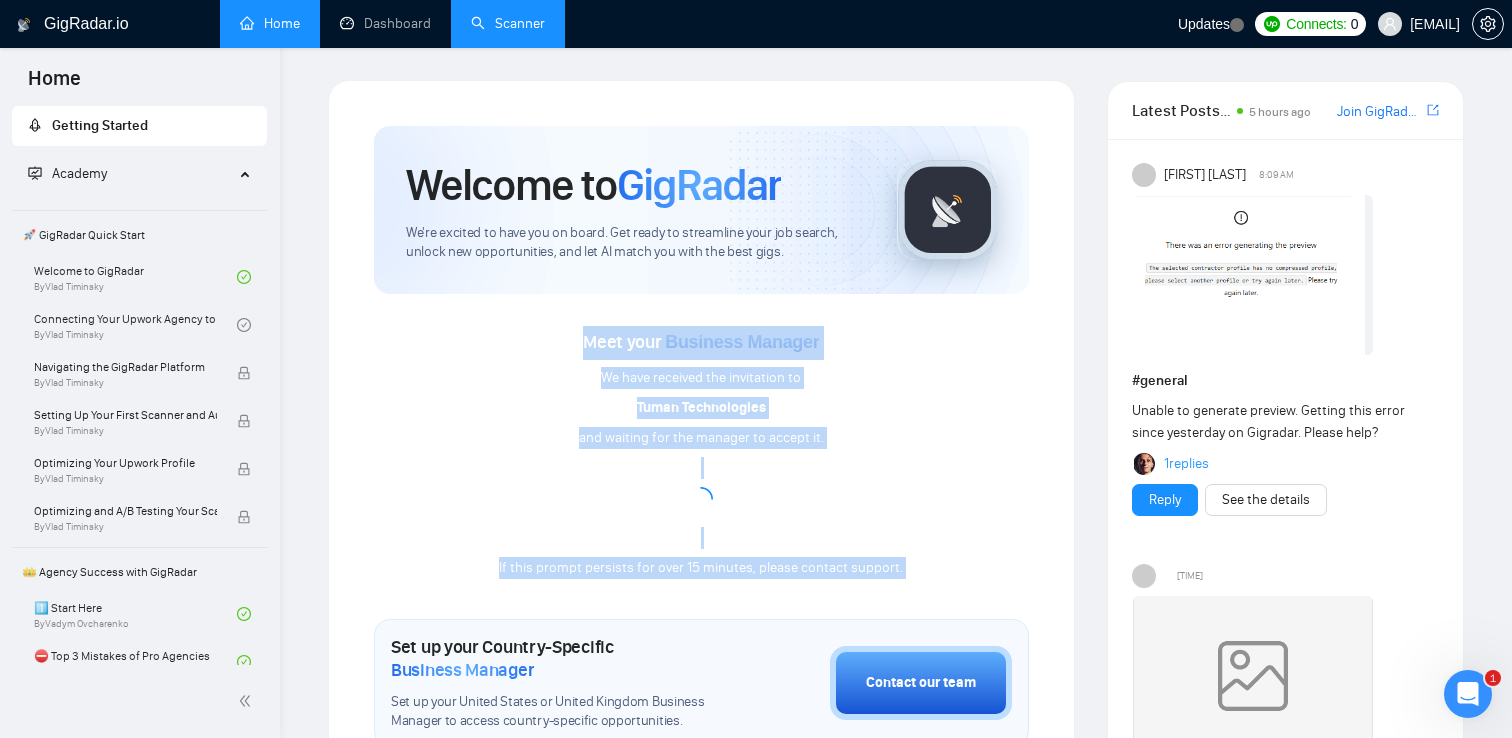 click on "Welcome to  GigRadar We're excited to have you on board. Get ready to streamline your job search, unlock new opportunities, and let AI match you with the best gigs. Meet your   Business Manager We have received the invitation to  Tuman Technologies  and waiting for the manager to accept it.    If this prompt persists for over 15 minutes, please contact support. Set up your Country-Specific  Business Manager Set up your United States or United Kingdom Business Manager to access country-specific opportunities. Contact our team GigRadar Automation Set Up a   Scanner Enable the scanner for AI matching and real-time job alerts. Enable   Opportunity Alerts Keep updated on top matches and new jobs. Enable   Automatic Proposal Send Never miss any opportunities. GigRadar Community Join GigRadar   Community Connect with the GigRadar Slack Community for updates, job opportunities, partnerships, and support. Make your   First Post Make your first post on GigRadar community. Level Up Your Skill Explore   Academy" at bounding box center (701, 770) 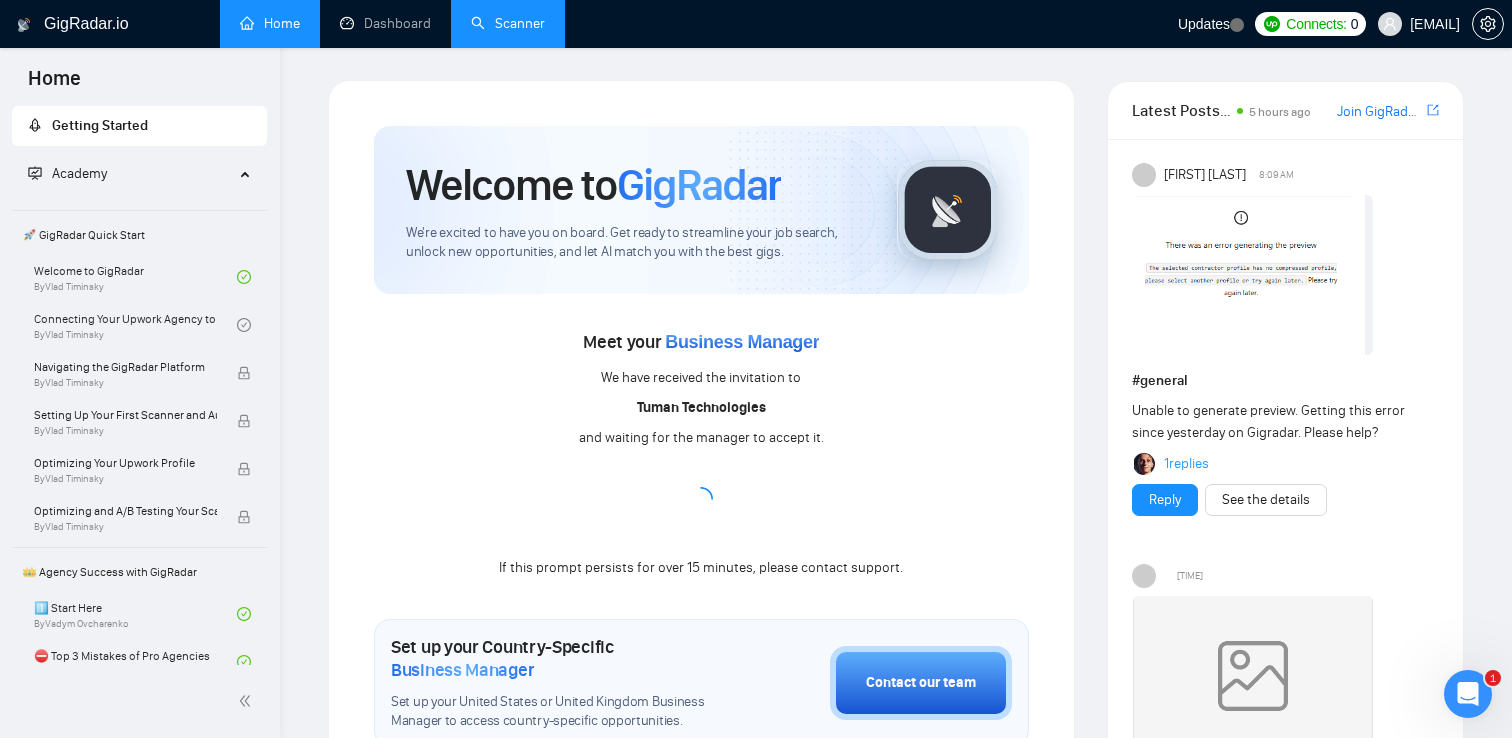 click on "Meet your   Business Manager We have received the invitation to  Tuman Technologies  and waiting for the manager to accept it.    If this prompt persists for over 15 minutes, please contact support." at bounding box center [701, 437] 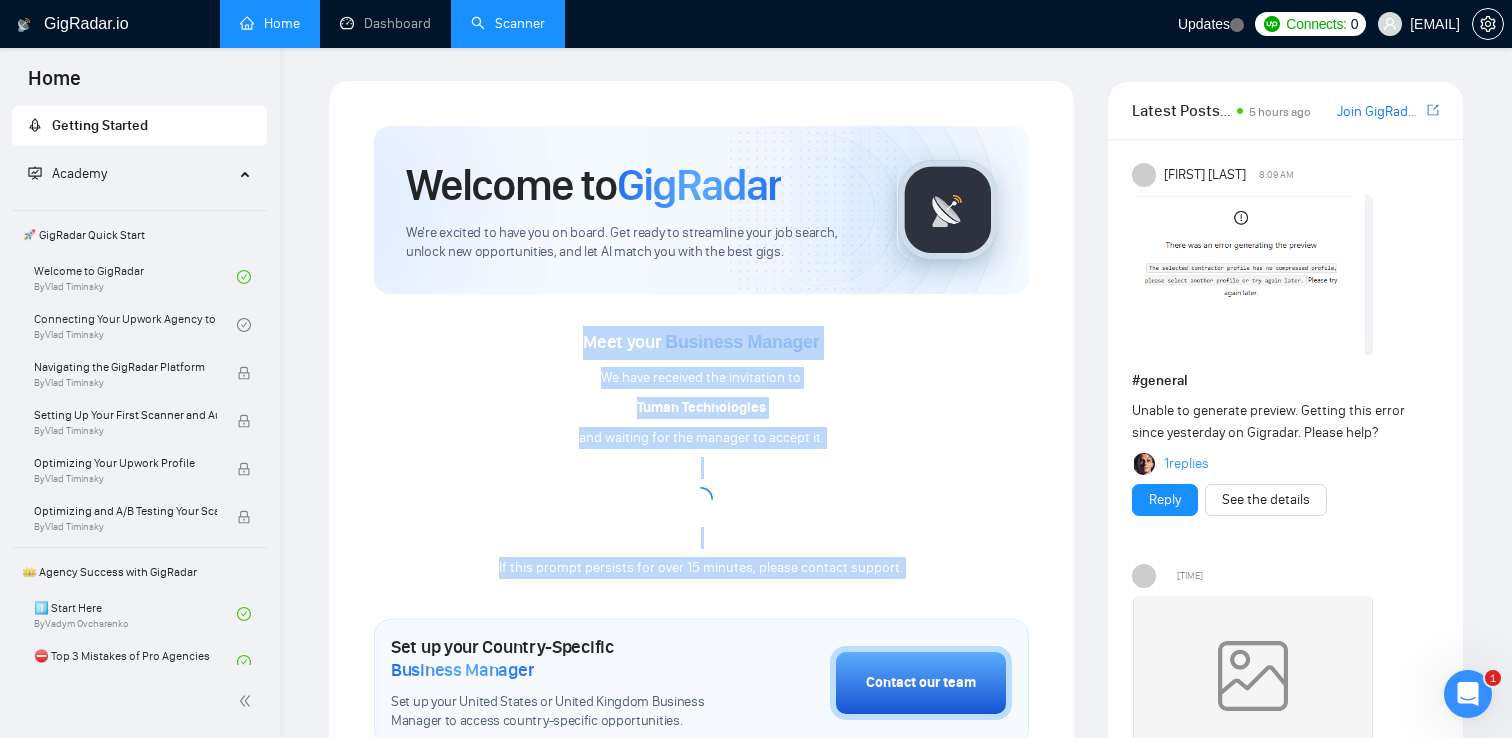 drag, startPoint x: 580, startPoint y: 315, endPoint x: 991, endPoint y: 583, distance: 490.6577 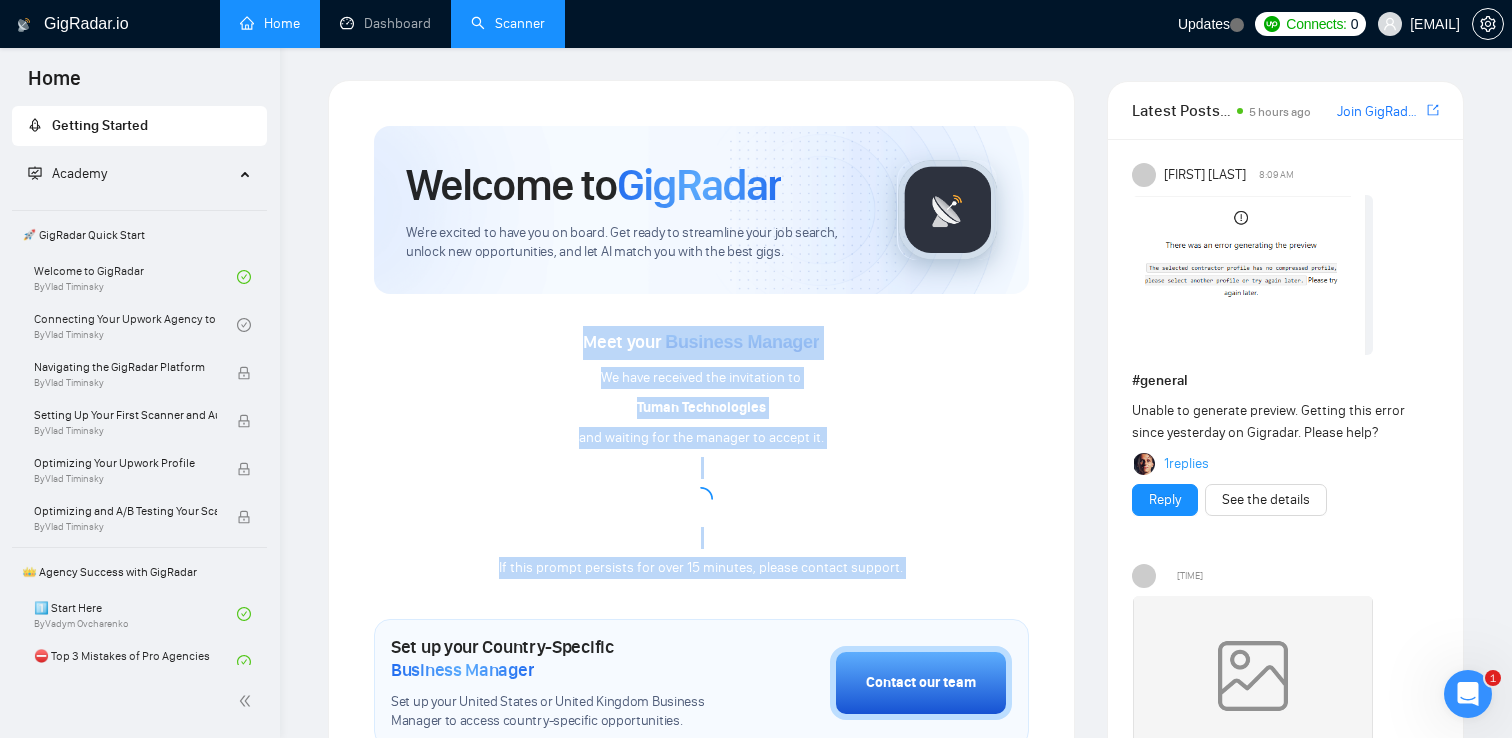 click on "Welcome to  GigRadar We're excited to have you on board. Get ready to streamline your job search, unlock new opportunities, and let AI match you with the best gigs. Meet your   Business Manager We have received the invitation to  Tuman Technologies  and waiting for the manager to accept it.    If this prompt persists for over 15 minutes, please contact support. Set up your Country-Specific  Business Manager Set up your United States or United Kingdom Business Manager to access country-specific opportunities. Contact our team GigRadar Automation Set Up a   Scanner Enable the scanner for AI matching and real-time job alerts. Enable   Opportunity Alerts Keep updated on top matches and new jobs. Enable   Automatic Proposal Send Never miss any opportunities. GigRadar Community Join GigRadar   Community Connect with the GigRadar Slack Community for updates, job opportunities, partnerships, and support. Make your   First Post Make your first post on GigRadar community. Level Up Your Skill Explore   Academy" at bounding box center [701, 770] 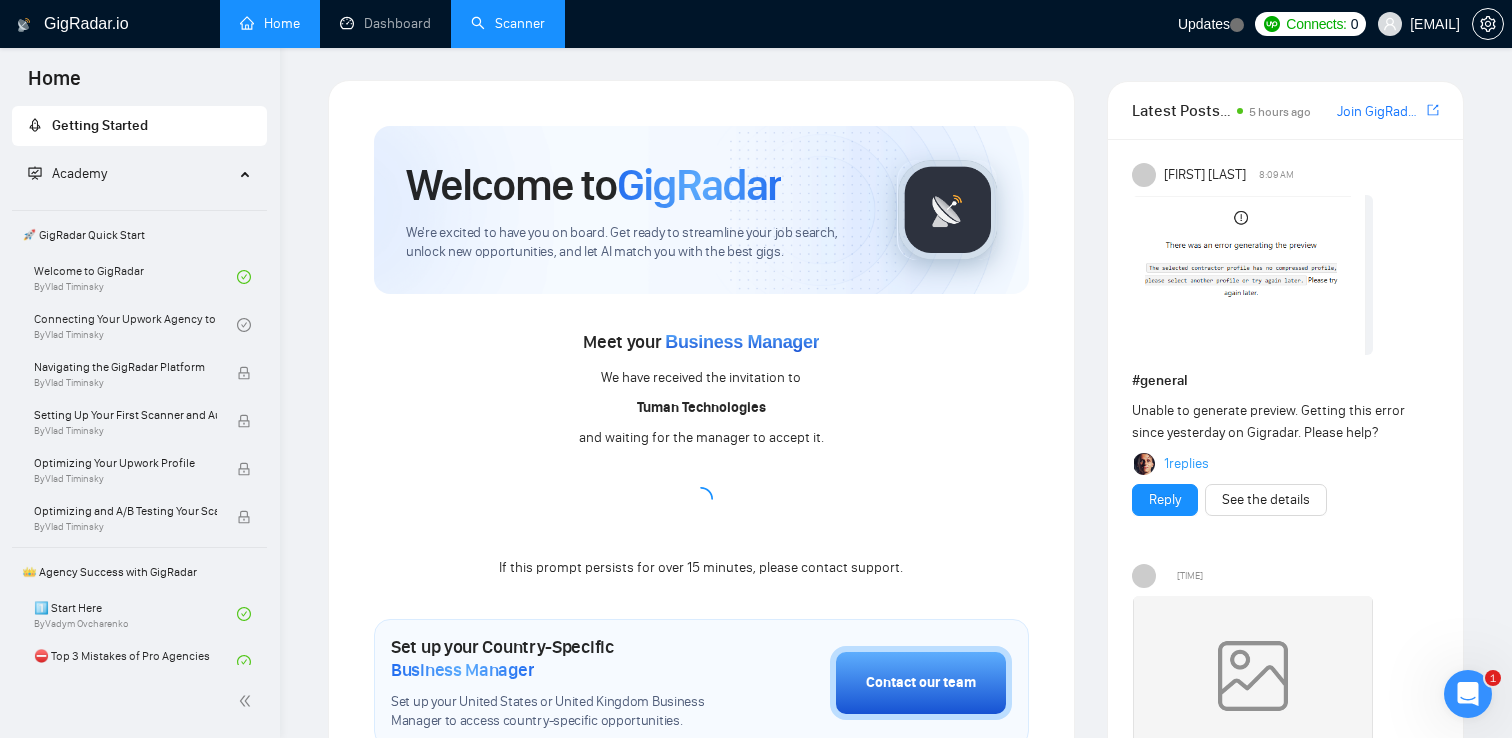click on "Welcome to  GigRadar We're excited to have you on board. Get ready to streamline your job search, unlock new opportunities, and let AI match you with the best gigs. Meet your   Business Manager We have received the invitation to  Tuman Technologies  and waiting for the manager to accept it.    If this prompt persists for over 15 minutes, please contact support. Set up your Country-Specific  Business Manager Set up your United States or United Kingdom Business Manager to access country-specific opportunities. Contact our team GigRadar Automation Set Up a   Scanner Enable the scanner for AI matching and real-time job alerts. Enable   Opportunity Alerts Keep updated on top matches and new jobs. Enable   Automatic Proposal Send Never miss any opportunities. GigRadar Community Join GigRadar   Community Connect with the GigRadar Slack Community for updates, job opportunities, partnerships, and support. Make your   First Post Make your first post on GigRadar community. Level Up Your Skill Explore   Academy" at bounding box center [701, 770] 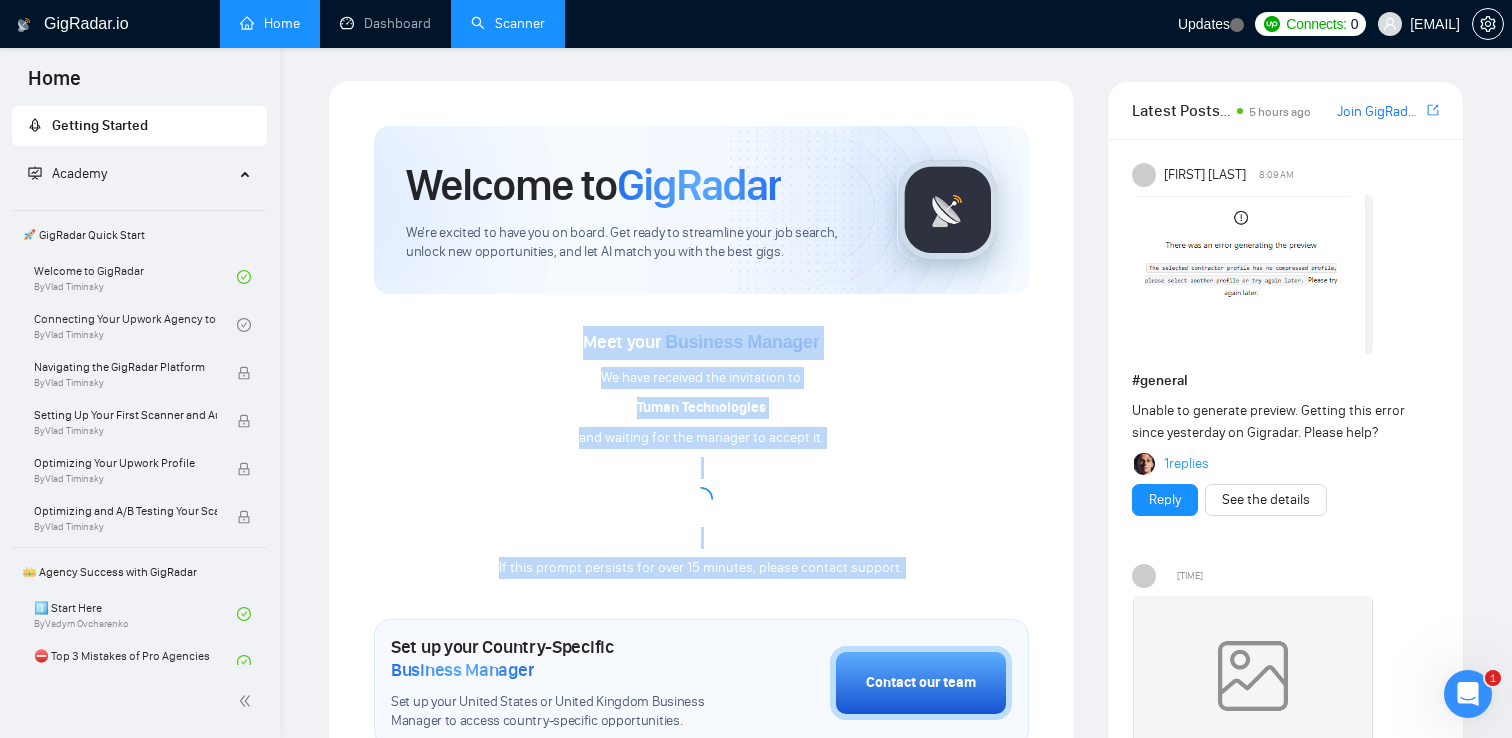 drag, startPoint x: 991, startPoint y: 583, endPoint x: 612, endPoint y: 338, distance: 451.2937 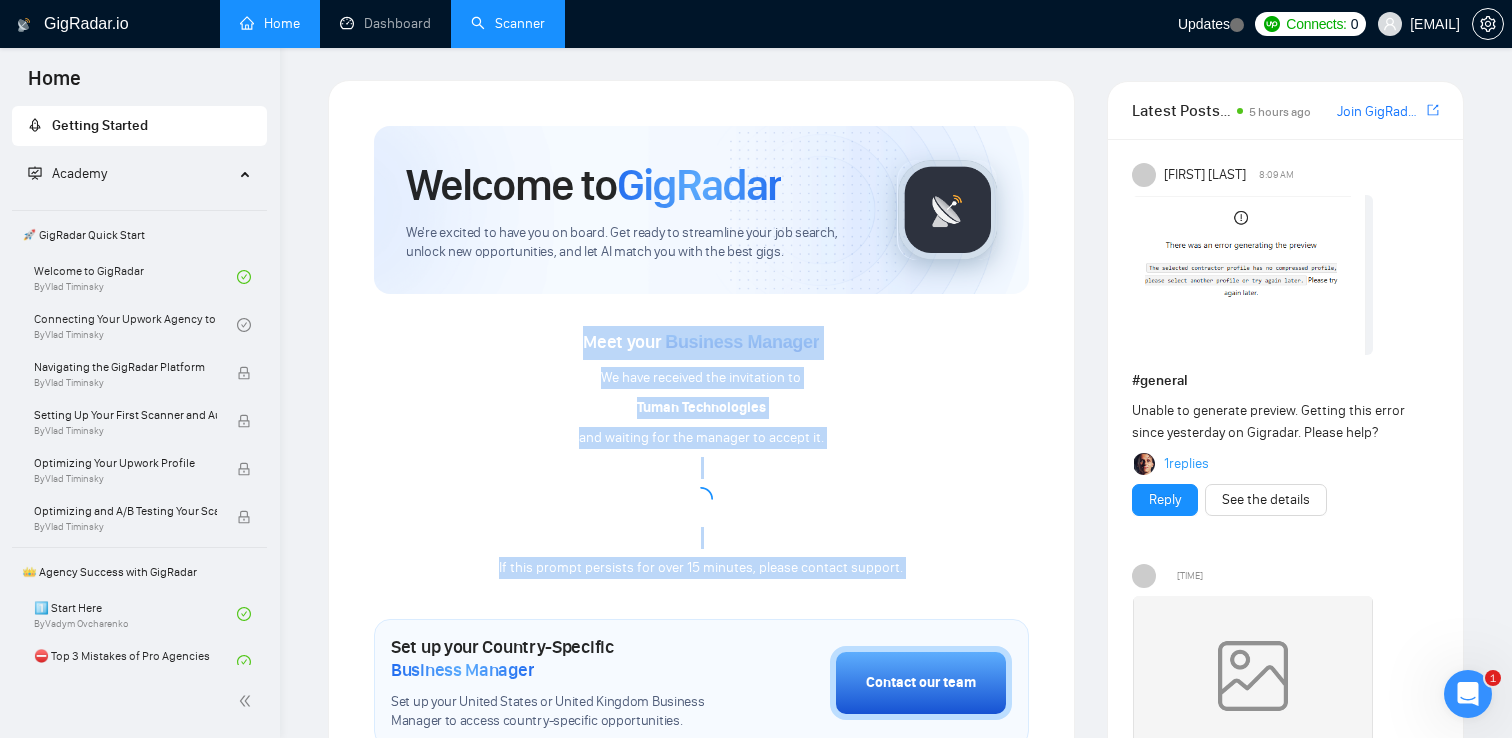 click on "Welcome to  GigRadar We're excited to have you on board. Get ready to streamline your job search, unlock new opportunities, and let AI match you with the best gigs. Meet your   Business Manager We have received the invitation to  Tuman Technologies  and waiting for the manager to accept it.    If this prompt persists for over 15 minutes, please contact support. Set up your Country-Specific  Business Manager Set up your United States or United Kingdom Business Manager to access country-specific opportunities. Contact our team GigRadar Automation Set Up a   Scanner Enable the scanner for AI matching and real-time job alerts. Enable   Opportunity Alerts Keep updated on top matches and new jobs. Enable   Automatic Proposal Send Never miss any opportunities. GigRadar Community Join GigRadar   Community Connect with the GigRadar Slack Community for updates, job opportunities, partnerships, and support. Make your   First Post Make your first post on GigRadar community. Level Up Your Skill Explore   Academy" at bounding box center [701, 770] 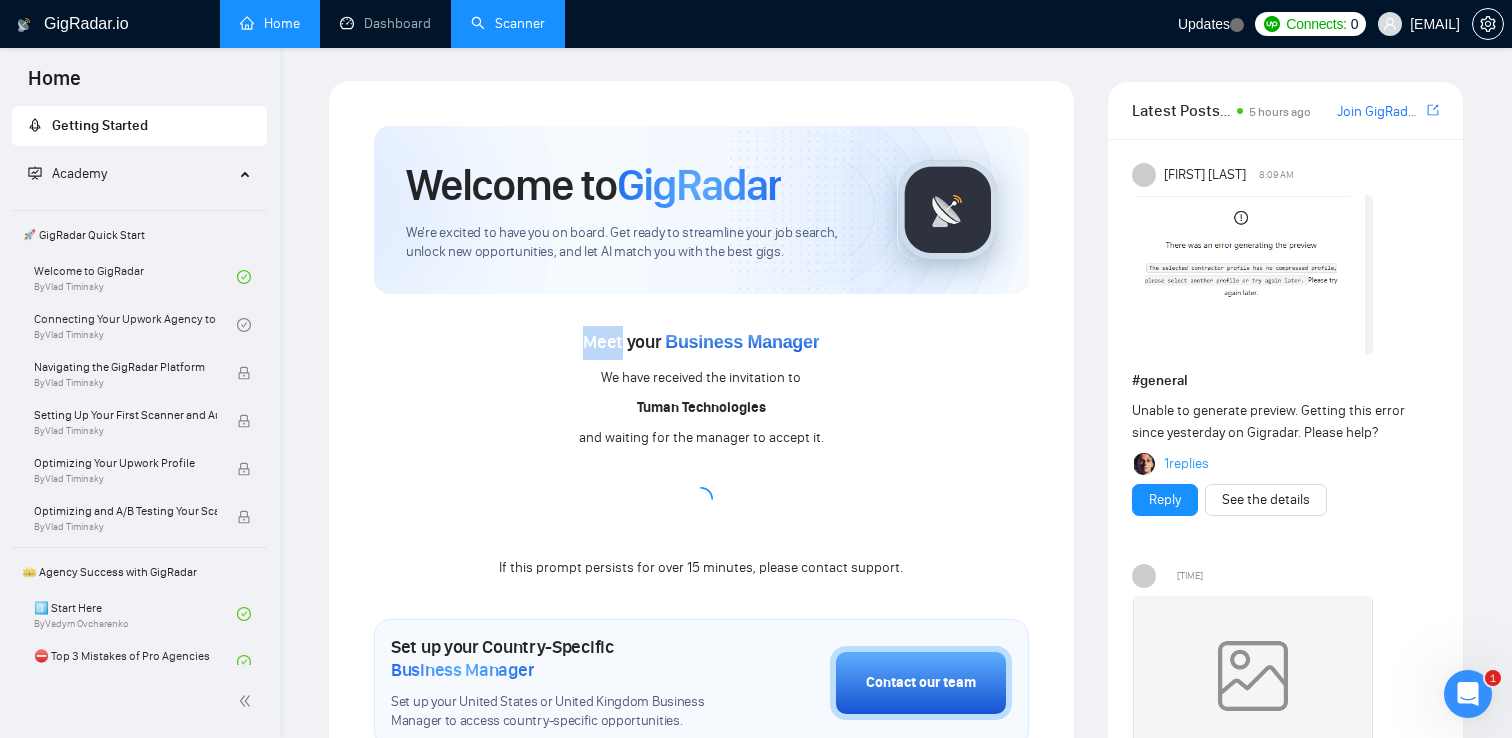 click on "Meet your   Business Manager" at bounding box center [701, 342] 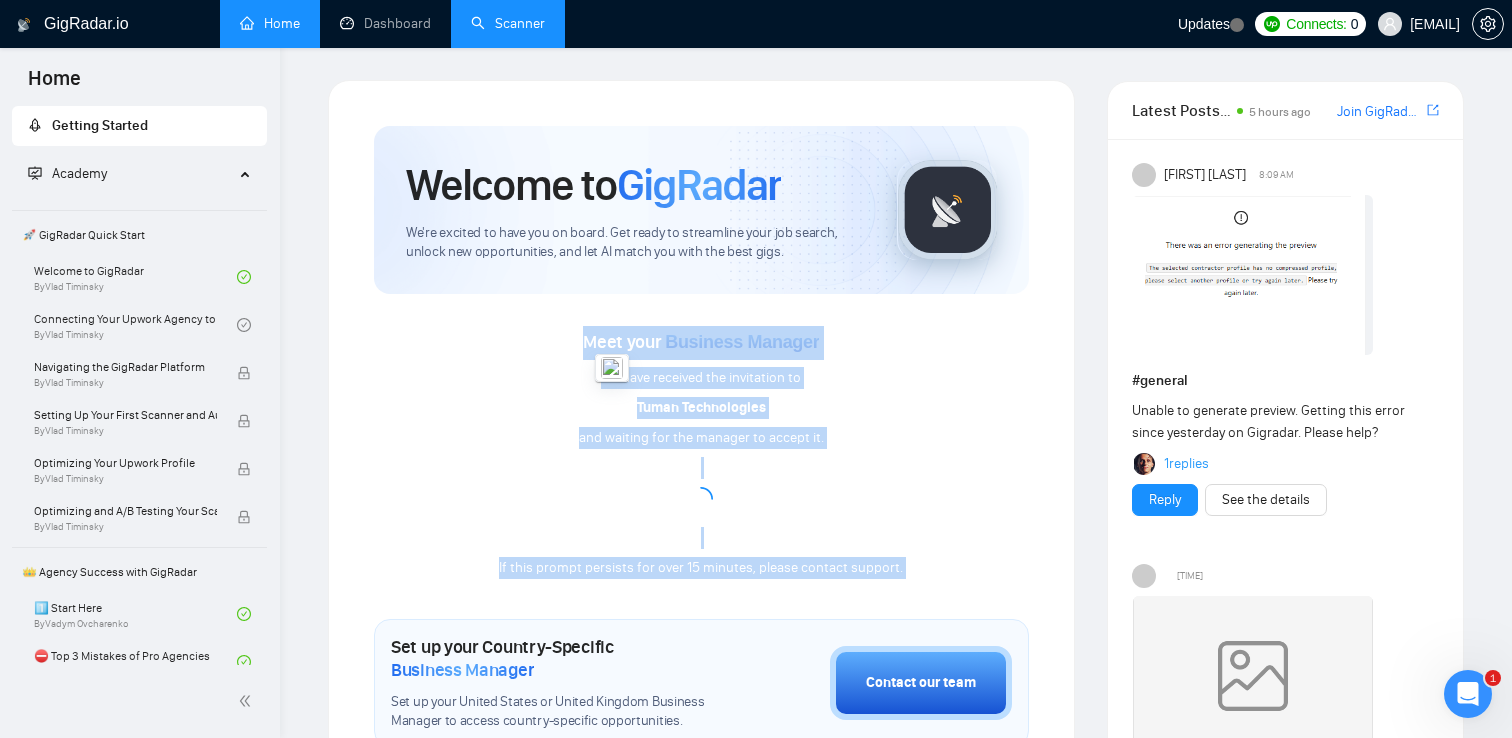 drag, startPoint x: 612, startPoint y: 338, endPoint x: 919, endPoint y: 507, distance: 350.44257 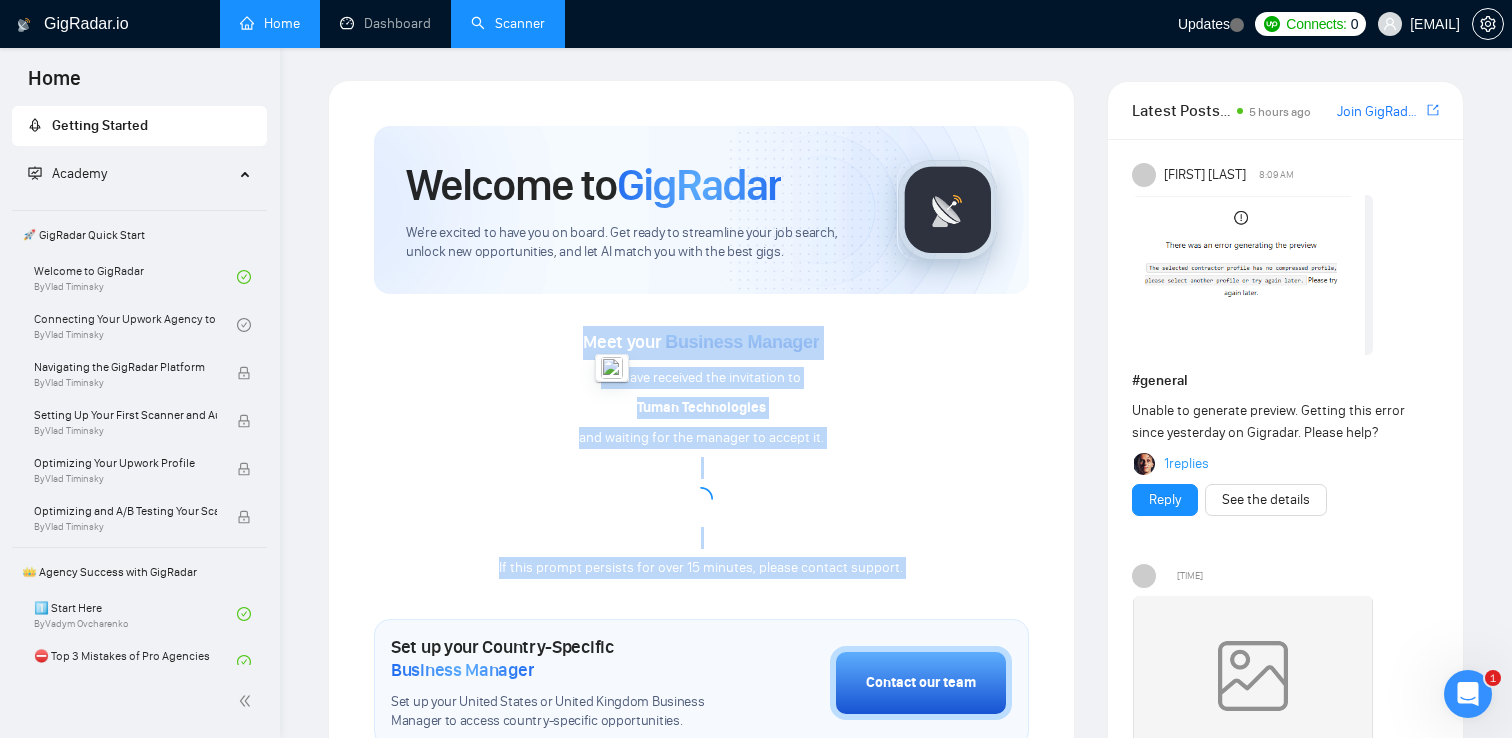 click on "Meet your   Business Manager We have received the invitation to  Tuman Technologies  and waiting for the manager to accept it.    If this prompt persists for over 15 minutes, please contact support." at bounding box center (701, 453) 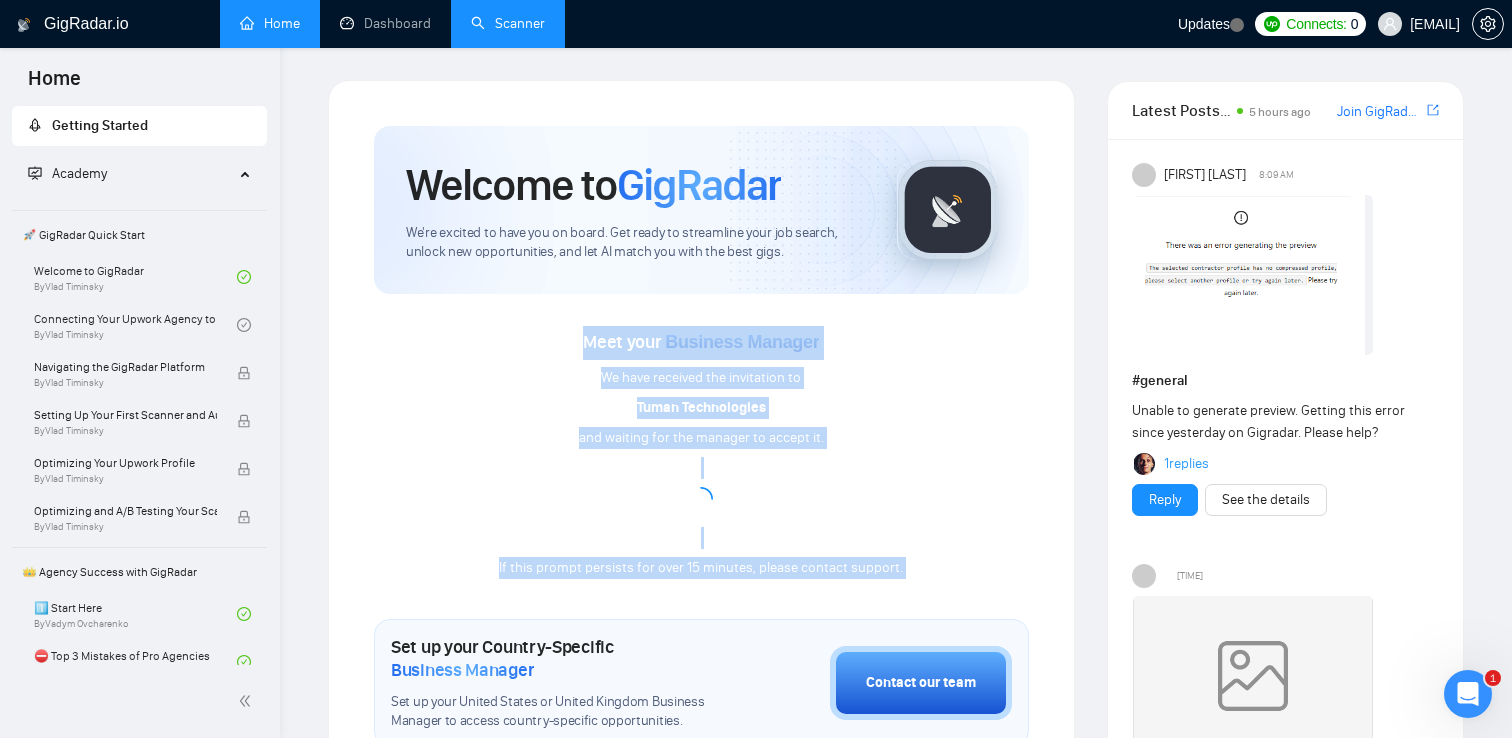 click on "Meet your   Business Manager We have received the invitation to  Tuman Technologies  and waiting for the manager to accept it.    If this prompt persists for over 15 minutes, please contact support." at bounding box center (701, 453) 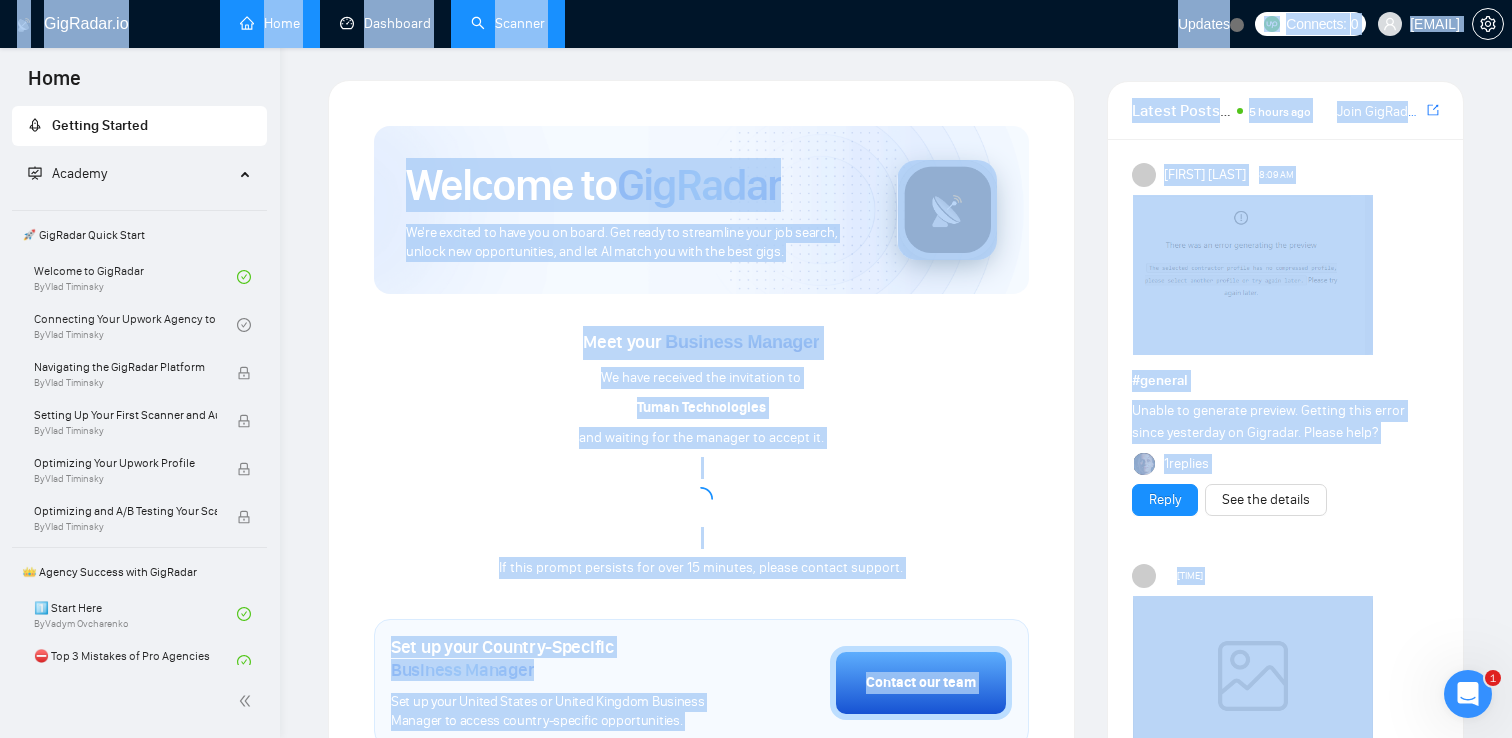 drag, startPoint x: 15, startPoint y: 6, endPoint x: 1432, endPoint y: 667, distance: 1563.5889 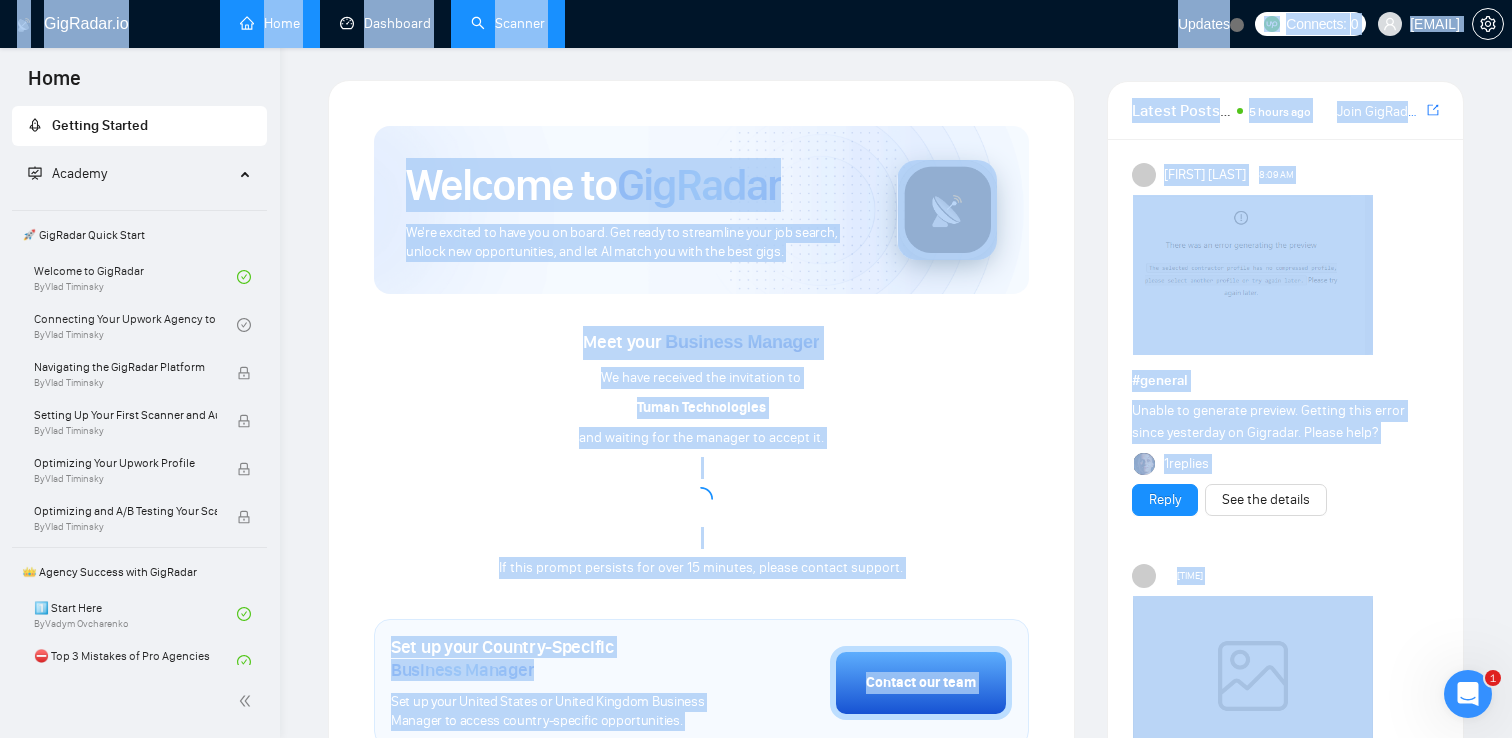 click on "GigRadar.io Home Dashboard Scanner Updates
Connects: 0 [EMAIL] Welcome to  GigRadar We're excited to have you on board. Get ready to streamline your job search, unlock new opportunities, and let AI match you with the best gigs. Meet your   Business Manager We have received the invitation to  Tuman Technologies  and waiting for the manager to accept it.    If this prompt persists for over 15 minutes, please contact support. Set up your Country-Specific  Business Manager Set up your United States or United Kingdom Business Manager to access country-specific opportunities. Contact our team GigRadar Automation Set Up a   Scanner Enable the scanner for AI matching and real-time job alerts. Enable   Opportunity Alerts Keep updated on top matches and new jobs. Enable   Automatic Proposal Send Never miss any opportunities. GigRadar Community Join GigRadar   Community Make your   First Post Make your first post on GigRadar community. #" at bounding box center [896, 1099] 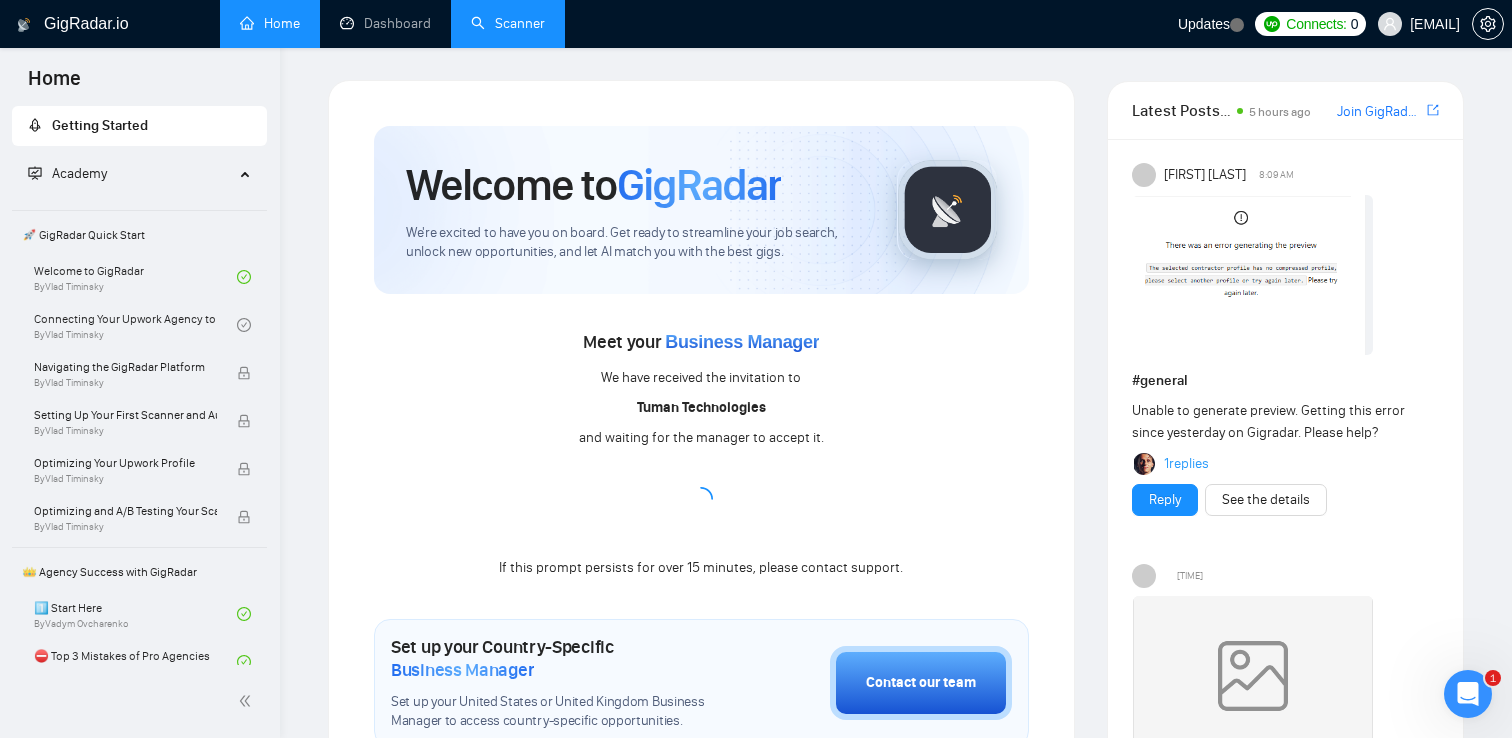 click at bounding box center [1285, 679] 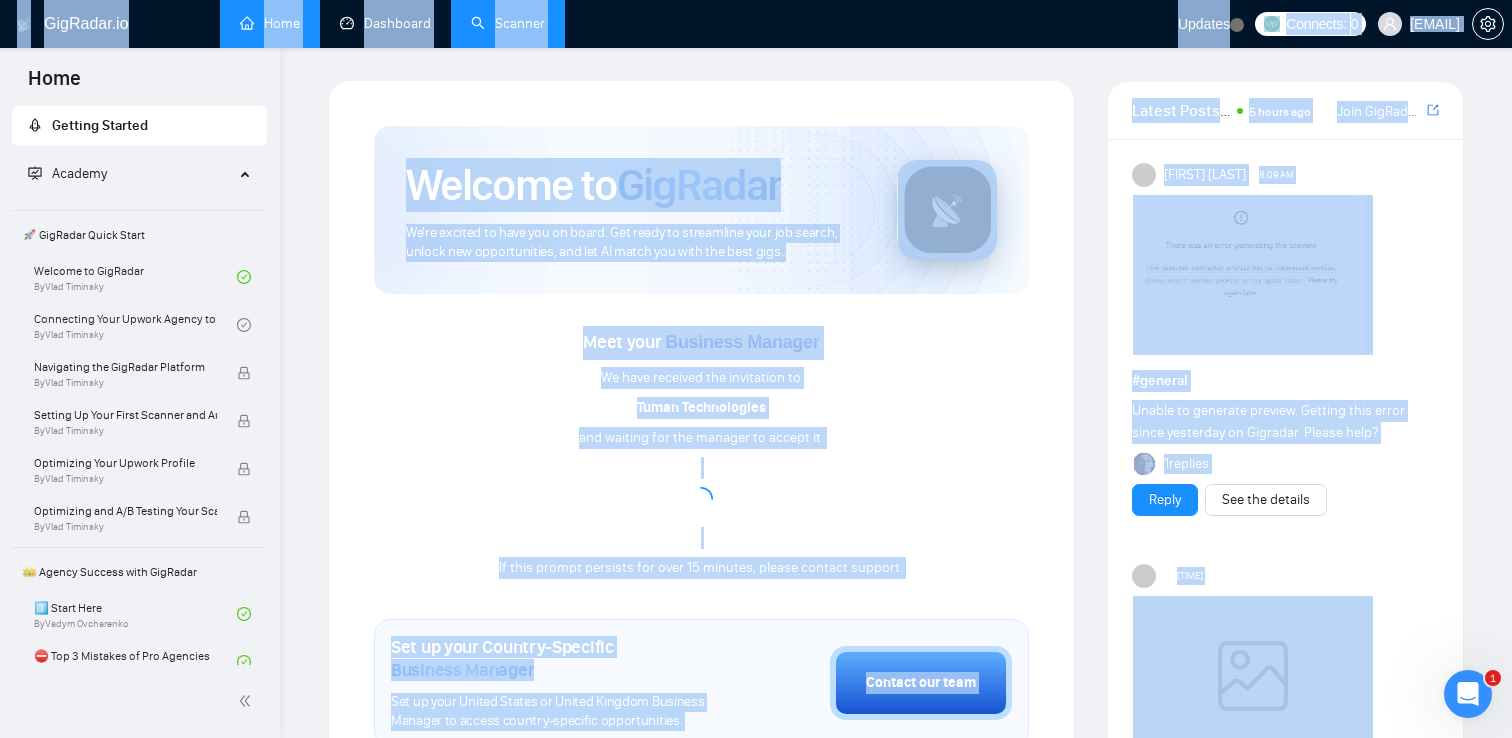 drag, startPoint x: 1422, startPoint y: 650, endPoint x: 413, endPoint y: -27, distance: 1215.0762 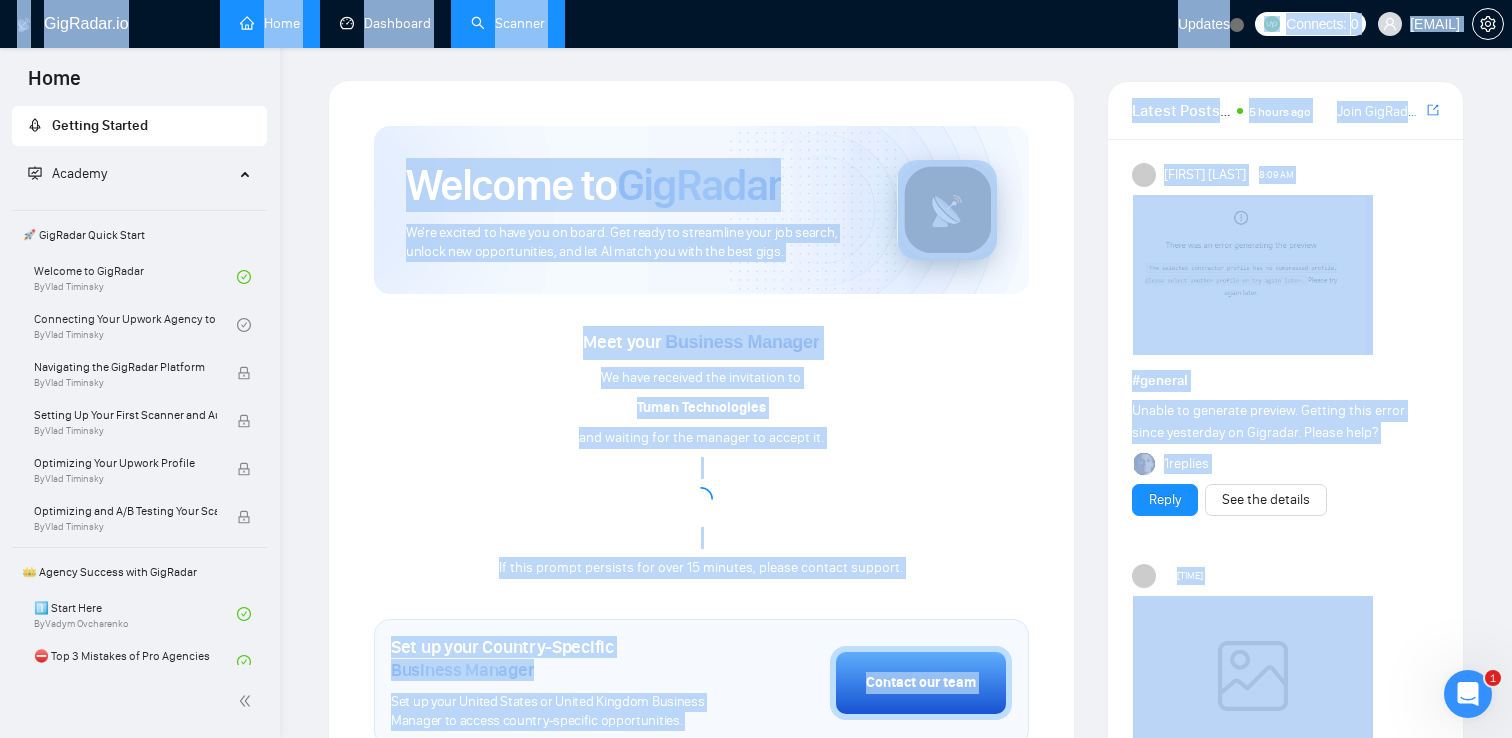 click on "Home Getting Started Academy 🚀 GigRadar Quick Start Welcome to GigRadar By  [FIRST] [LAST] Connecting Your Upwork Agency to GigRadar By  [FIRST] [LAST] Navigating the GigRadar Platform By  [FIRST] [LAST] Setting Up Your First Scanner and Auto-Bidder By  [FIRST] [LAST] Optimizing Your Upwork Profile By  [FIRST] [LAST] Optimizing and A/B Testing Your Scanner for Better Results By  [FIRST] [LAST] 👑 Agency Success with GigRadar 1️⃣ Start Here By  [FIRST] [LAST] ⛔ Top 3 Mistakes of Pro Agencies By  [FIRST] [LAST] 🌚 Rookie Traps for New Agencies By  [FIRST] [LAST] ☠️ Fatal Traps for Solo Freelancers By  [FIRST] [LAST] ❌ How to get banned on Upwork By  [FIRST] [LAST] 😭 Account blocked: what to do? By  [FIRST] [LAST] 🔓 Unblocked cases: review By  [FIRST] [LAST] 🙈 Getting over Upwork? By  [FIRST] [LAST] 🧲 Upwork Lead Magnet By  [FIRST] [LAST] 🚀 10× Job Reach By  [FIRST] [LAST] 📈 Reply Rate Boost By  [FIRST] [LAST] 🗂️ Quality Reply Filter By  [FIRST] [LAST]" at bounding box center [756, 369] 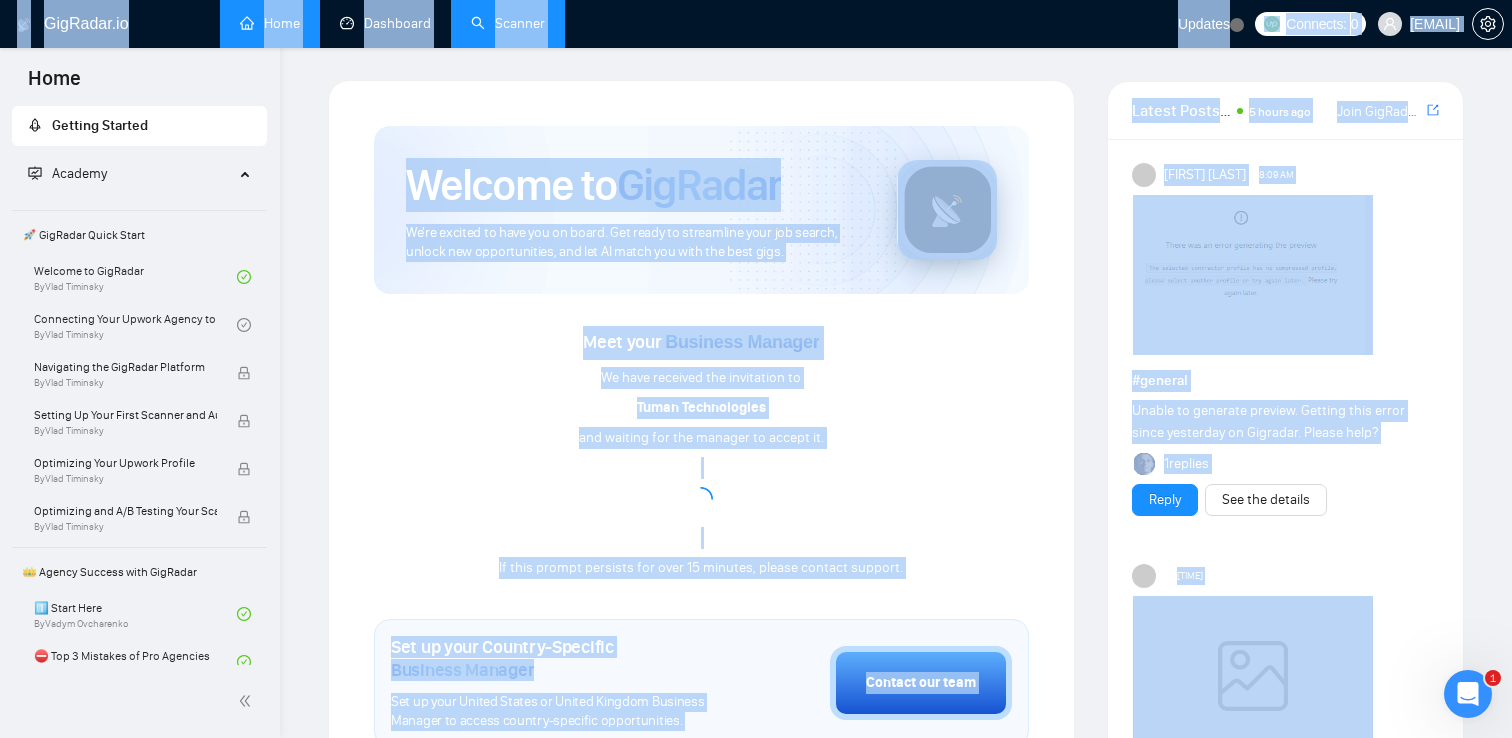 drag, startPoint x: 12, startPoint y: 13, endPoint x: 1400, endPoint y: 642, distance: 1523.8717 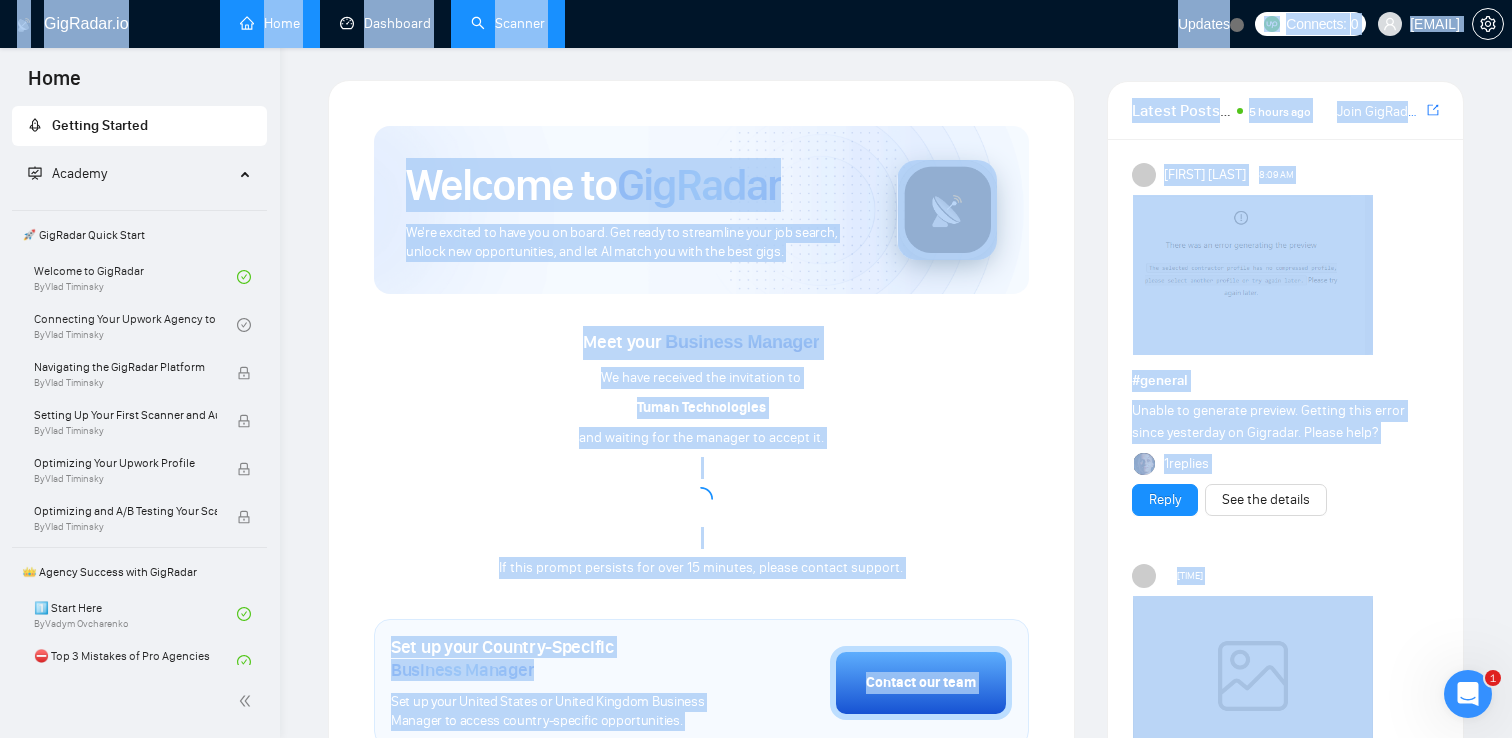 click on "GigRadar.io Home Dashboard Scanner Updates
Connects: 0 [EMAIL] Welcome to  GigRadar We're excited to have you on board. Get ready to streamline your job search, unlock new opportunities, and let AI match you with the best gigs. Meet your   Business Manager We have received the invitation to  Tuman Technologies  and waiting for the manager to accept it.    If this prompt persists for over 15 minutes, please contact support. Set up your Country-Specific  Business Manager Set up your United States or United Kingdom Business Manager to access country-specific opportunities. Contact our team GigRadar Automation Set Up a   Scanner Enable the scanner for AI matching and real-time job alerts. Enable   Opportunity Alerts Keep updated on top matches and new jobs. Enable   Automatic Proposal Send Never miss any opportunities. GigRadar Community Join GigRadar   Community Make your   First Post Make your first post on GigRadar community. #" at bounding box center (896, 1099) 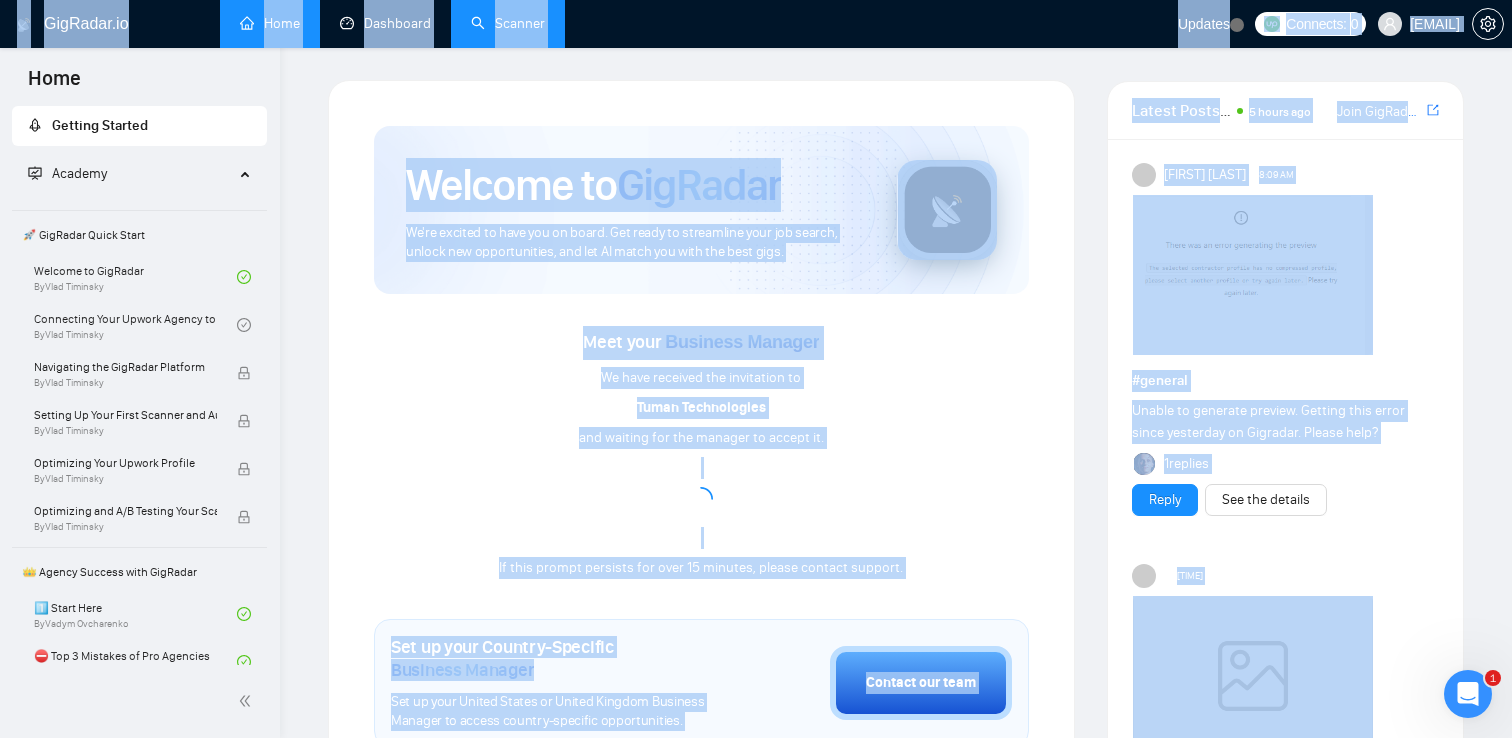 drag, startPoint x: 1400, startPoint y: 642, endPoint x: 1, endPoint y: 20, distance: 1531.0405 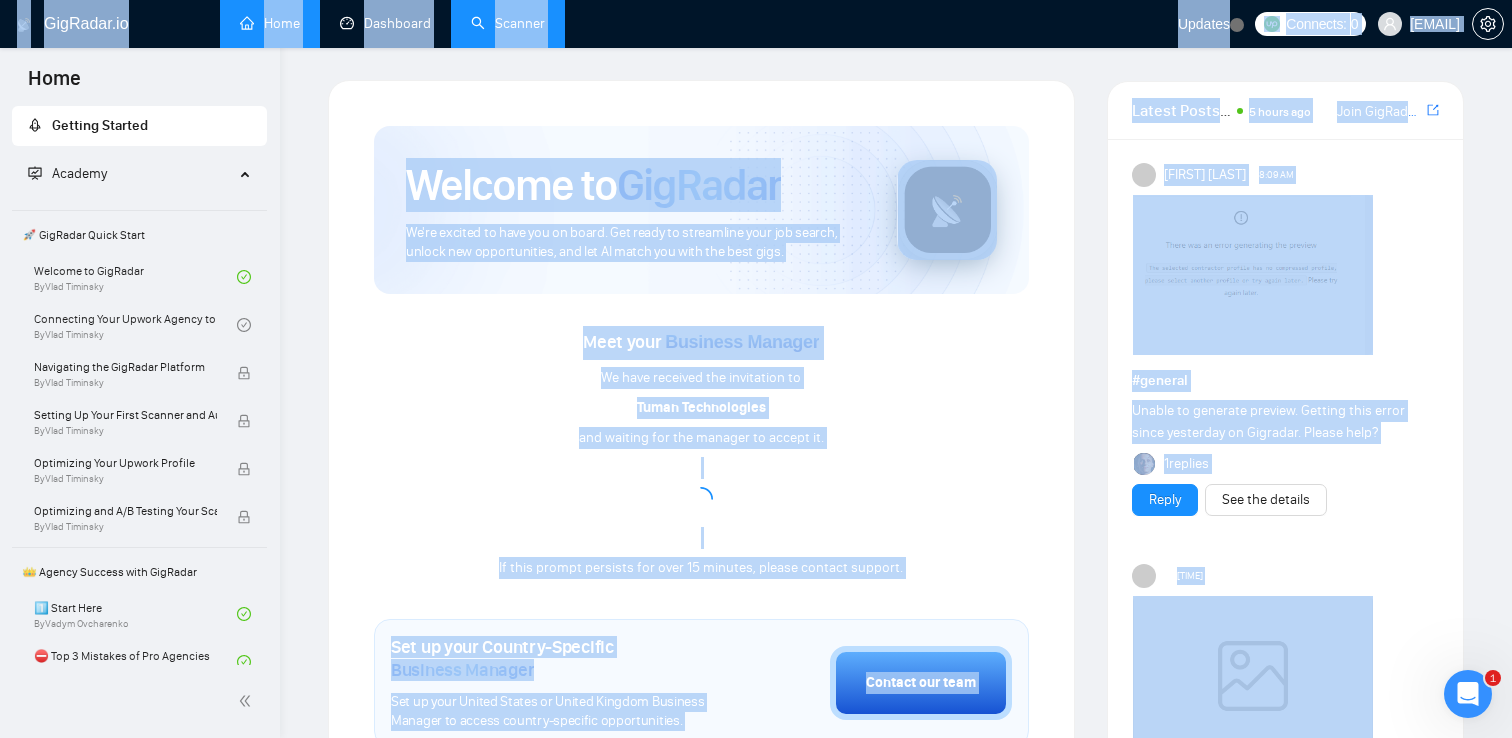 click on "GigRadar.io Home Dashboard Scanner Updates
Connects: 0 [EMAIL] Welcome to  GigRadar We're excited to have you on board. Get ready to streamline your job search, unlock new opportunities, and let AI match you with the best gigs. Meet your   Business Manager We have received the invitation to  Tuman Technologies  and waiting for the manager to accept it.    If this prompt persists for over 15 minutes, please contact support. Set up your Country-Specific  Business Manager Set up your United States or United Kingdom Business Manager to access country-specific opportunities. Contact our team GigRadar Automation Set Up a   Scanner Enable the scanner for AI matching and real-time job alerts. Enable   Opportunity Alerts Keep updated on top matches and new jobs. Enable   Automatic Proposal Send Never miss any opportunities. GigRadar Community Join GigRadar   Community Make your   First Post Make your first post on GigRadar community. #" at bounding box center [896, 1099] 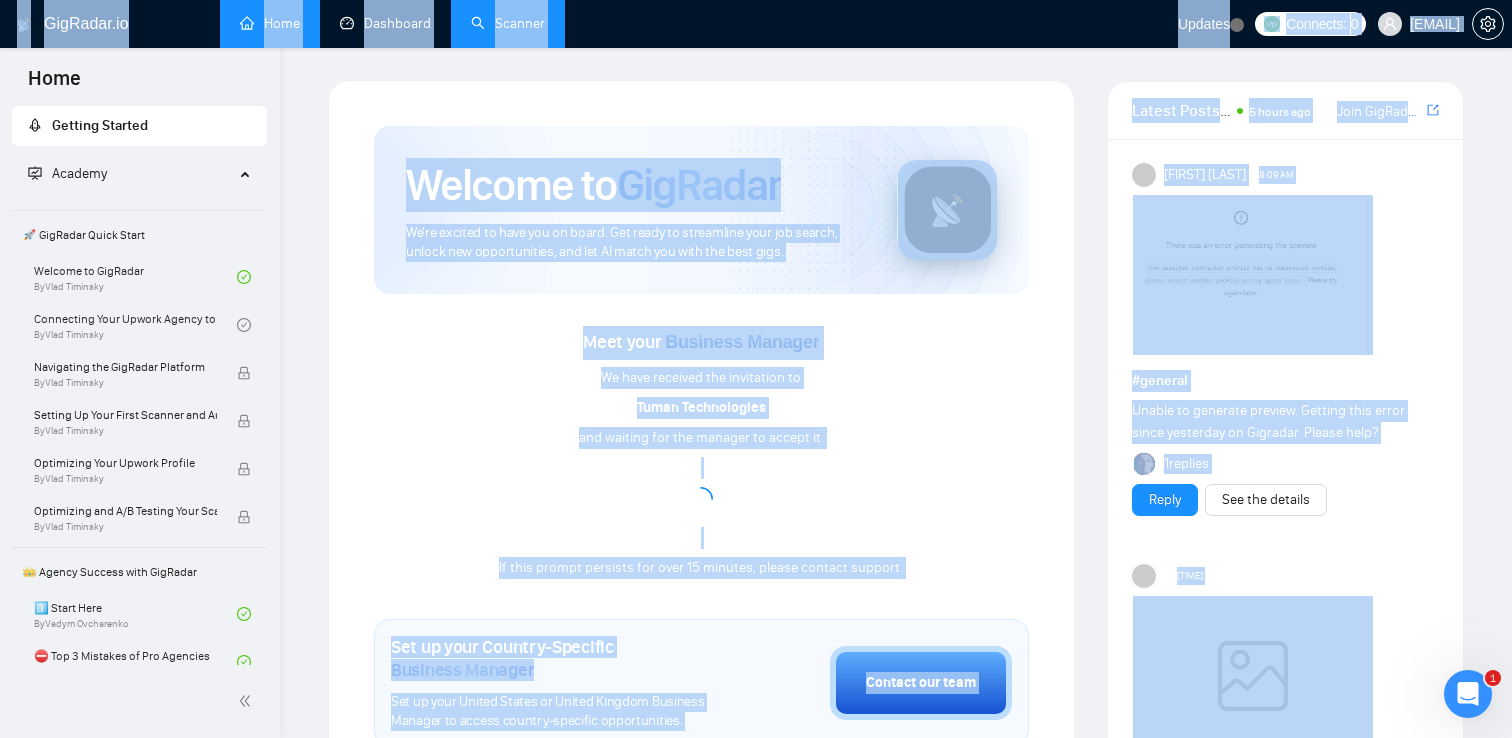 click on "GigRadar.io Home Dashboard Scanner Updates
Connects: 0 [EMAIL]" at bounding box center (756, 24) 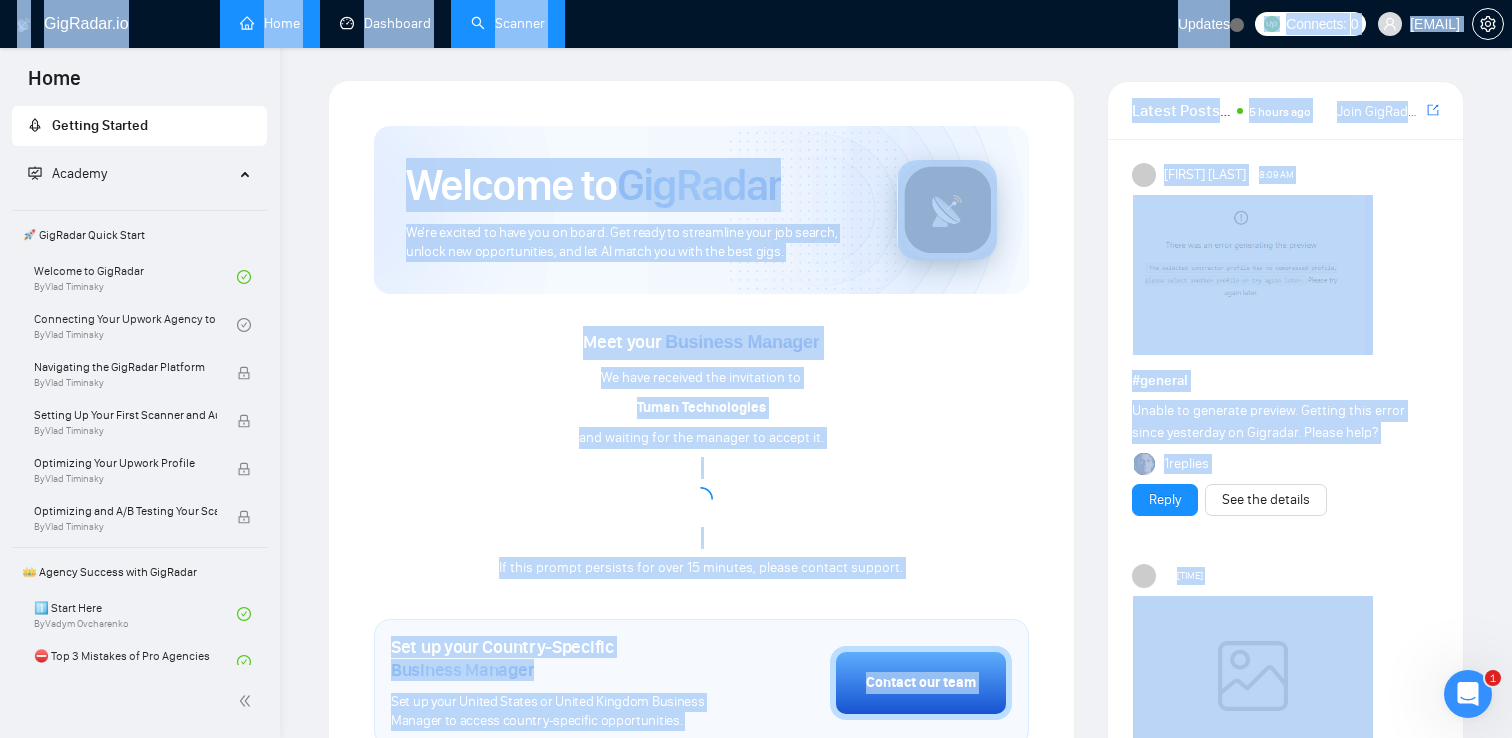 click on "GigRadar.io Home Dashboard Scanner Updates
Connects: 0 [EMAIL] Welcome to  GigRadar We're excited to have you on board. Get ready to streamline your job search, unlock new opportunities, and let AI match you with the best gigs. Meet your   Business Manager We have received the invitation to  Tuman Technologies  and waiting for the manager to accept it.    If this prompt persists for over 15 minutes, please contact support. Set up your Country-Specific  Business Manager Set up your United States or United Kingdom Business Manager to access country-specific opportunities. Contact our team GigRadar Automation Set Up a   Scanner Enable the scanner for AI matching and real-time job alerts. Enable   Opportunity Alerts Keep updated on top matches and new jobs. Enable   Automatic Proposal Send Never miss any opportunities. GigRadar Community Join GigRadar   Community Make your   First Post Make your first post on GigRadar community. #" at bounding box center (896, 1099) 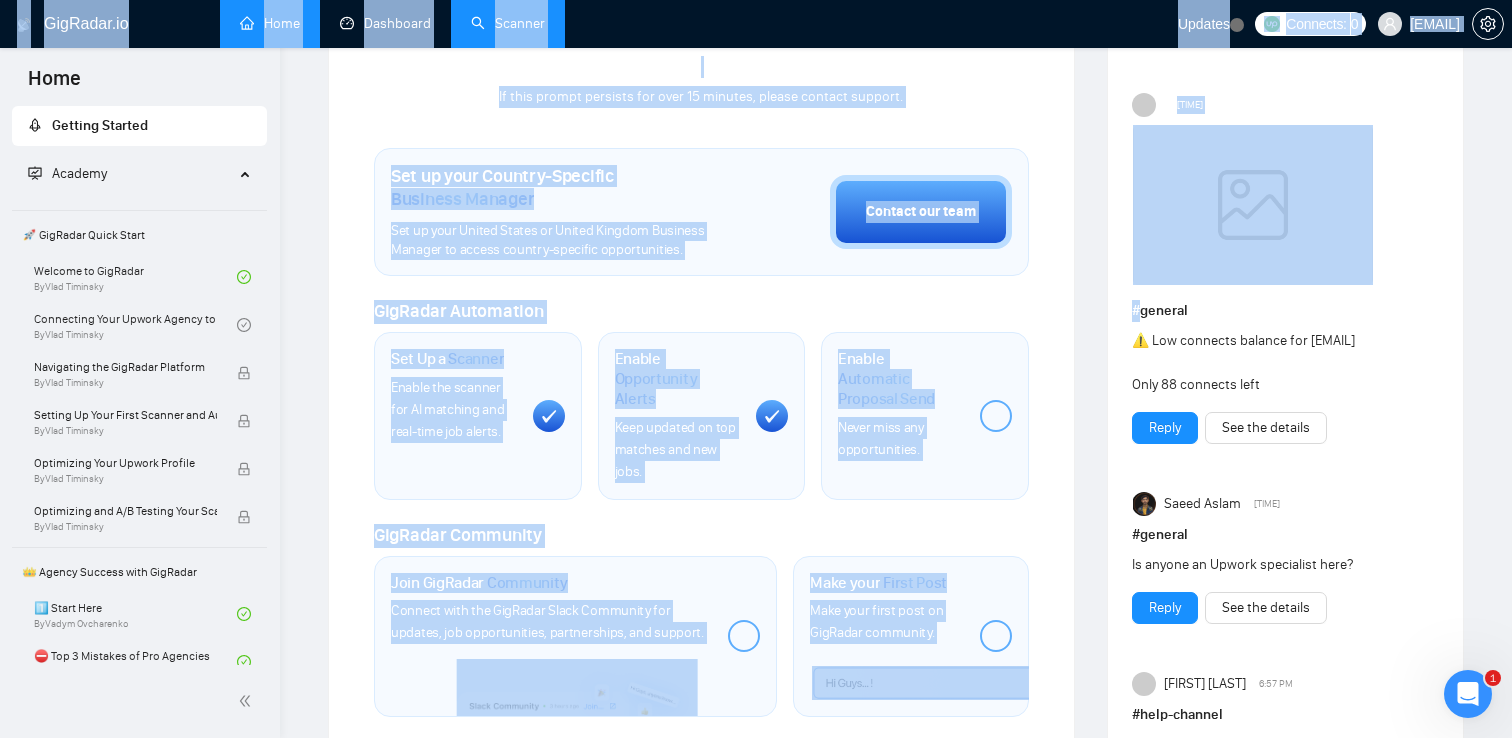 scroll, scrollTop: 494, scrollLeft: 0, axis: vertical 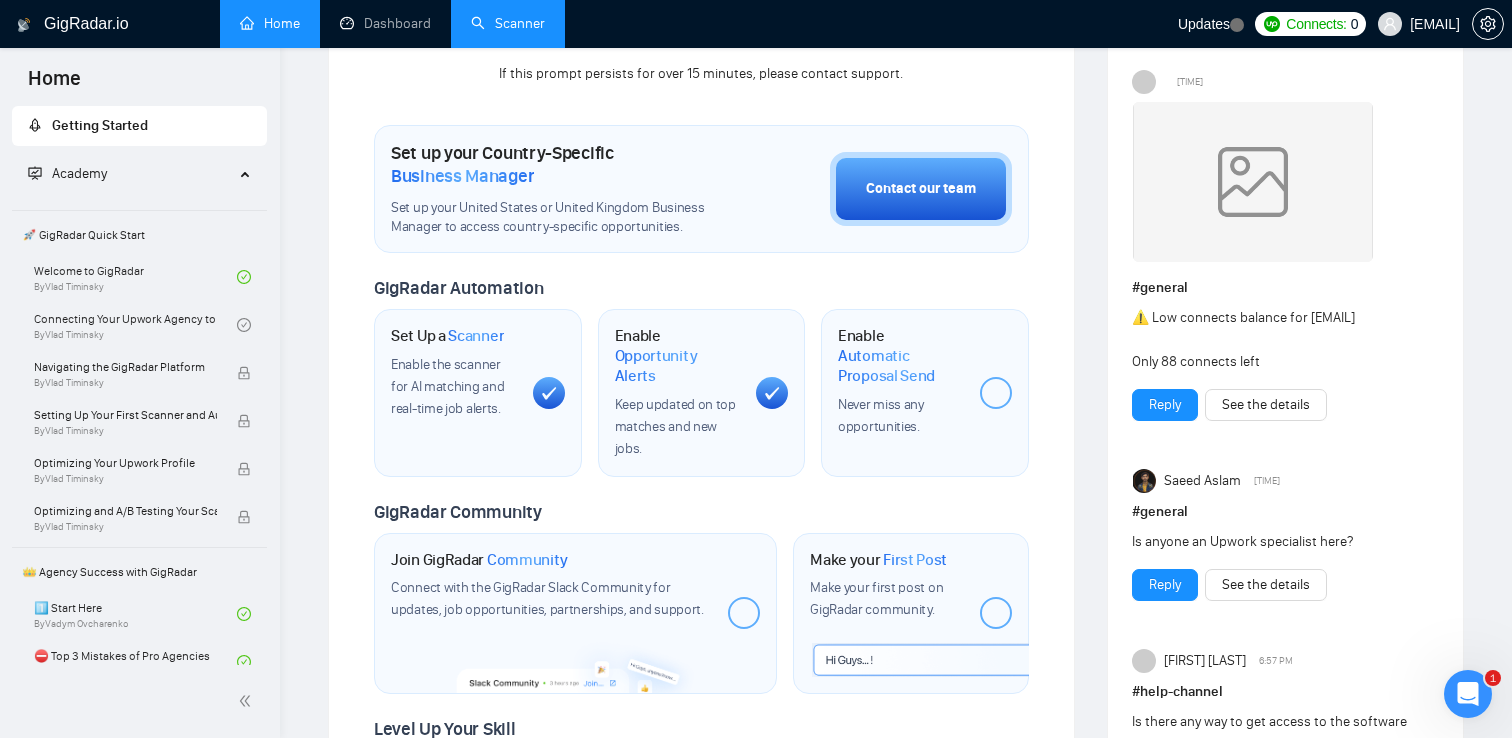 click on "Welcome to  GigRadar We're excited to have you on board. Get ready to streamline your job search, unlock new opportunities, and let AI match you with the best gigs. Meet your   Business Manager We have received the invitation to  Tuman Technologies  and waiting for the manager to accept it.    If this prompt persists for over 15 minutes, please contact support. Set up your Country-Specific  Business Manager Set up your United States or United Kingdom Business Manager to access country-specific opportunities. Contact our team GigRadar Automation Set Up a   Scanner Enable the scanner for AI matching and real-time job alerts. Enable   Opportunity Alerts Keep updated on top matches and new jobs. Enable   Automatic Proposal Send Never miss any opportunities. GigRadar Community Join GigRadar   Community Connect with the GigRadar Slack Community for updates, job opportunities, partnerships, and support. Make your   First Post Make your first post on GigRadar community. Level Up Your Skill Explore   Academy" at bounding box center (701, 276) 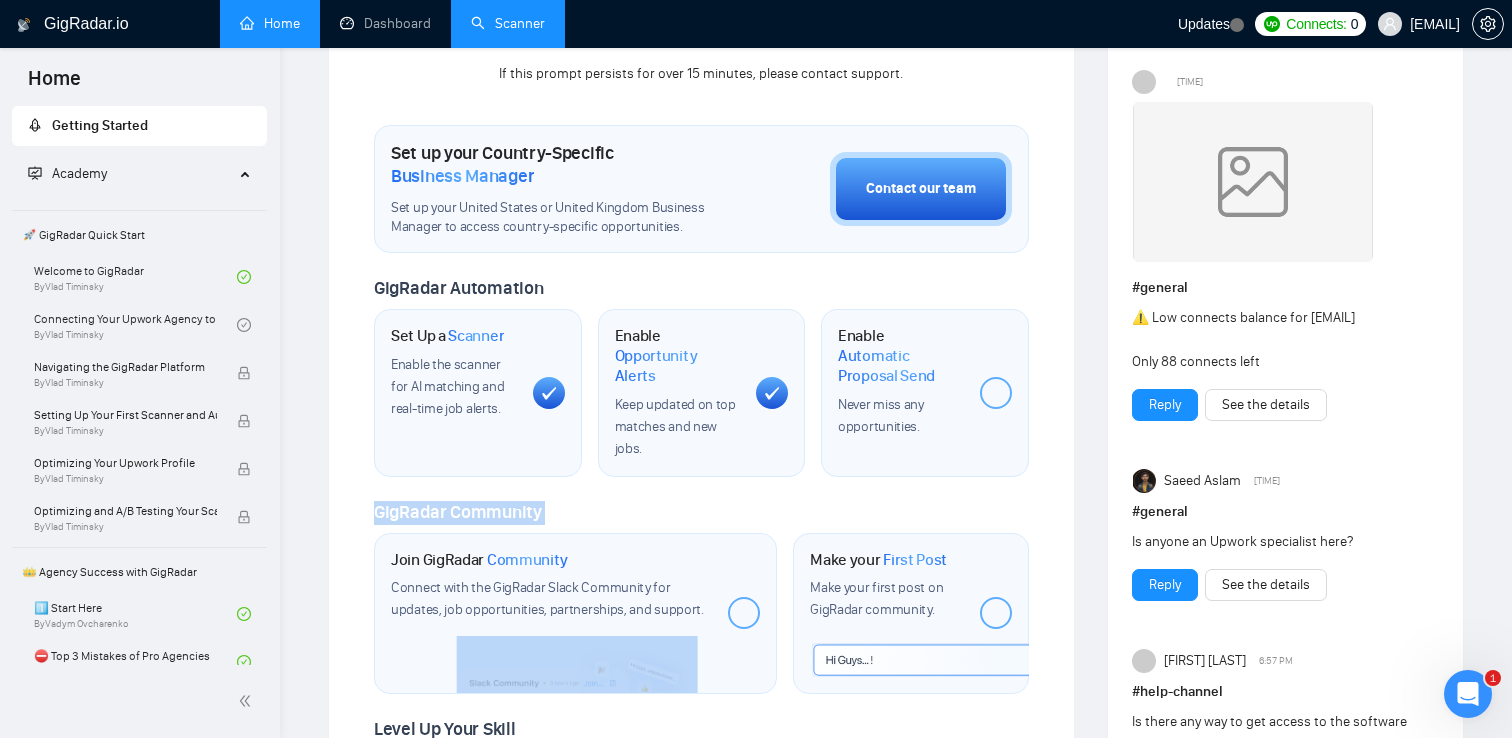 drag, startPoint x: 992, startPoint y: 396, endPoint x: 996, endPoint y: 504, distance: 108.07405 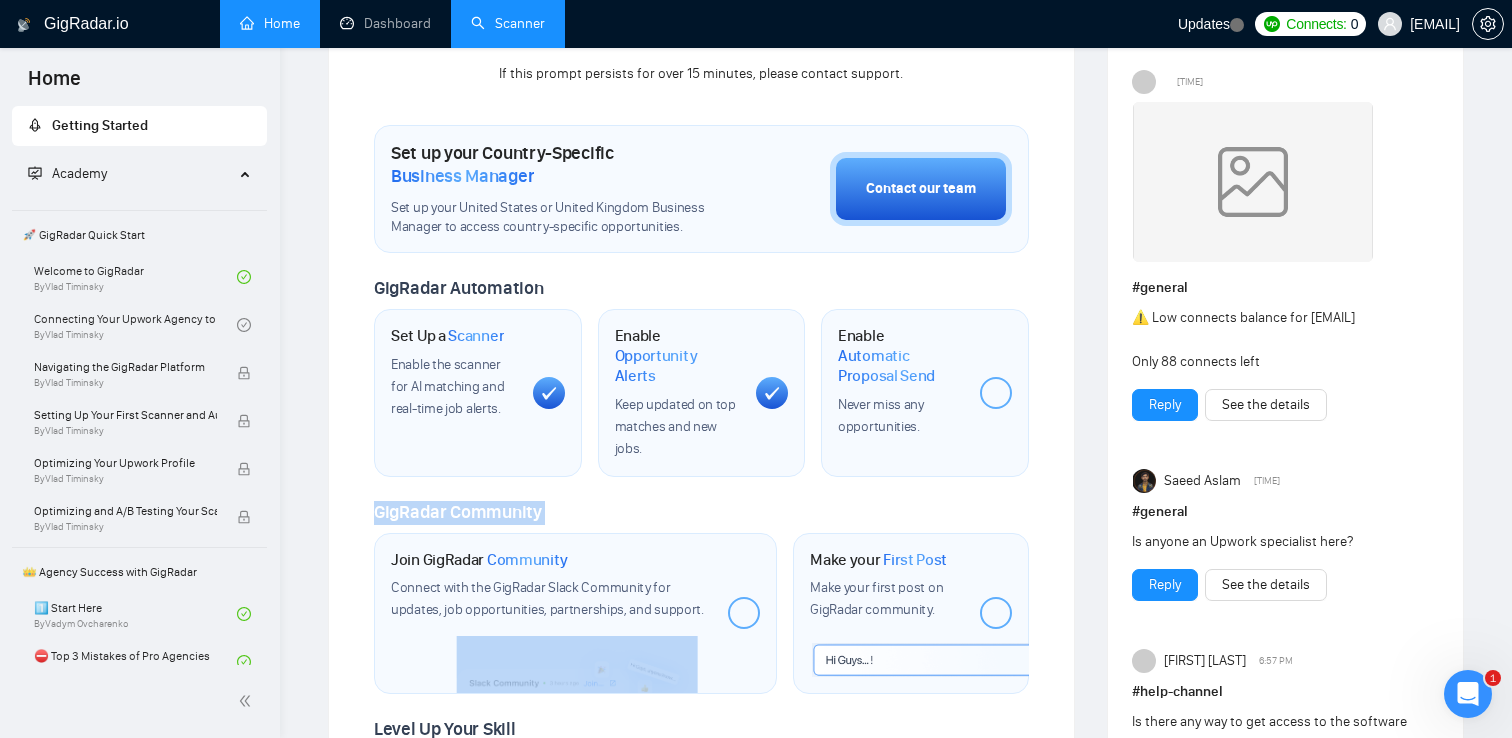 click on "Welcome to  GigRadar We're excited to have you on board. Get ready to streamline your job search, unlock new opportunities, and let AI match you with the best gigs. Meet your   Business Manager We have received the invitation to  Tuman Technologies  and waiting for the manager to accept it.    If this prompt persists for over 15 minutes, please contact support. Set up your Country-Specific  Business Manager Set up your United States or United Kingdom Business Manager to access country-specific opportunities. Contact our team GigRadar Automation Set Up a   Scanner Enable the scanner for AI matching and real-time job alerts. Enable   Opportunity Alerts Keep updated on top matches and new jobs. Enable   Automatic Proposal Send Never miss any opportunities. GigRadar Community Join GigRadar   Community Connect with the GigRadar Slack Community for updates, job opportunities, partnerships, and support. Make your   First Post Make your first post on GigRadar community. Level Up Your Skill Explore   Academy" at bounding box center [701, 276] 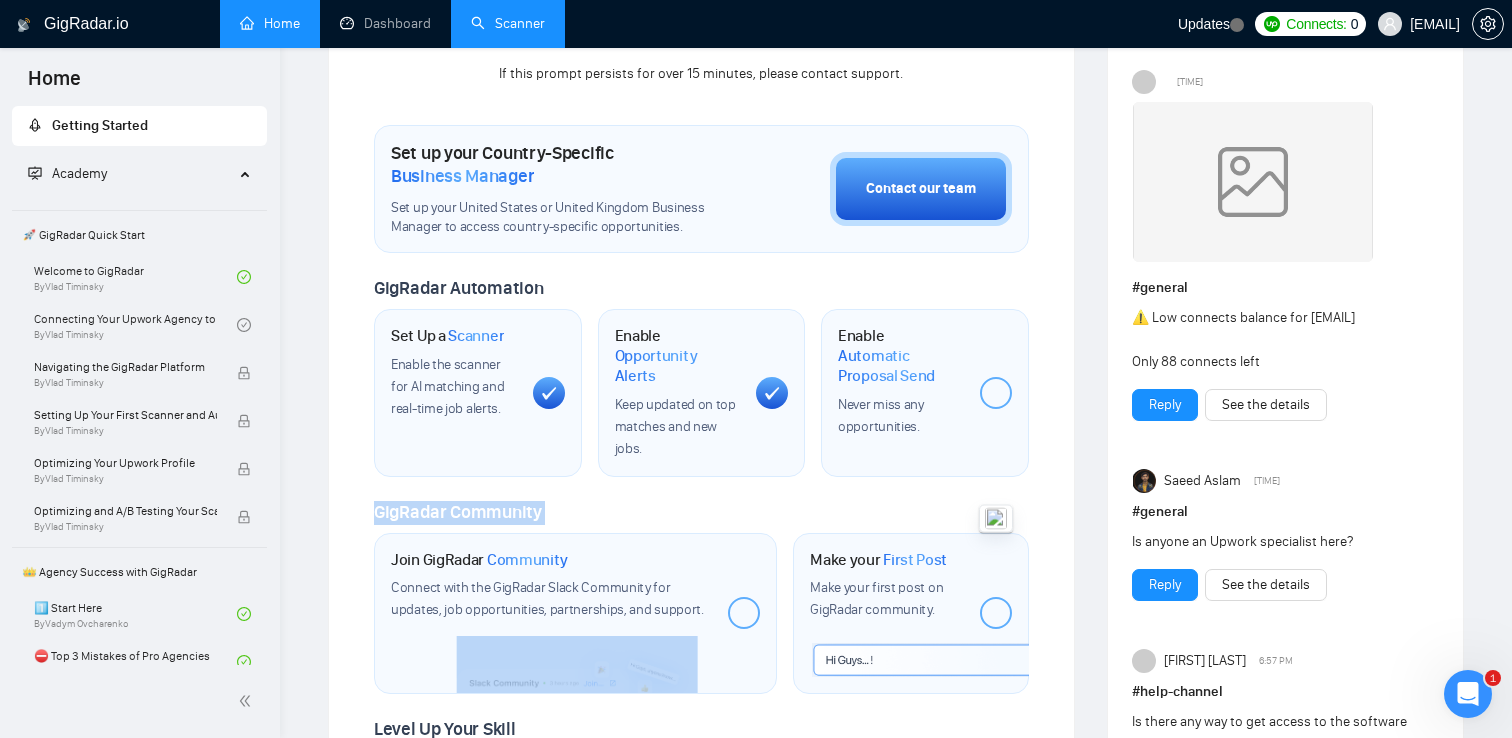 click at bounding box center [996, 519] 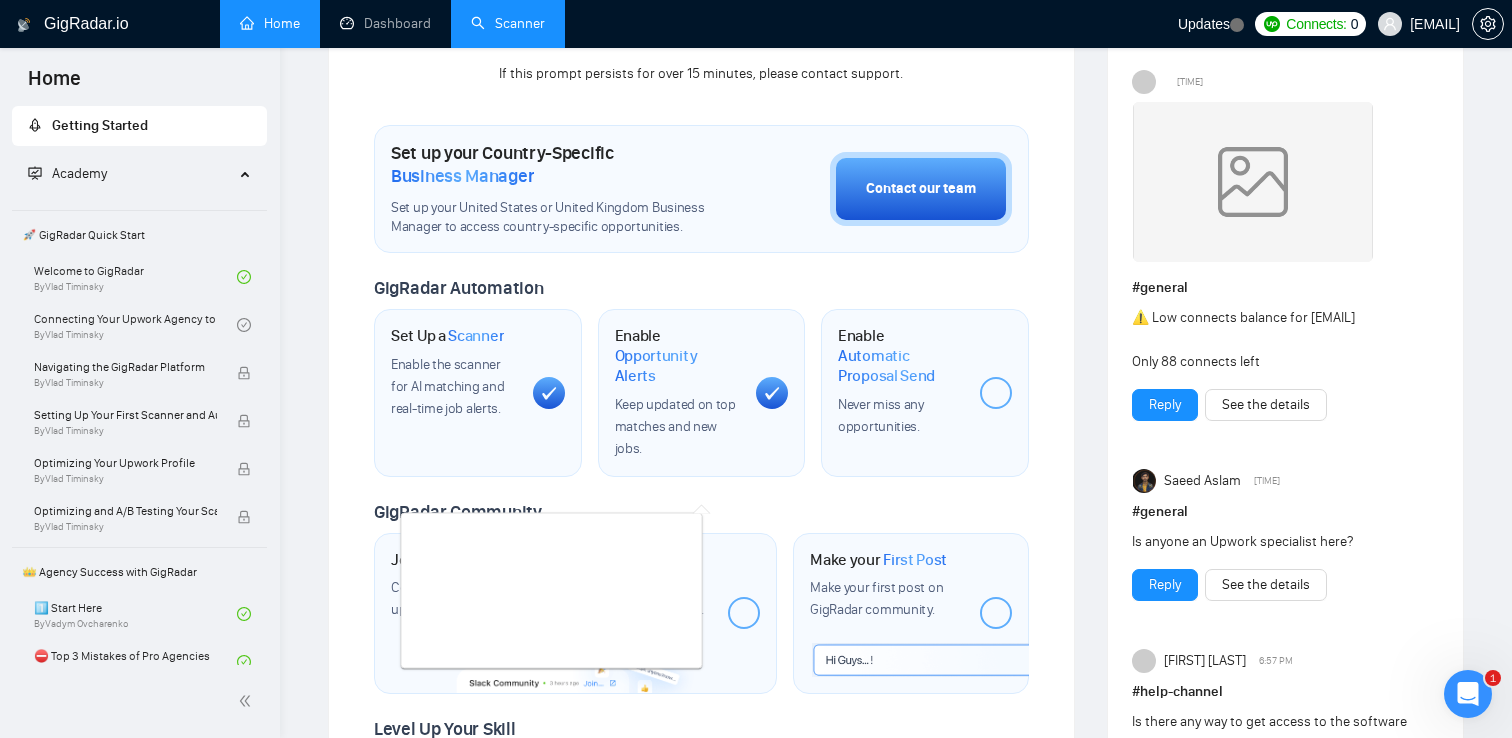click on "Welcome to  GigRadar We're excited to have you on board. Get ready to streamline your job search, unlock new opportunities, and let AI match you with the best gigs. Meet your   Business Manager We have received the invitation to  Tuman Technologies  and waiting for the manager to accept it.    If this prompt persists for over 15 minutes, please contact support. Set up your Country-Specific  Business Manager Set up your United States or United Kingdom Business Manager to access country-specific opportunities. Contact our team GigRadar Automation Set Up a   Scanner Enable the scanner for AI matching and real-time job alerts. Enable   Opportunity Alerts Keep updated on top matches and new jobs. Enable   Automatic Proposal Send Never miss any opportunities. GigRadar Community Join GigRadar   Community Connect with the GigRadar Slack Community for updates, job opportunities, partnerships, and support. Make your   First Post Make your first post on GigRadar community. Level Up Your Skill Explore   Academy" at bounding box center [701, 276] 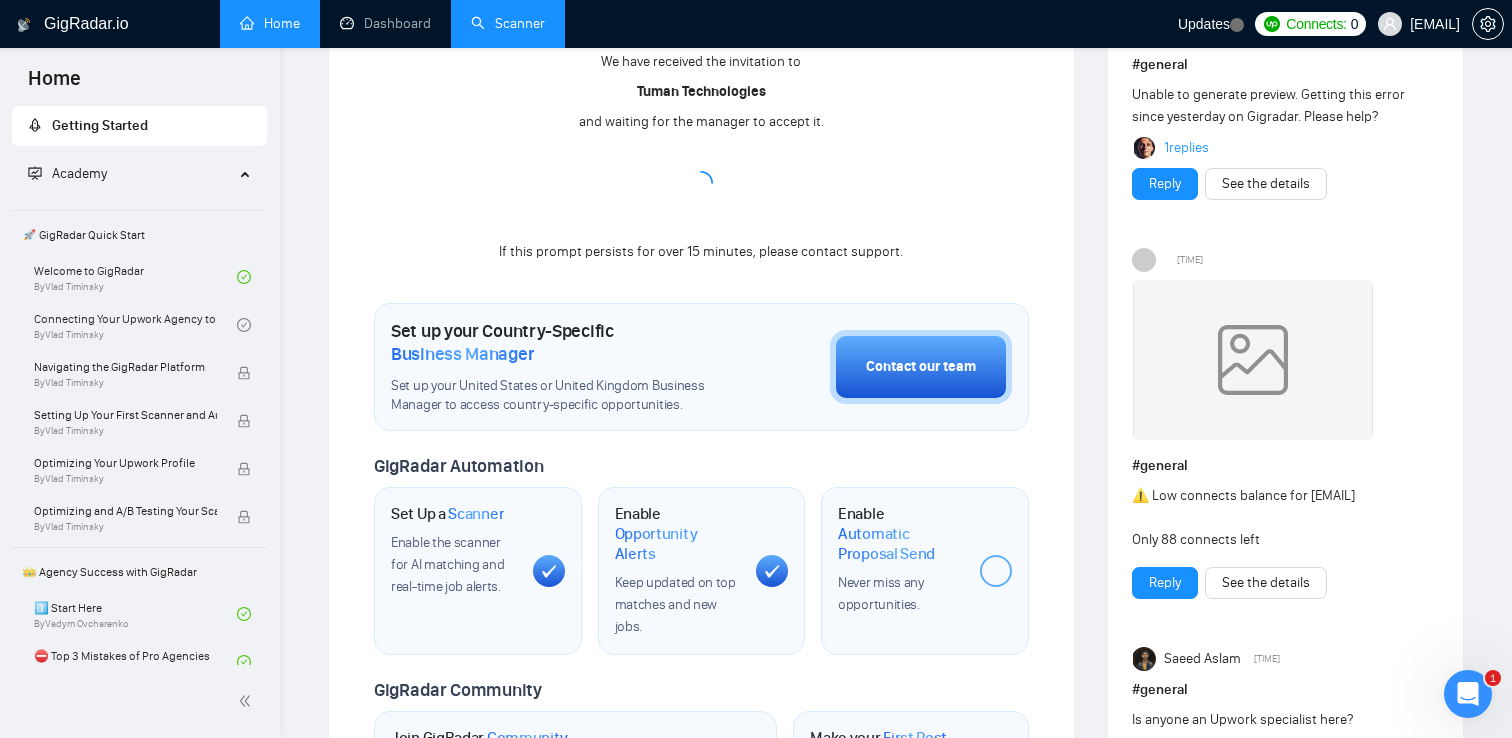 scroll, scrollTop: 0, scrollLeft: 0, axis: both 